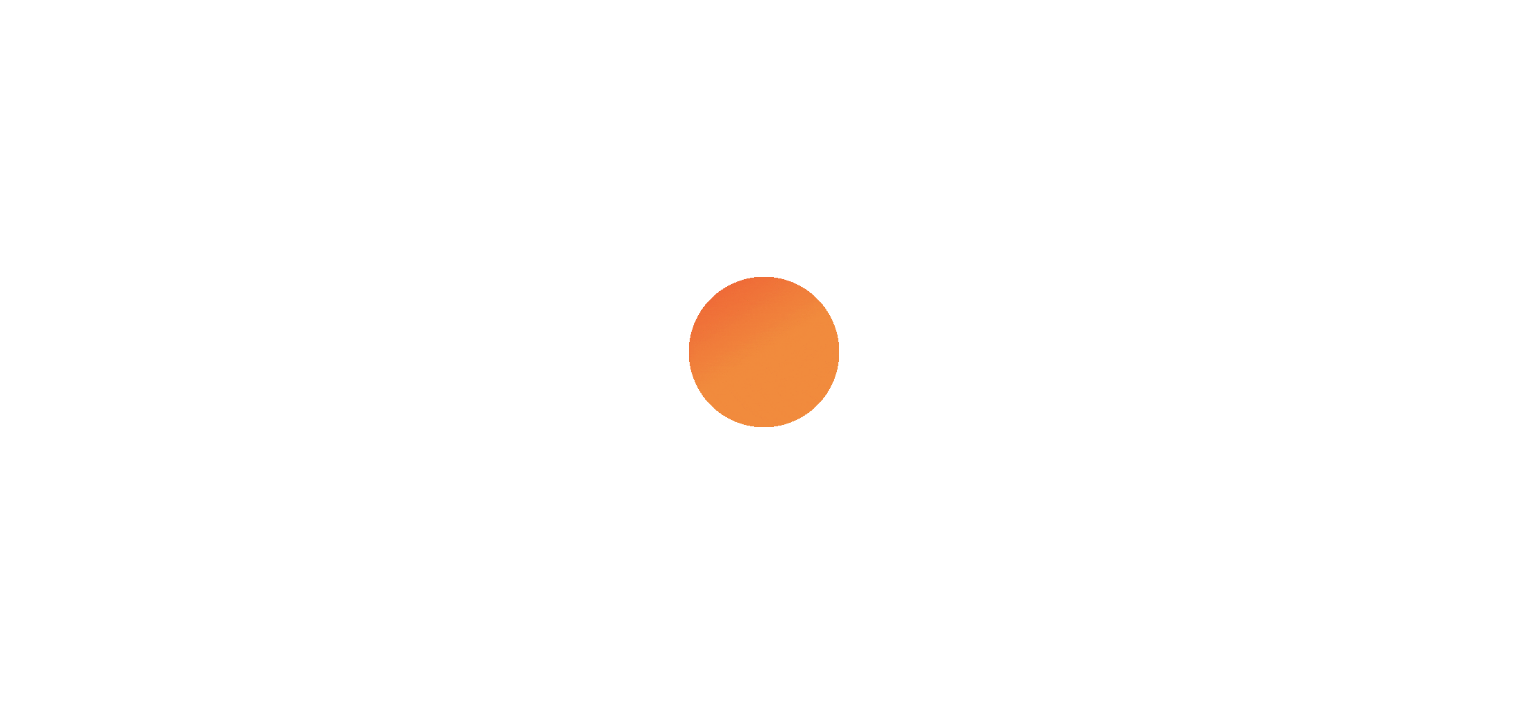 scroll, scrollTop: 0, scrollLeft: 0, axis: both 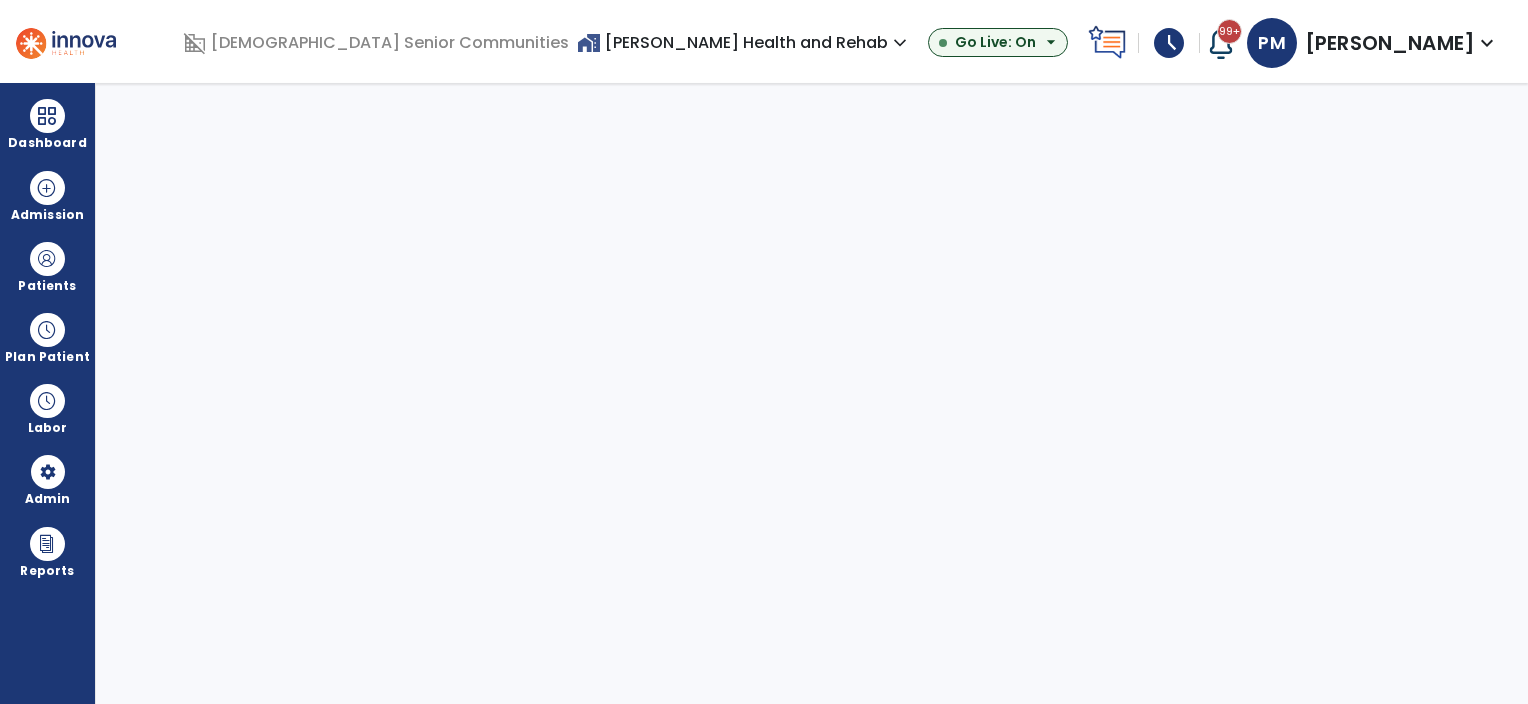 select on "***" 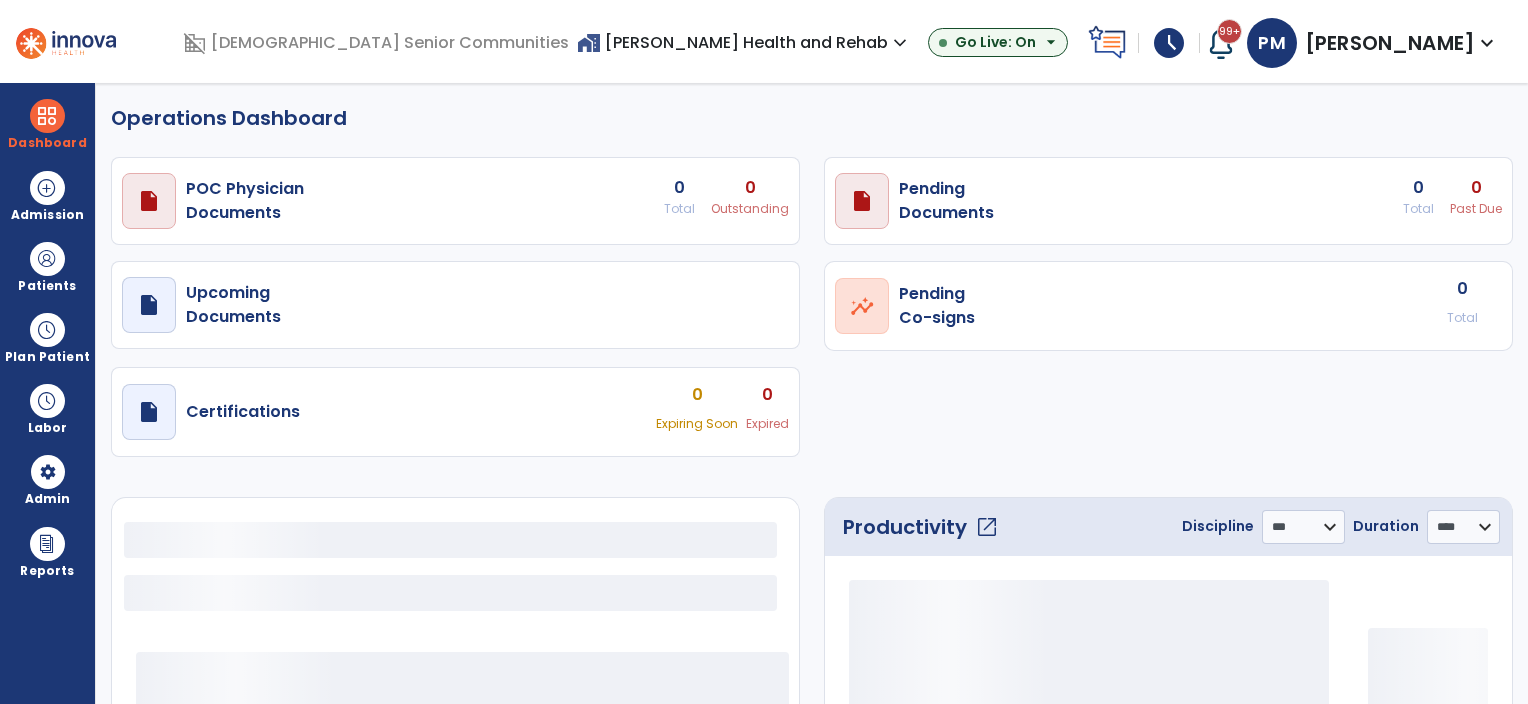 select on "***" 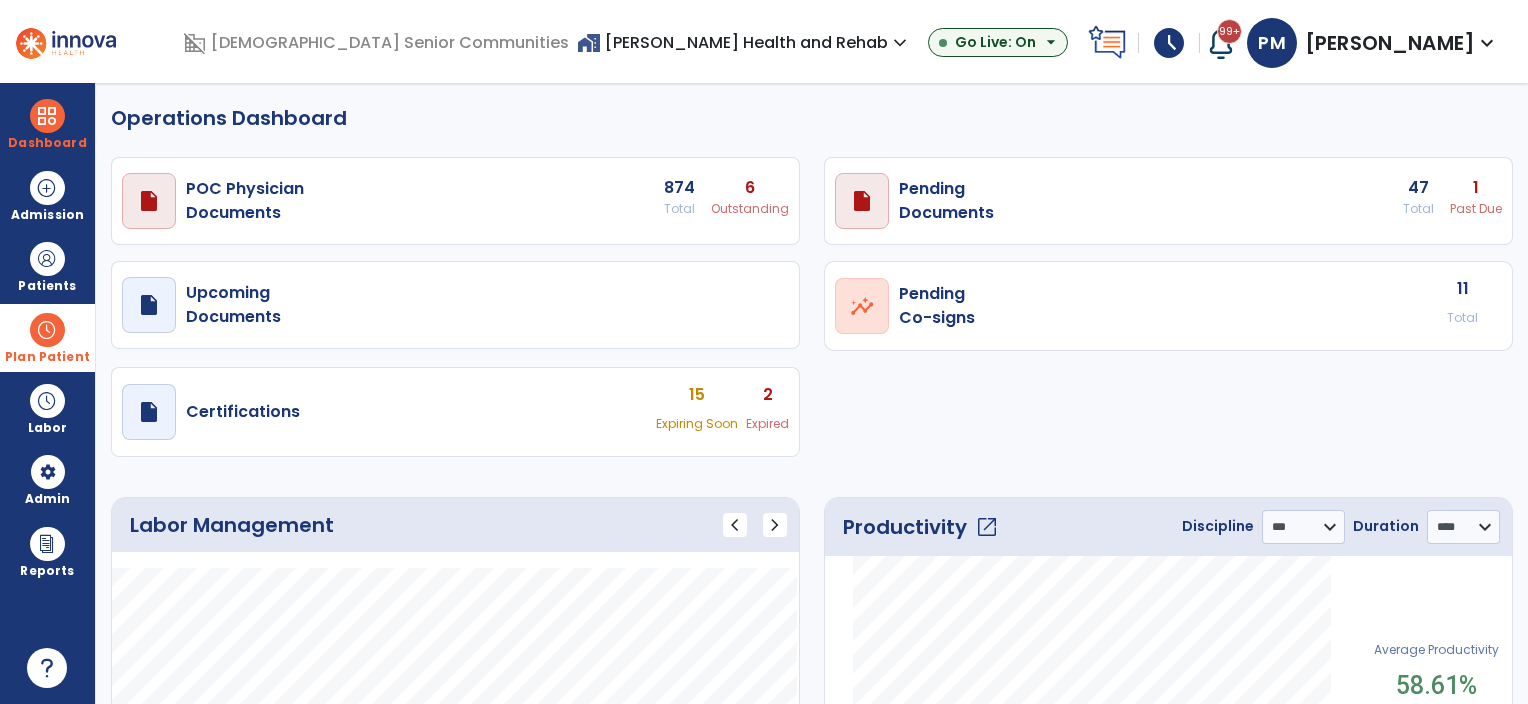 click on "Plan Patient" at bounding box center [47, 266] 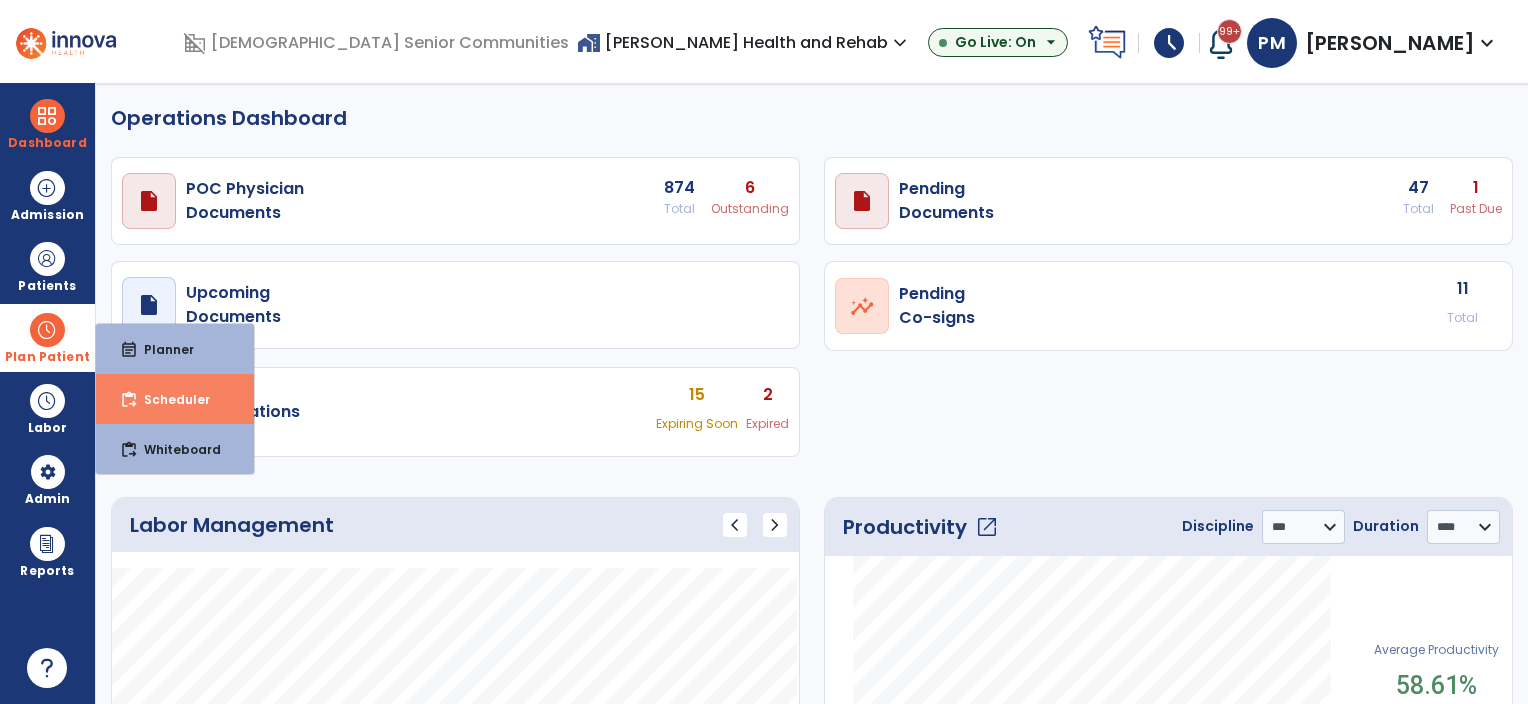 click on "Scheduler" at bounding box center (169, 399) 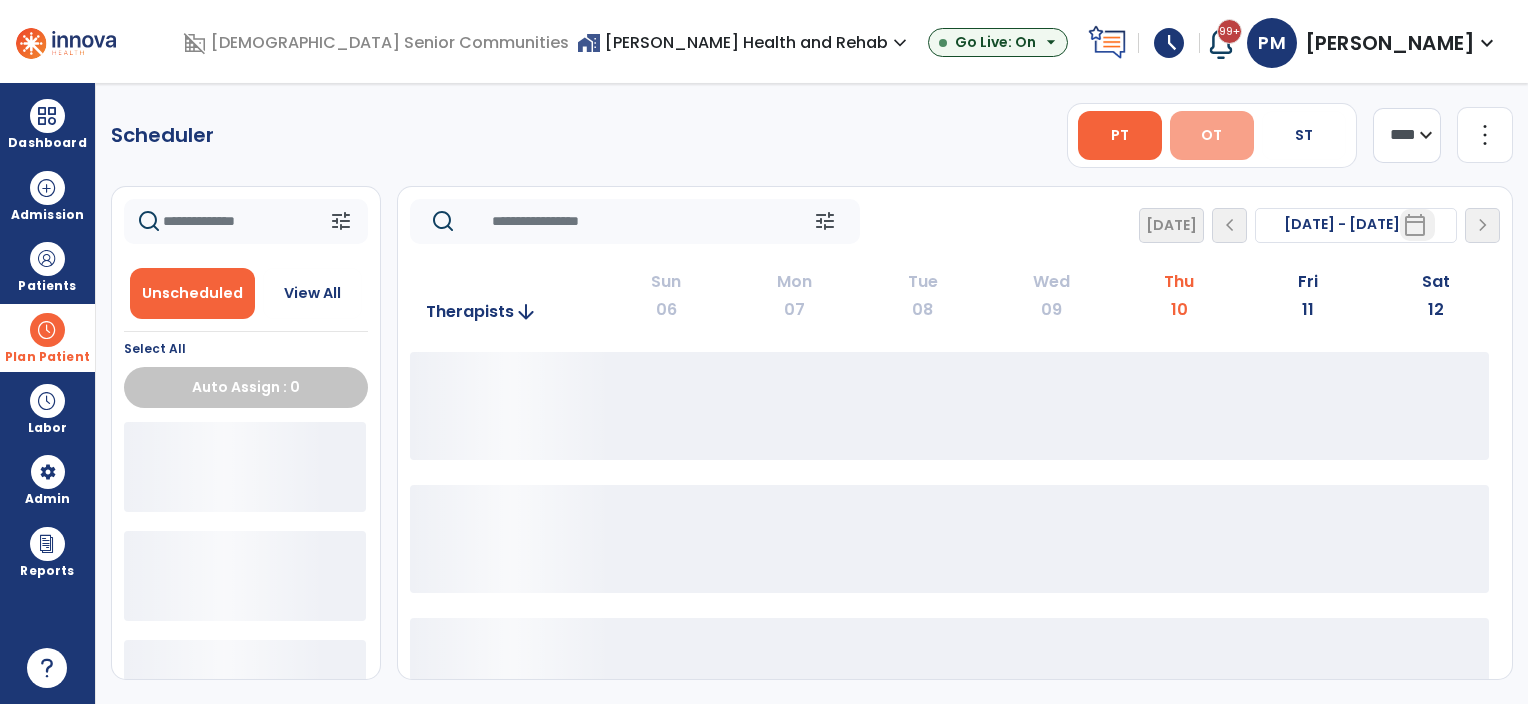 click on "OT" at bounding box center [1212, 135] 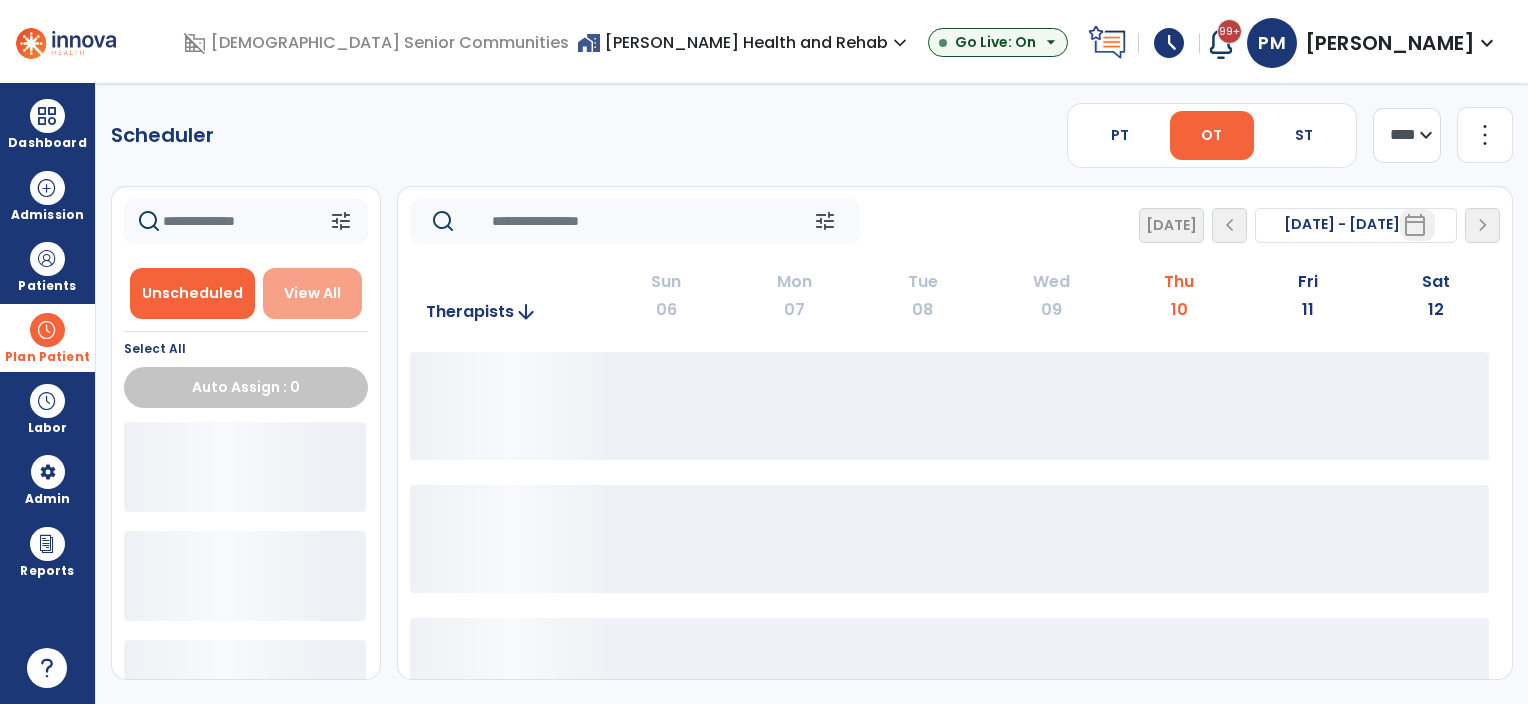 click on "View All" at bounding box center (312, 293) 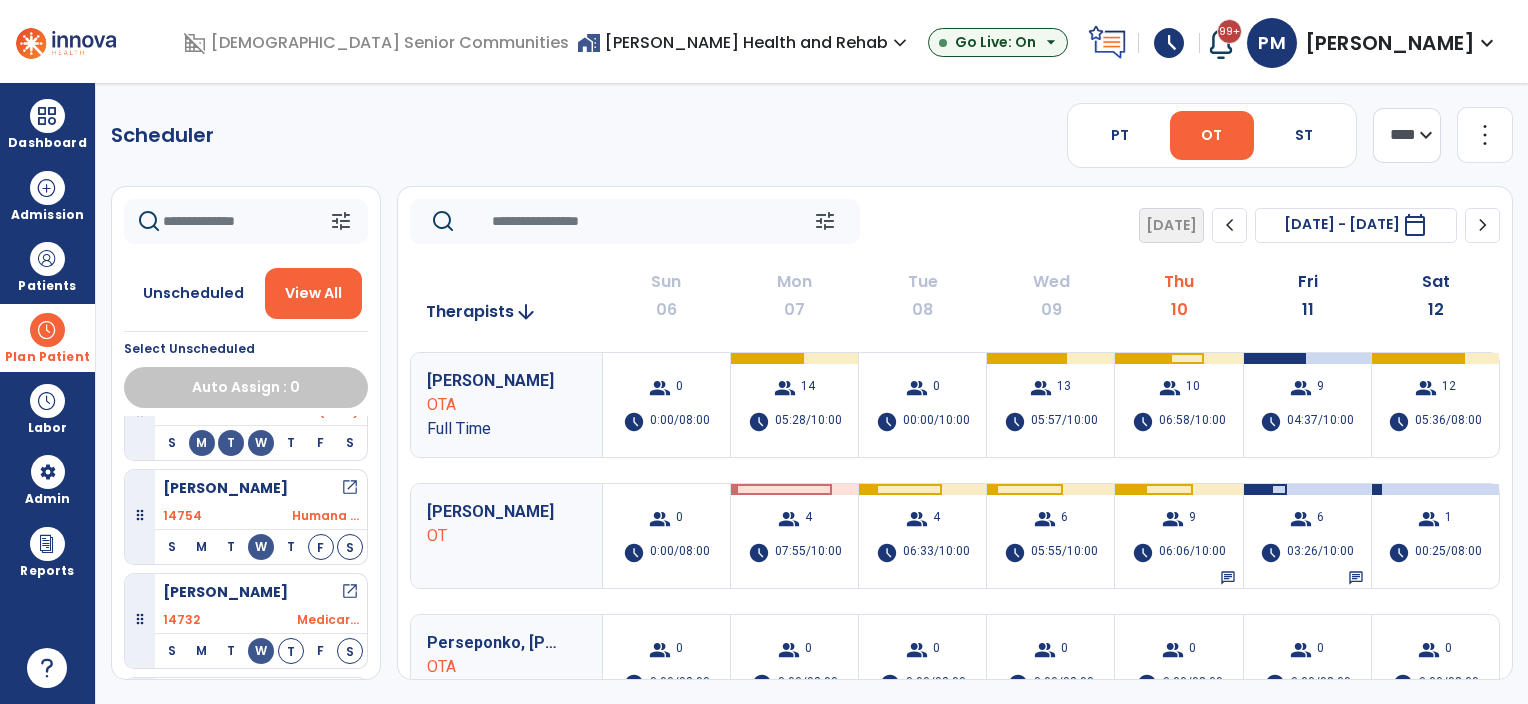 scroll, scrollTop: 500, scrollLeft: 0, axis: vertical 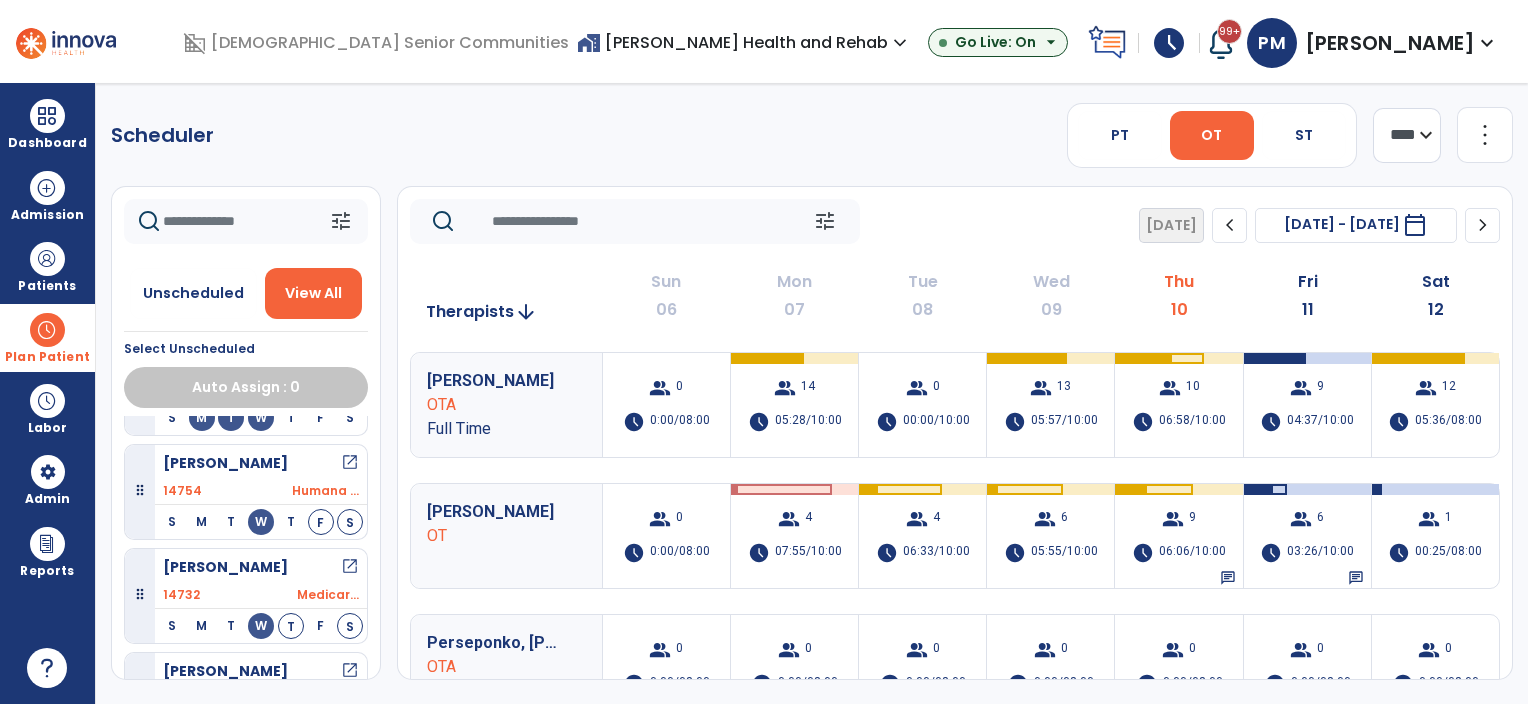 click on "open_in_new" at bounding box center [350, 567] 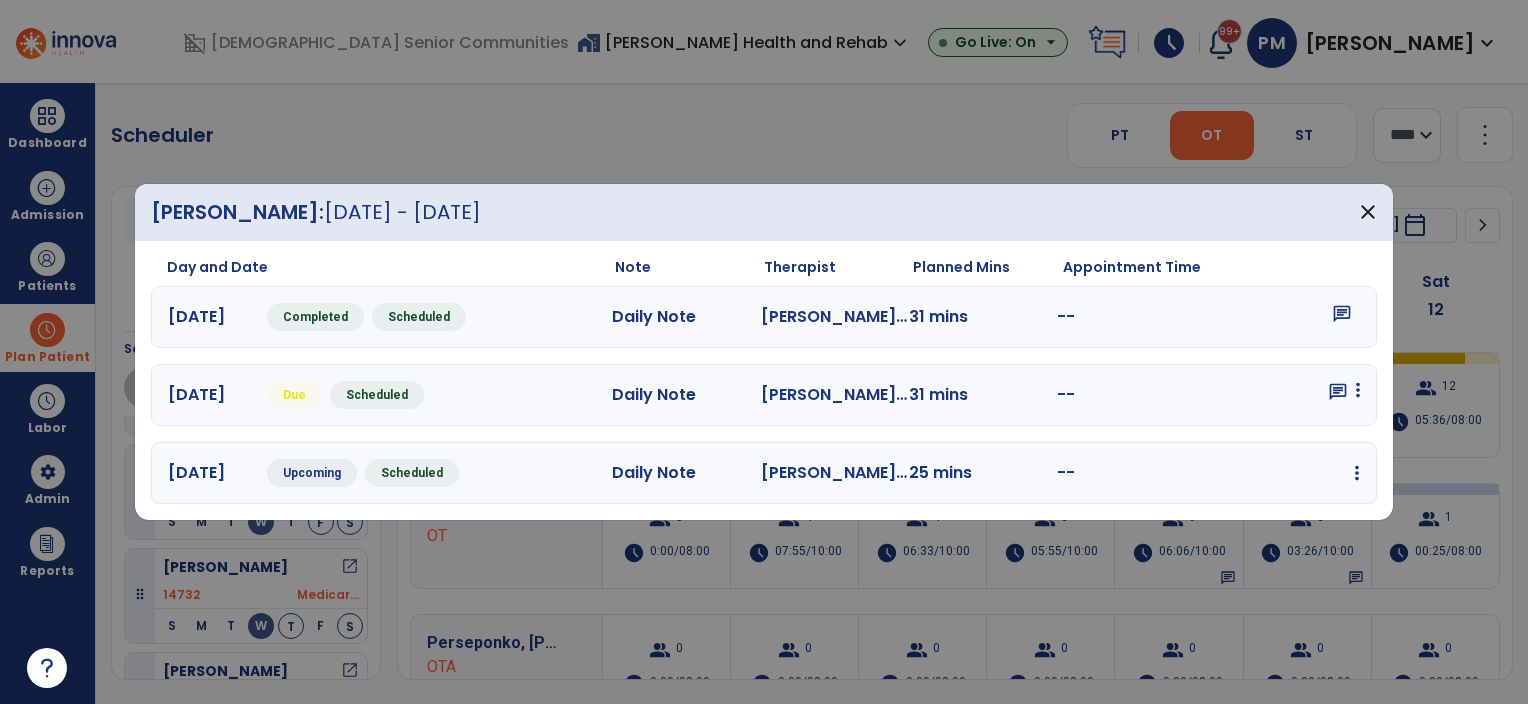 click at bounding box center (1358, 390) 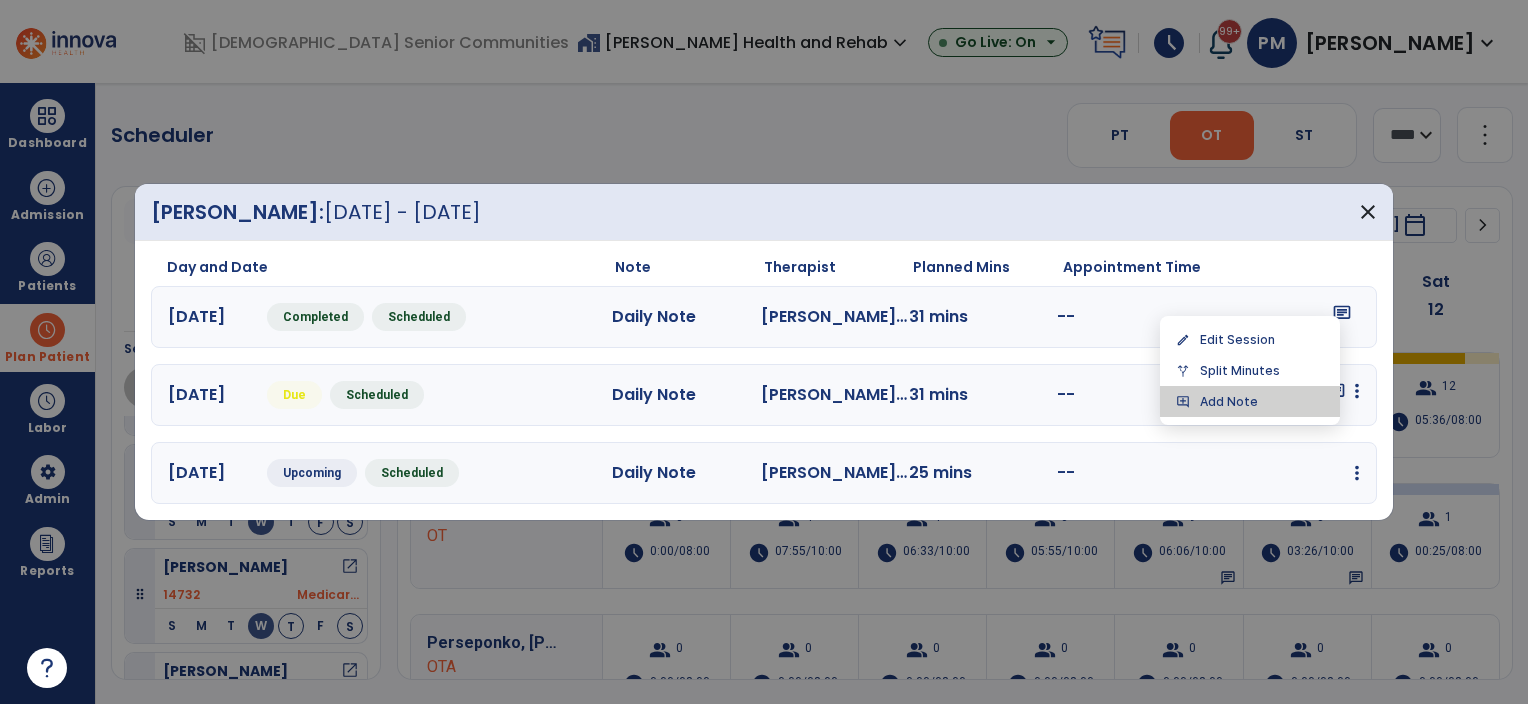 click on "add_comment  Add Note" at bounding box center [1250, 401] 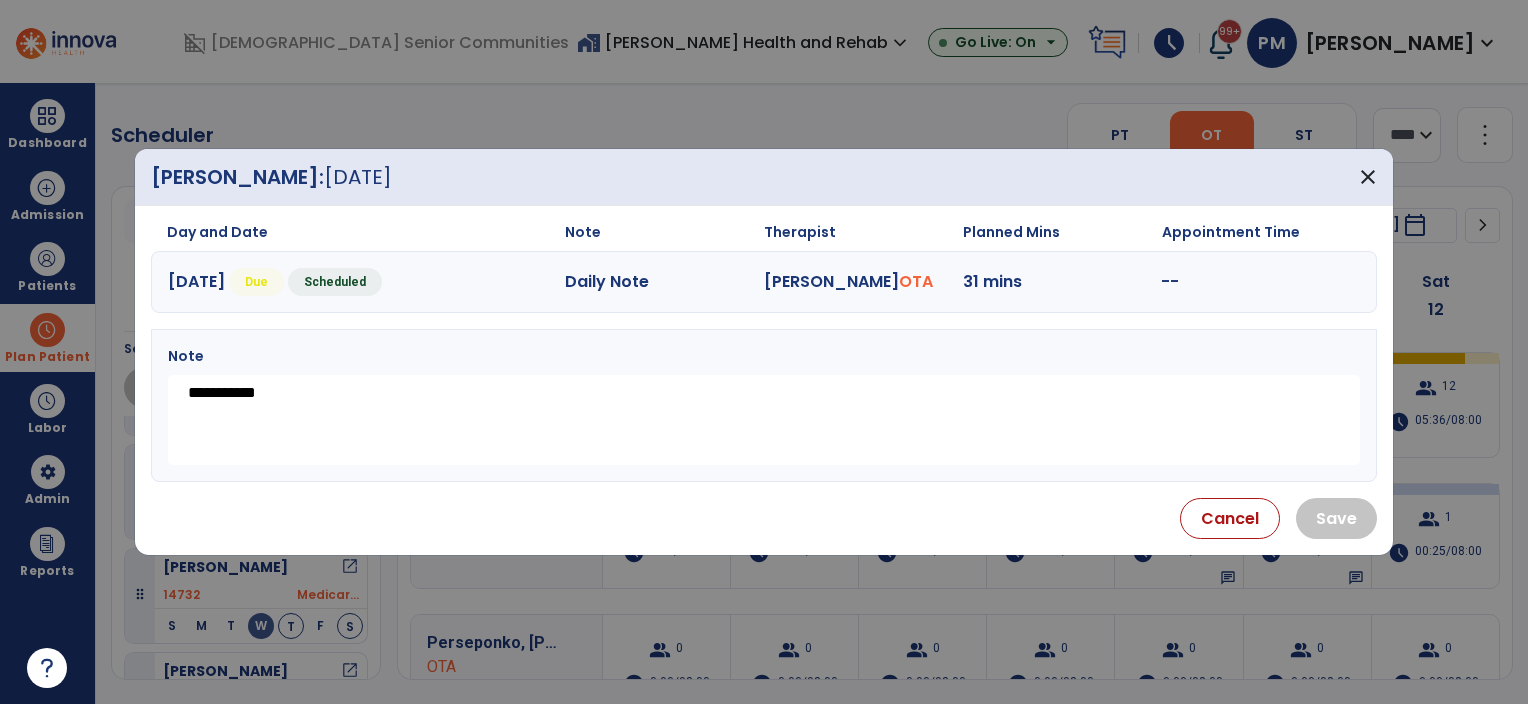 click on "**********" at bounding box center (764, 420) 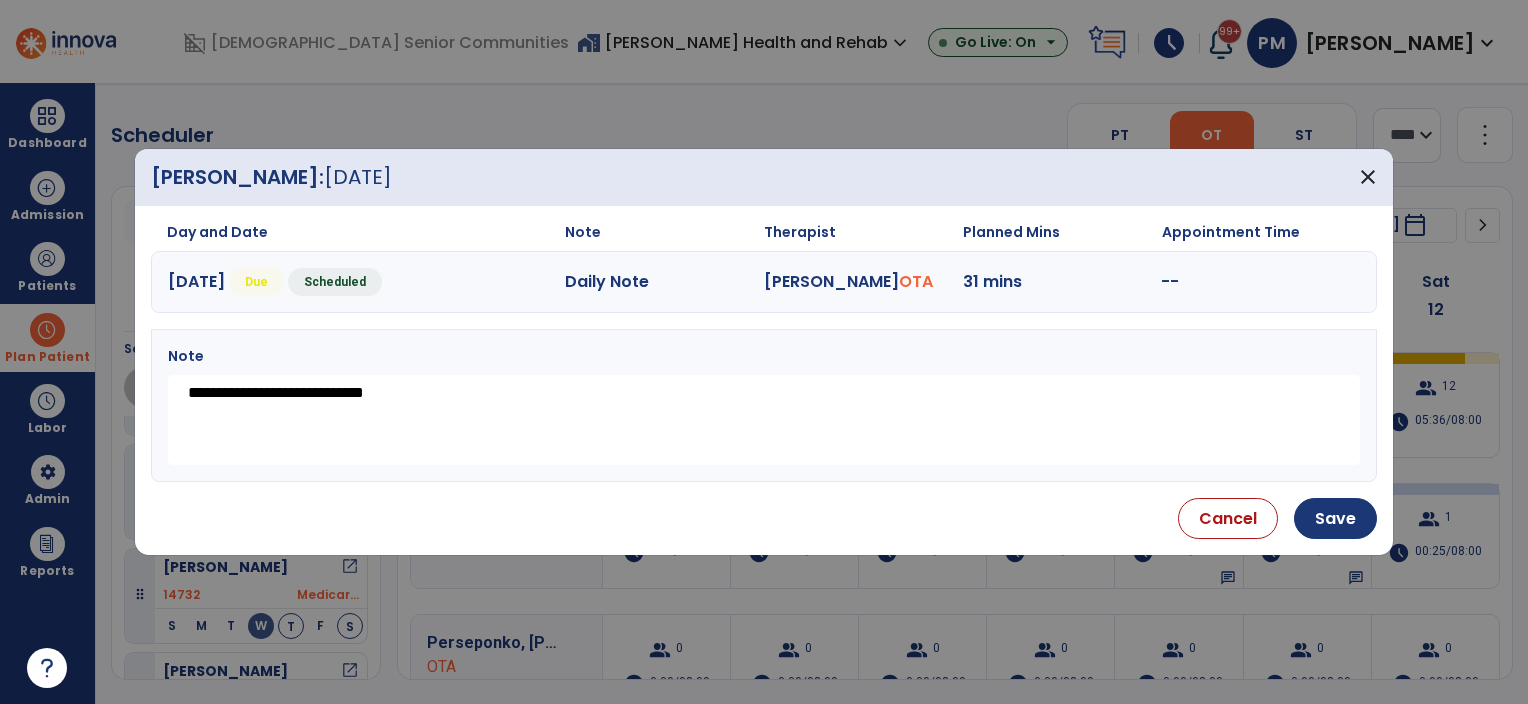 paste on "**********" 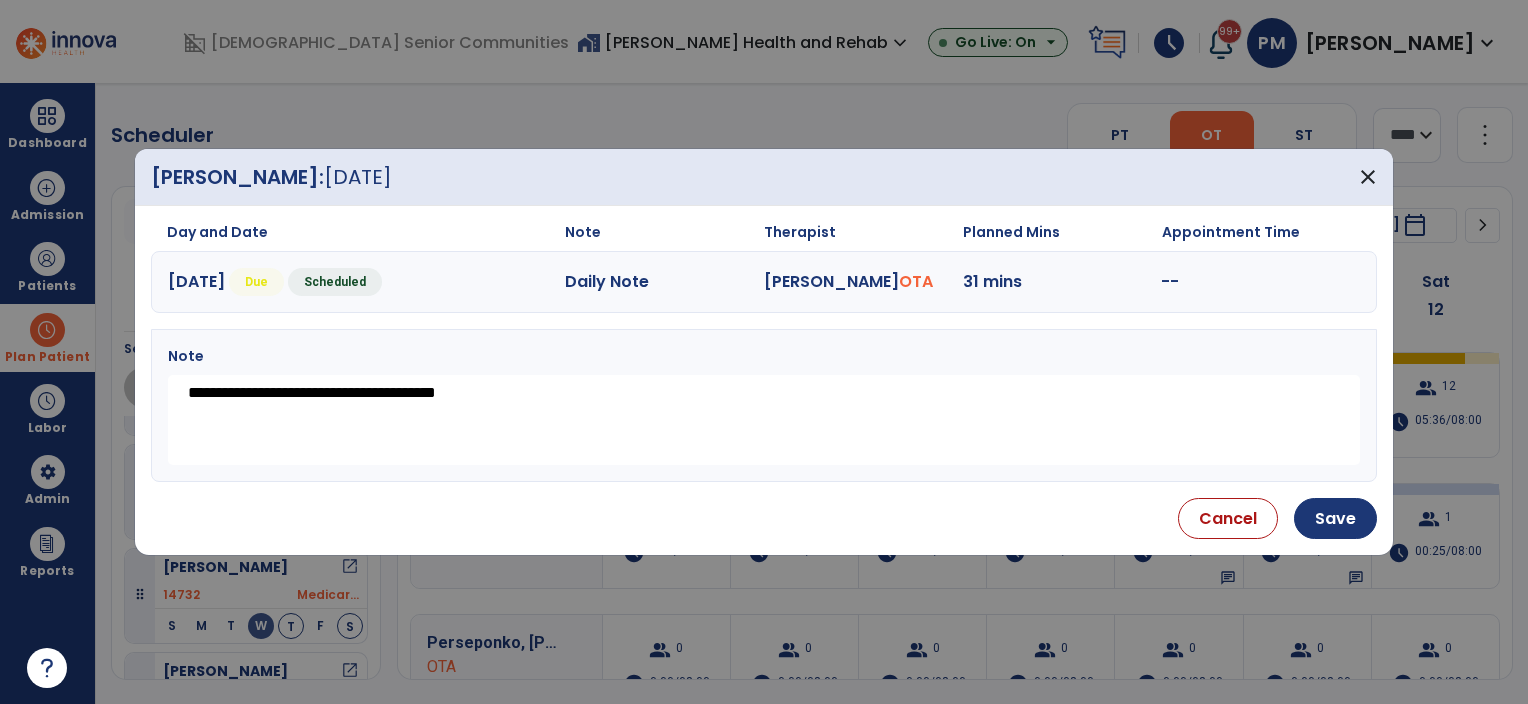 click on "**********" at bounding box center [764, 420] 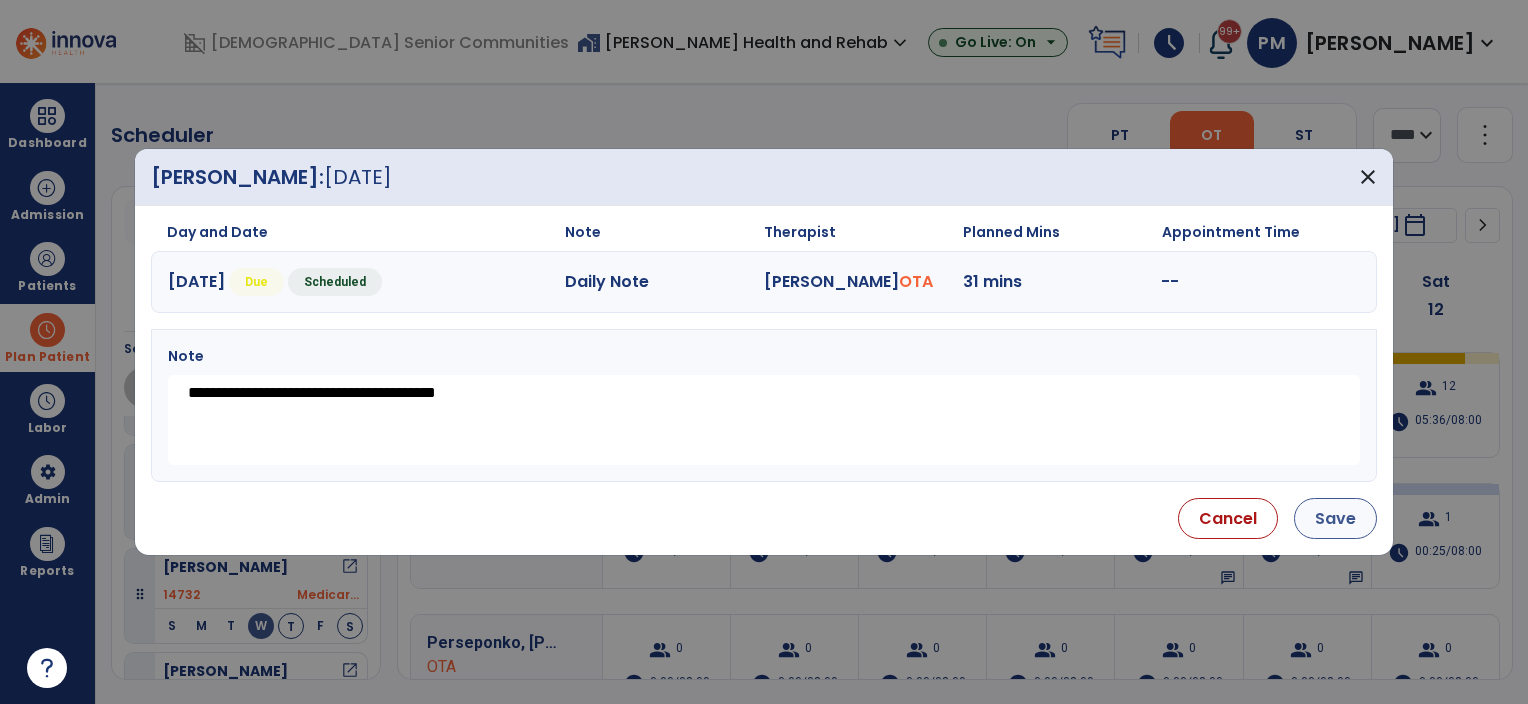 type on "**********" 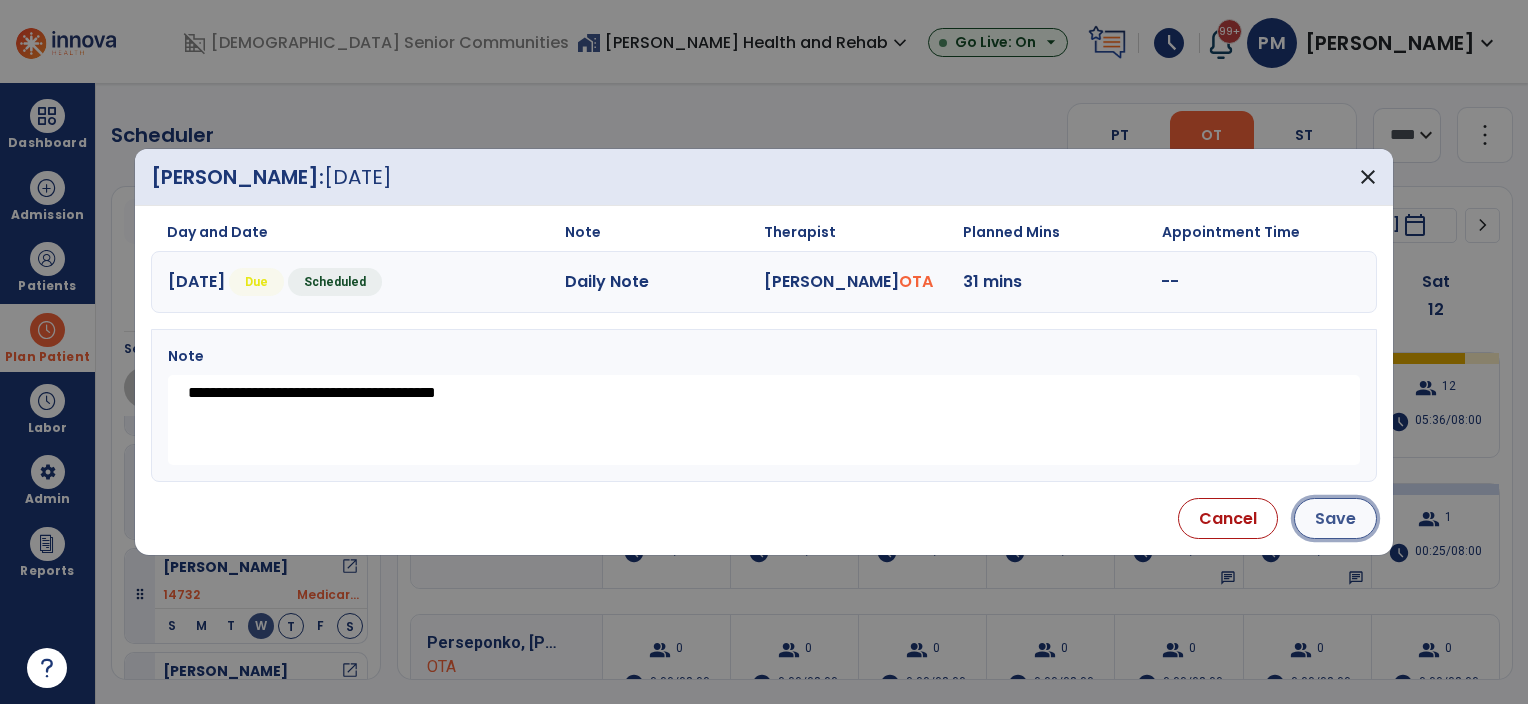 click on "Save" at bounding box center [1335, 518] 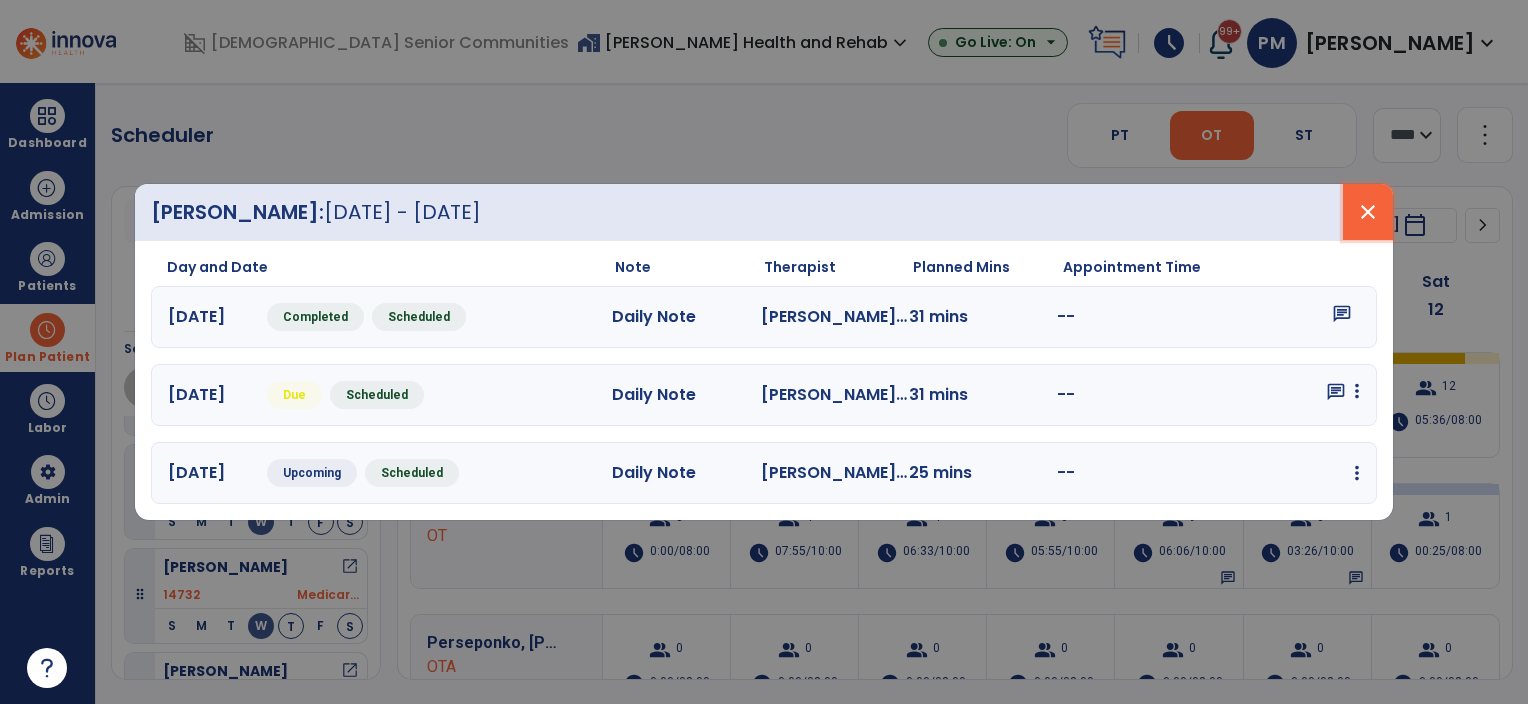 click on "close" at bounding box center (1368, 212) 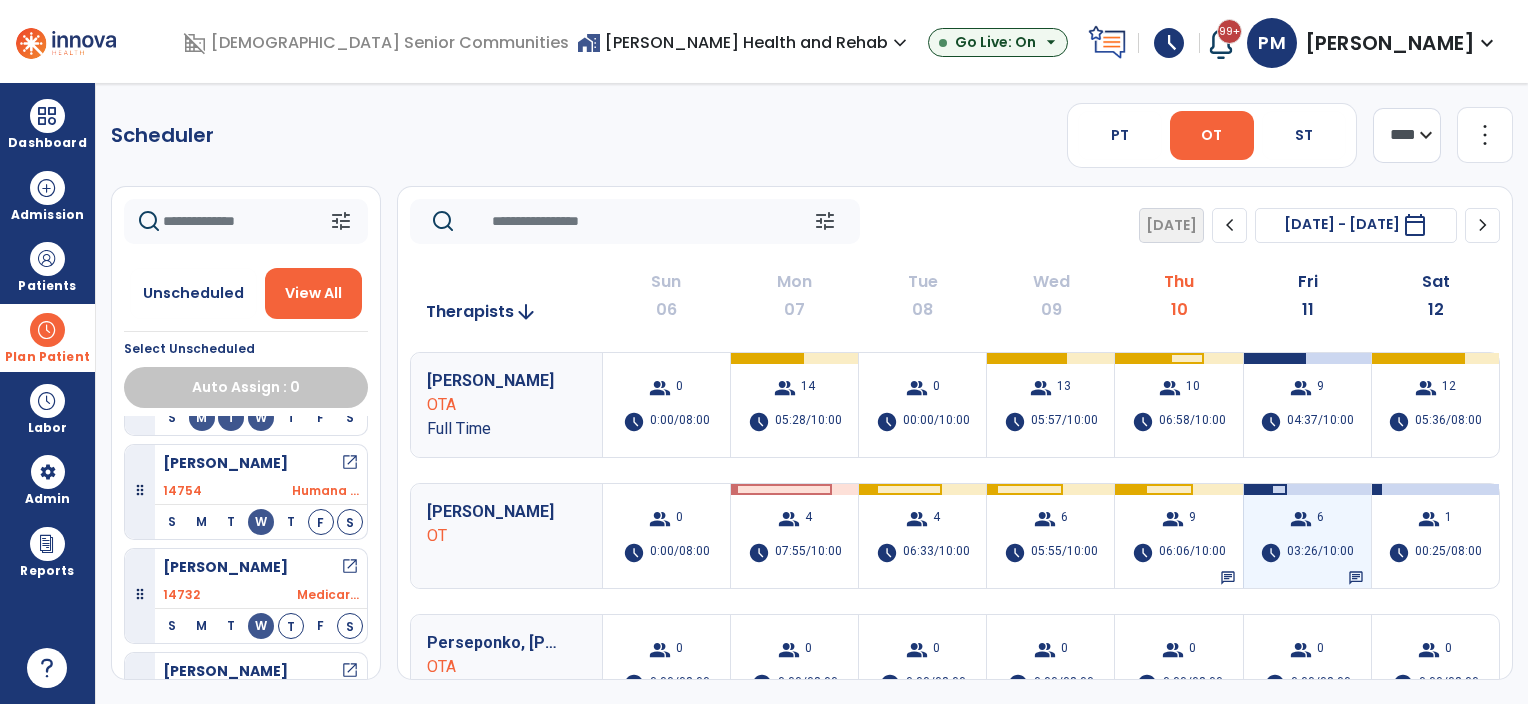 click on "group  6  schedule  03:26/10:00   chat" at bounding box center [1307, 536] 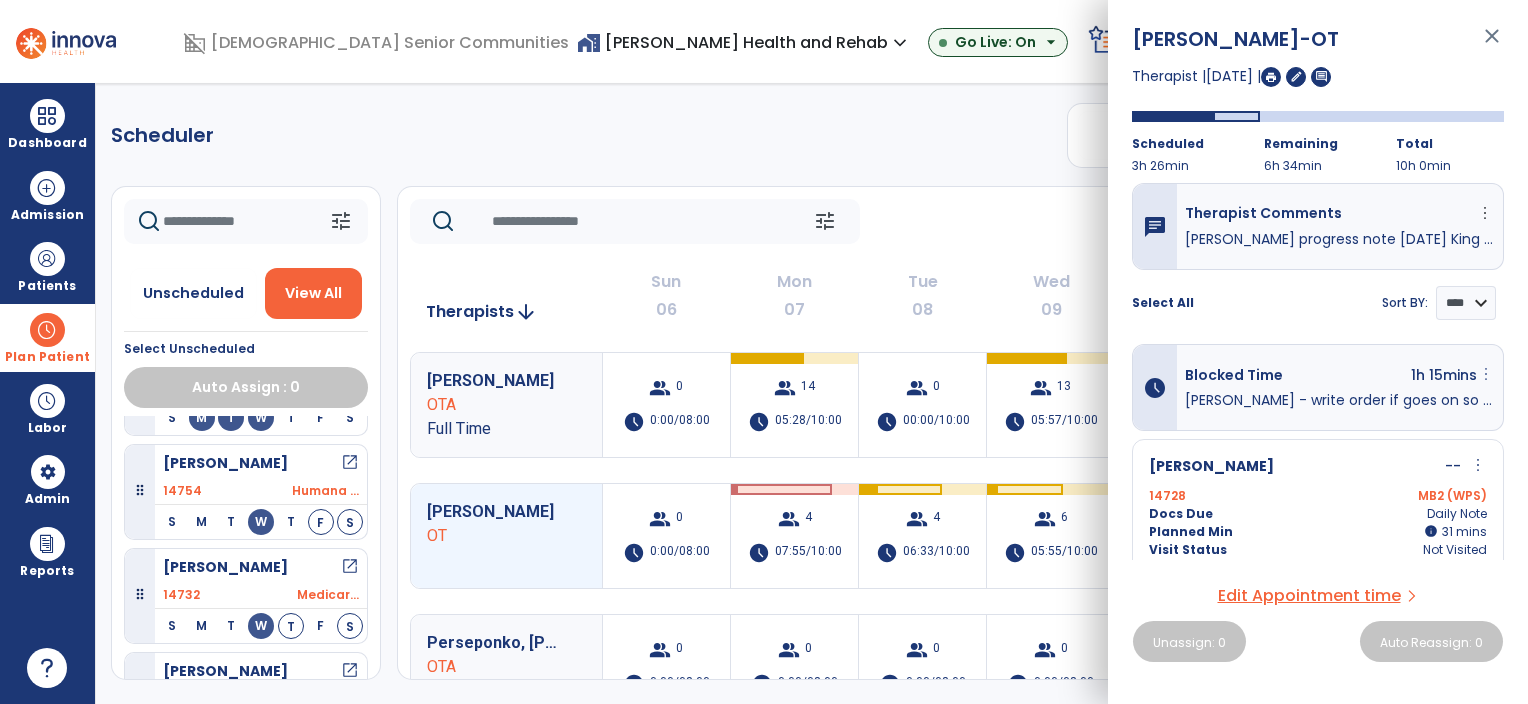 click on "more_vert" at bounding box center (1486, 374) 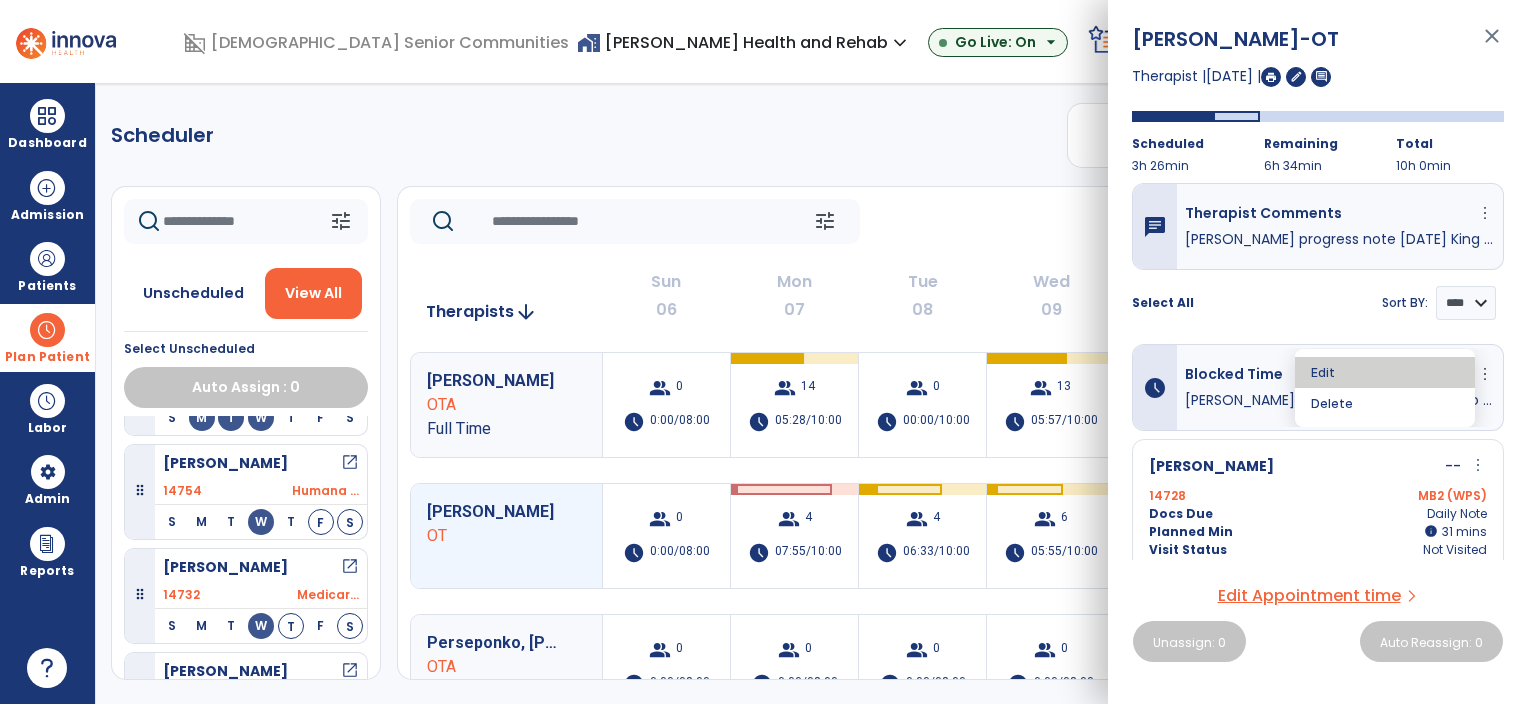 click on "Edit" at bounding box center [1385, 372] 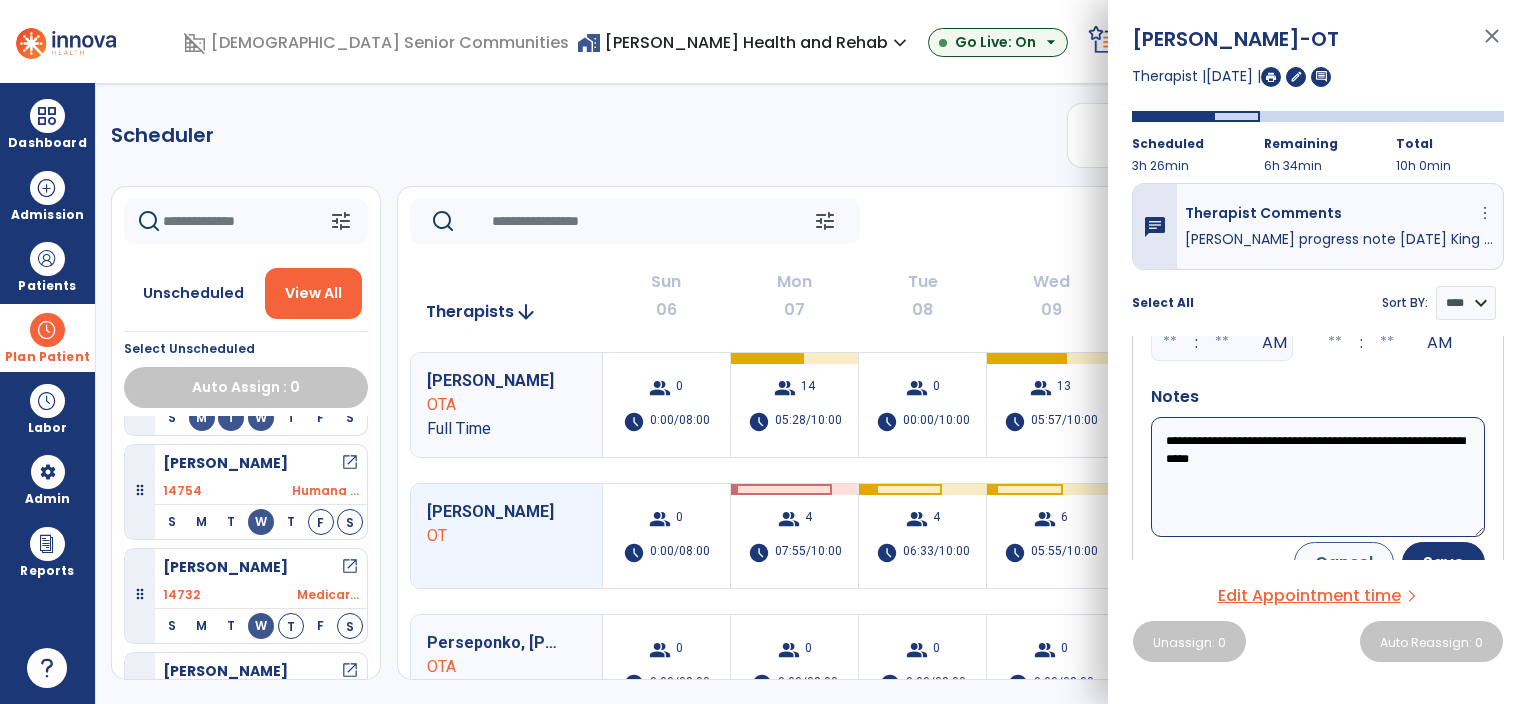 scroll, scrollTop: 200, scrollLeft: 0, axis: vertical 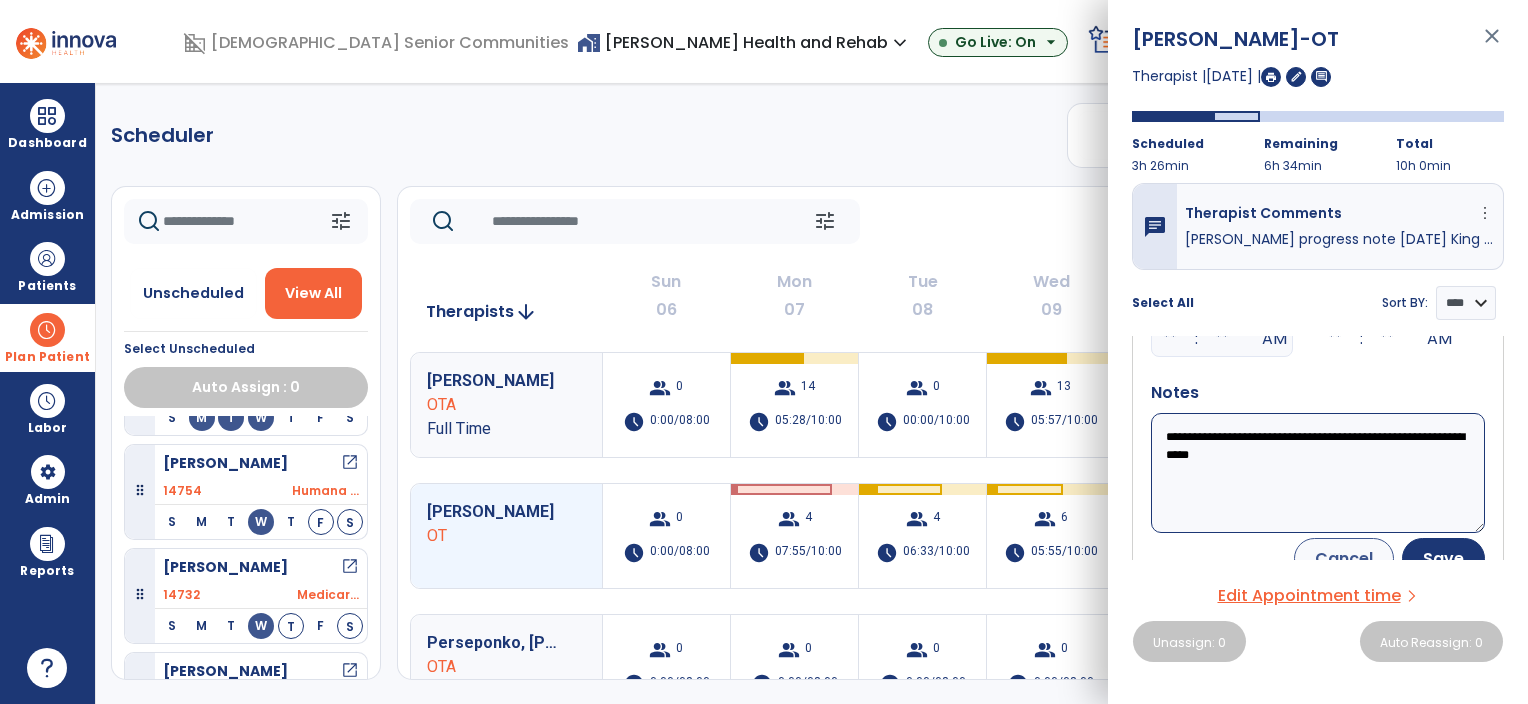 click on "**********" at bounding box center [1318, 473] 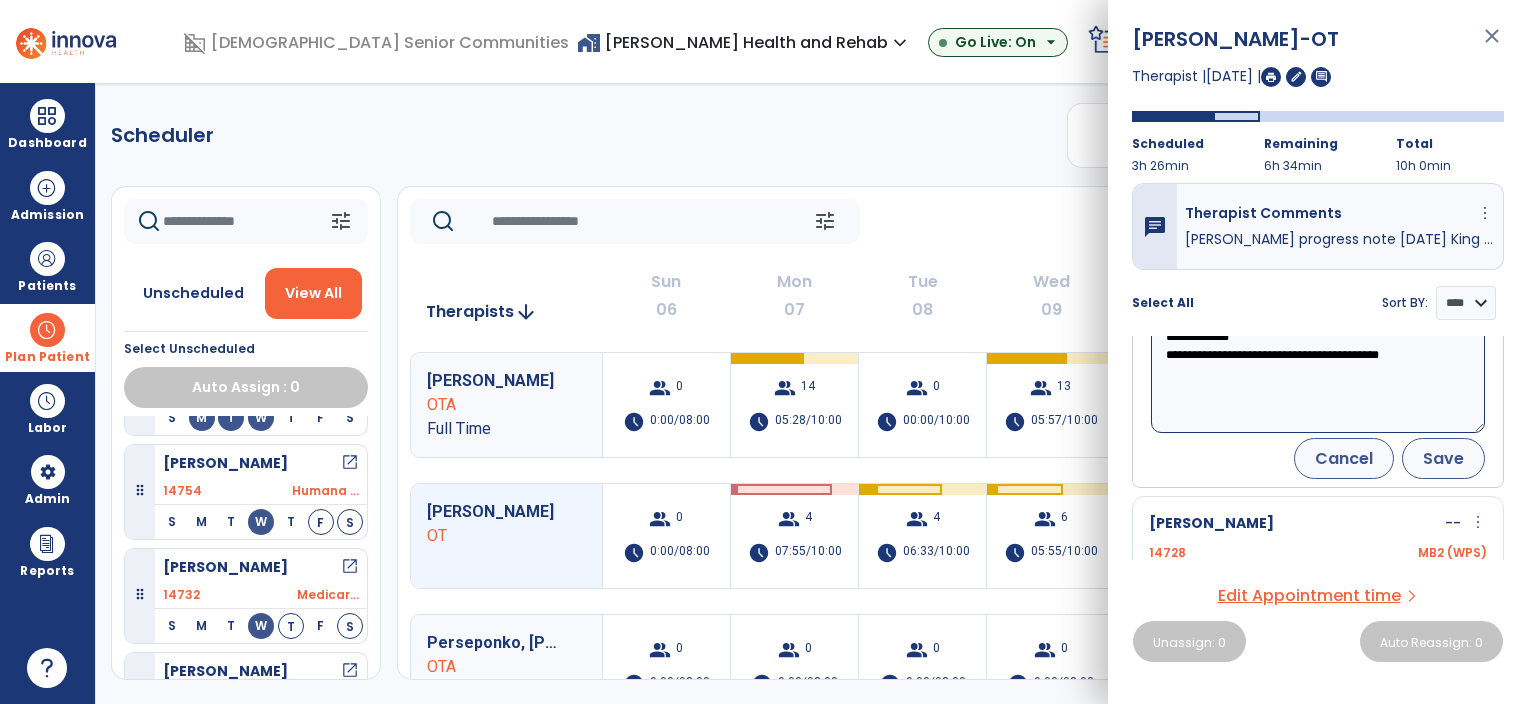 type on "**********" 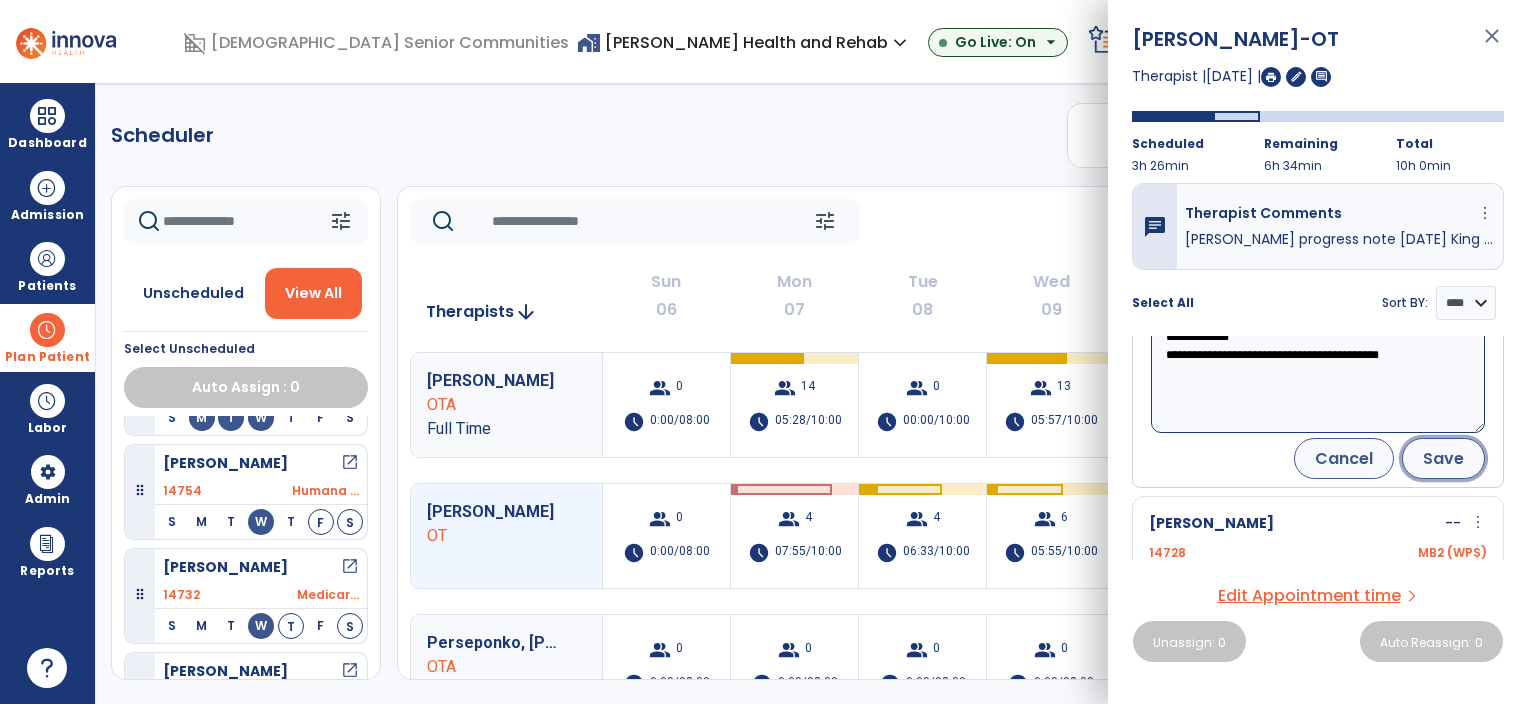 click on "Save" at bounding box center (1443, 458) 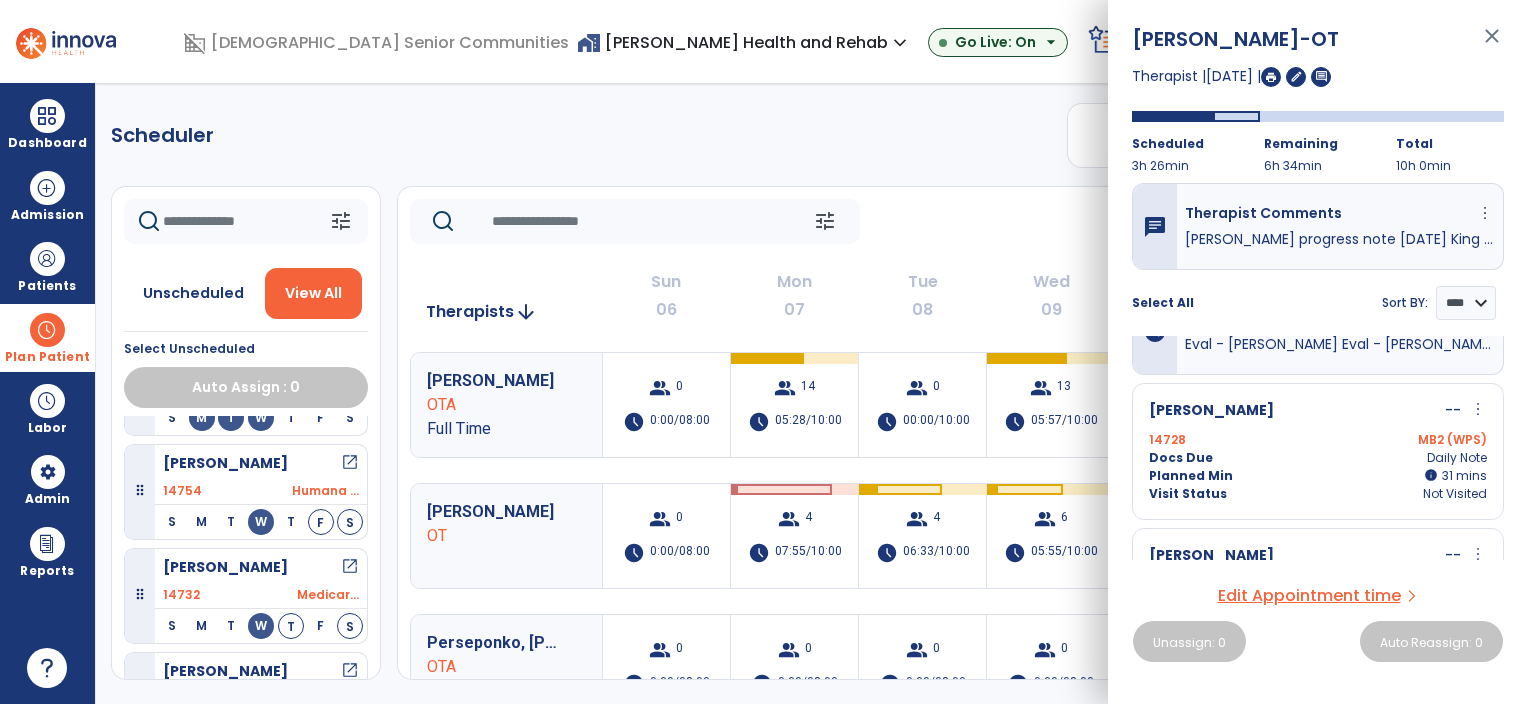 scroll, scrollTop: 0, scrollLeft: 0, axis: both 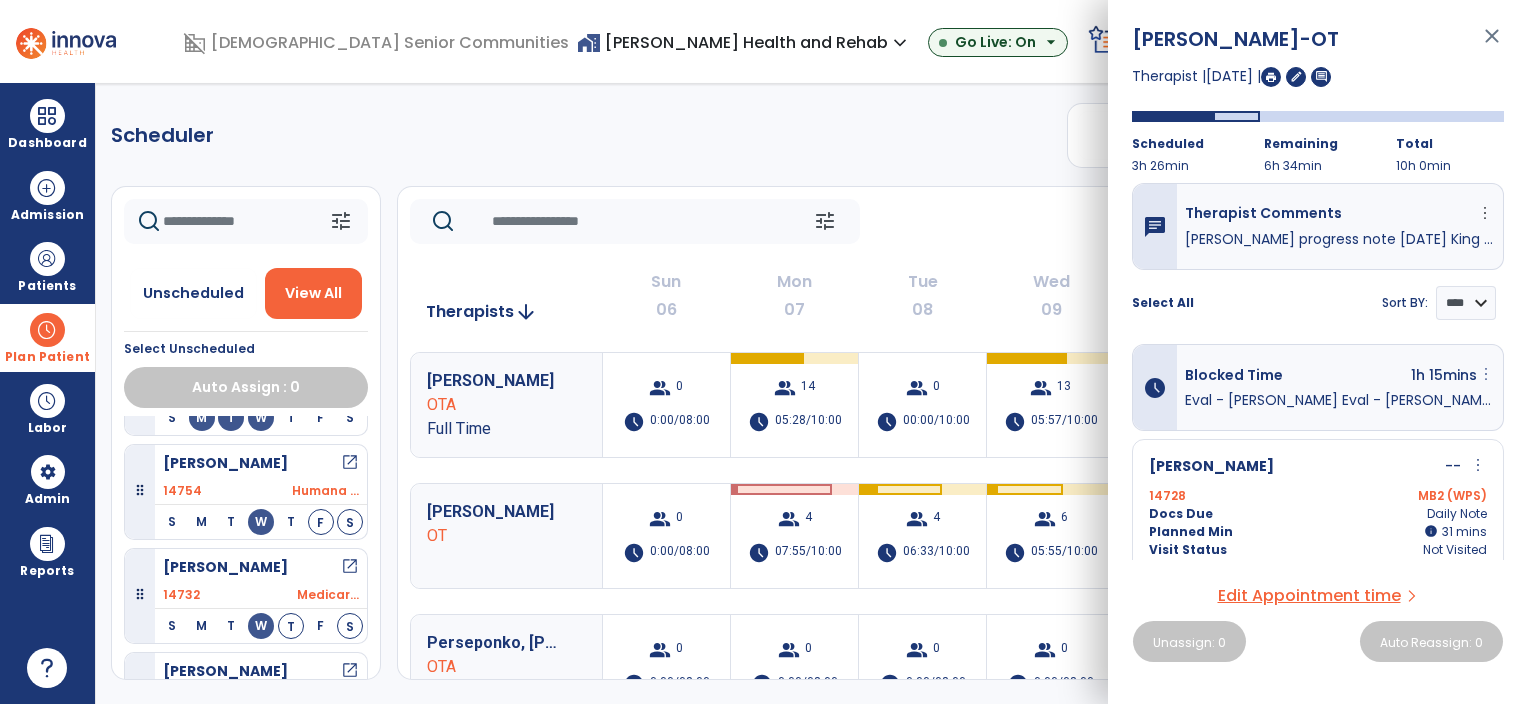 click on "more_vert" at bounding box center [1486, 374] 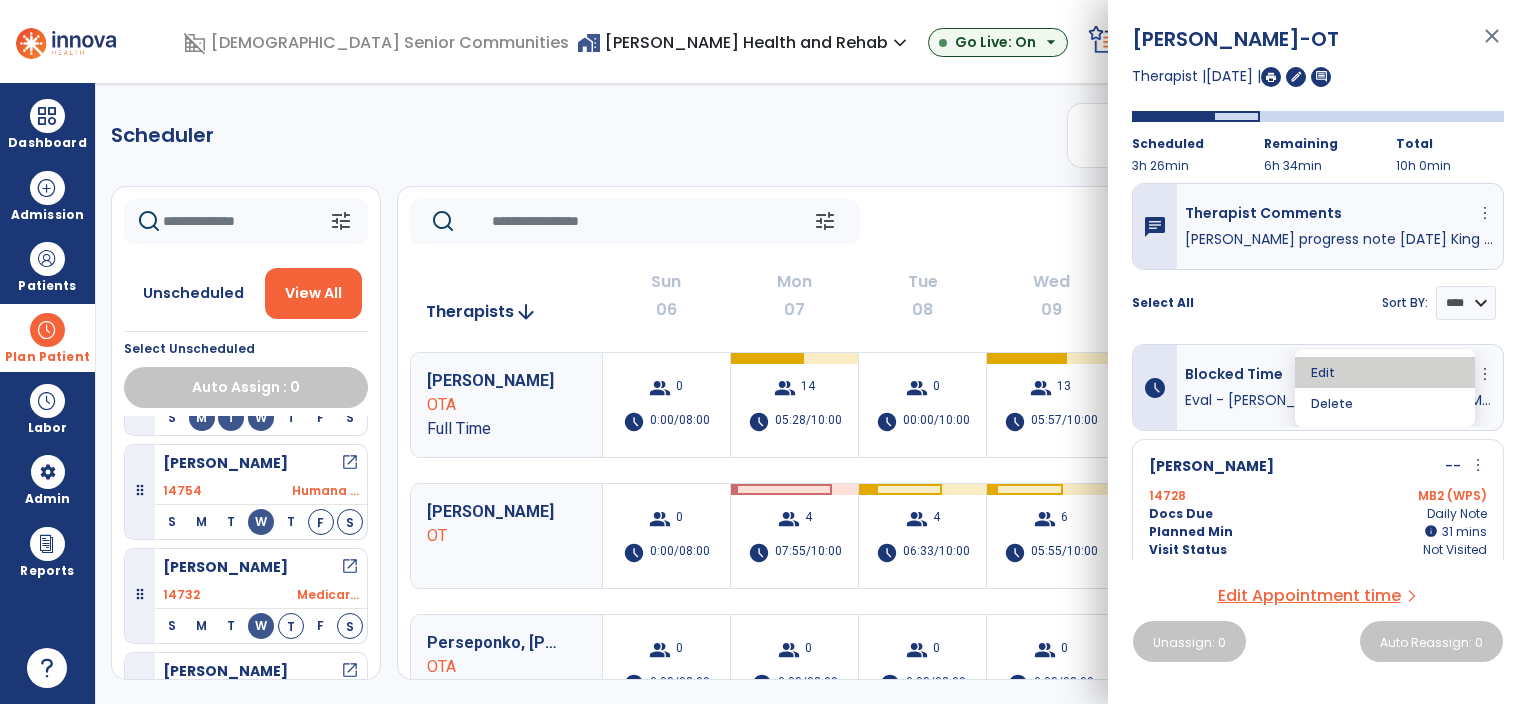 click on "Edit" at bounding box center (1385, 372) 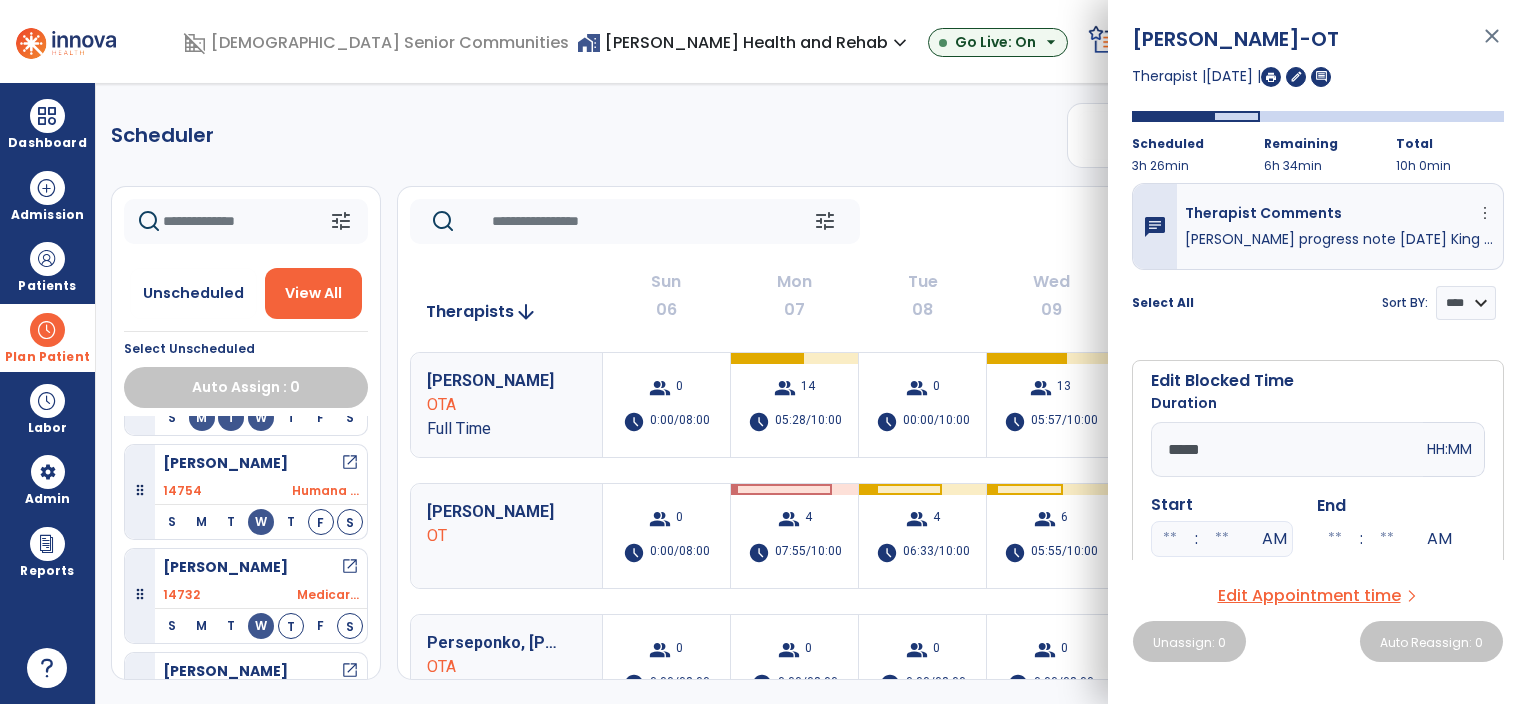 click on "*****" at bounding box center [1287, 449] 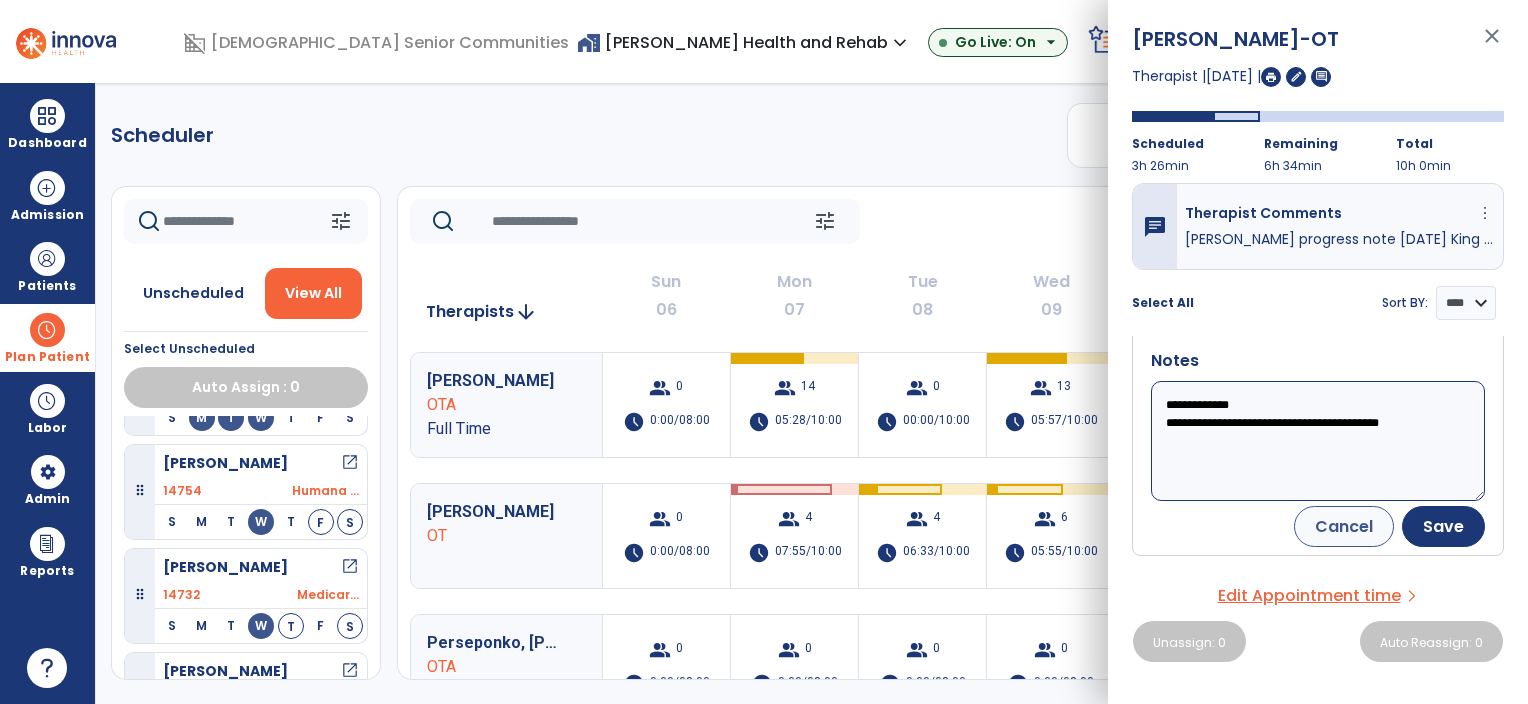 scroll, scrollTop: 400, scrollLeft: 0, axis: vertical 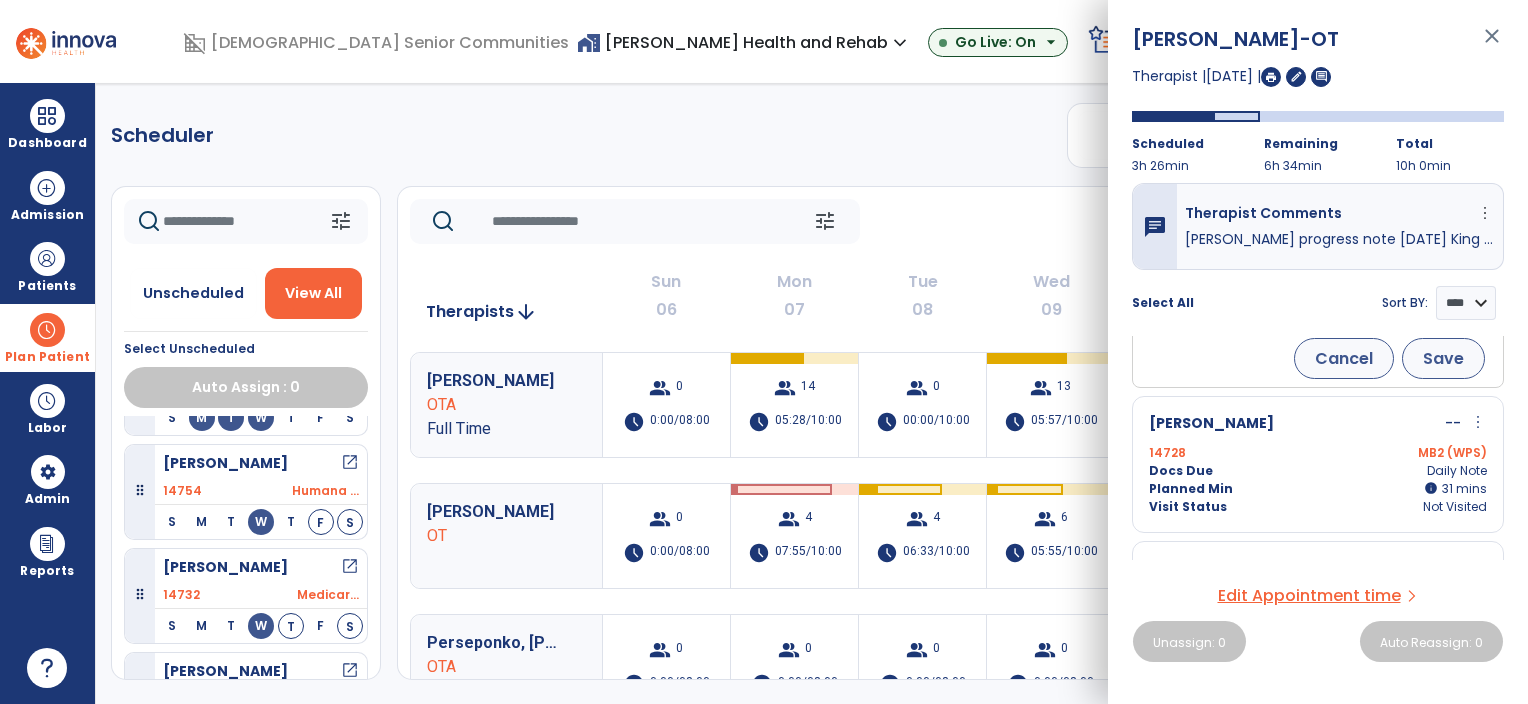 type on "*****" 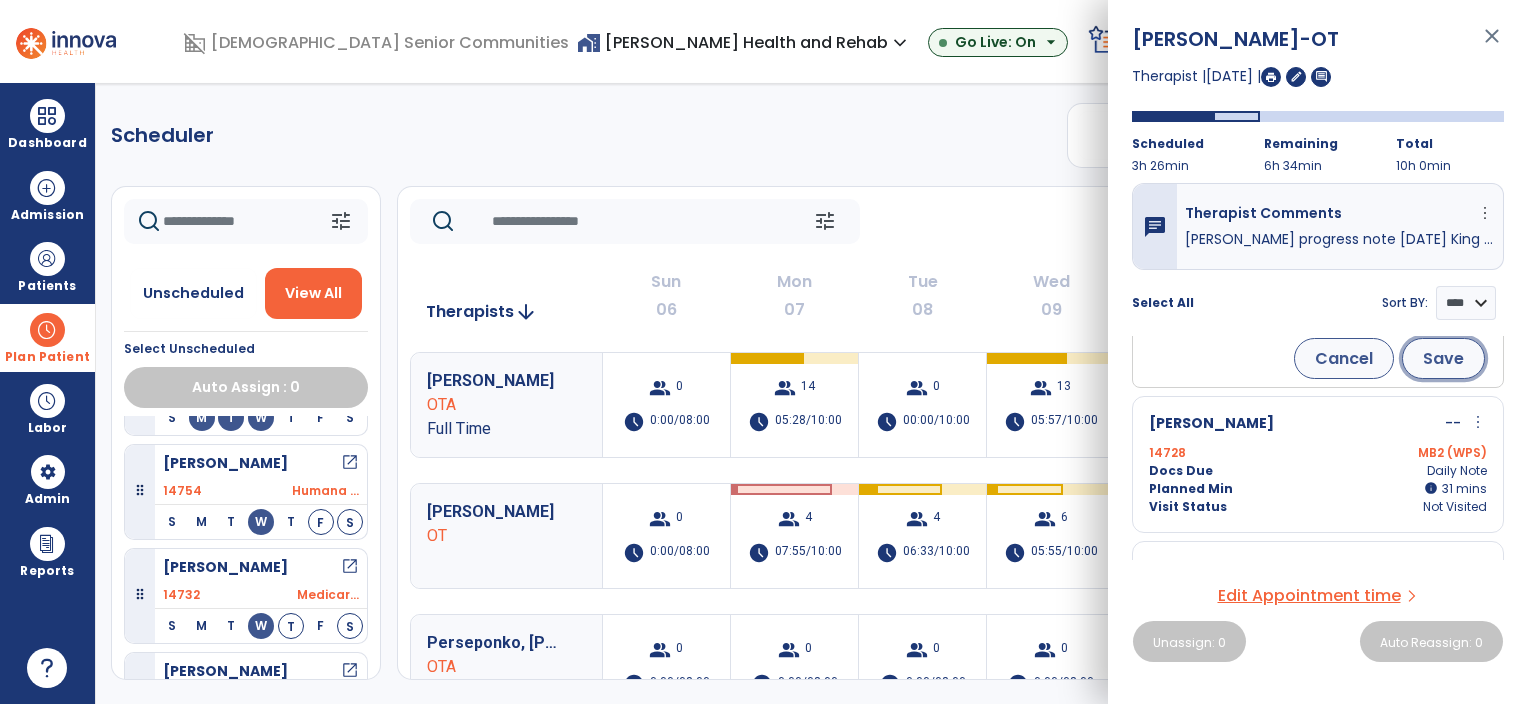 click on "Save" at bounding box center [1443, 358] 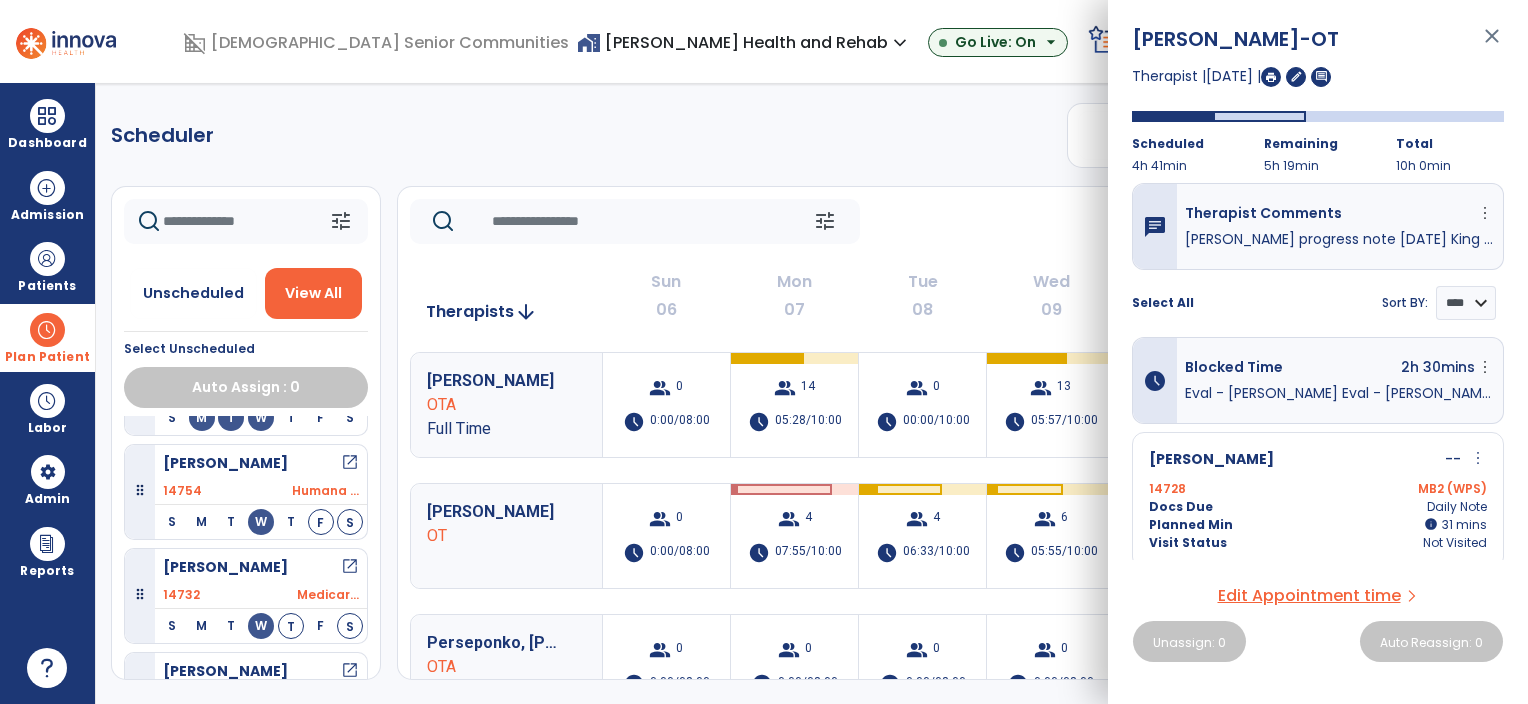 scroll, scrollTop: 0, scrollLeft: 0, axis: both 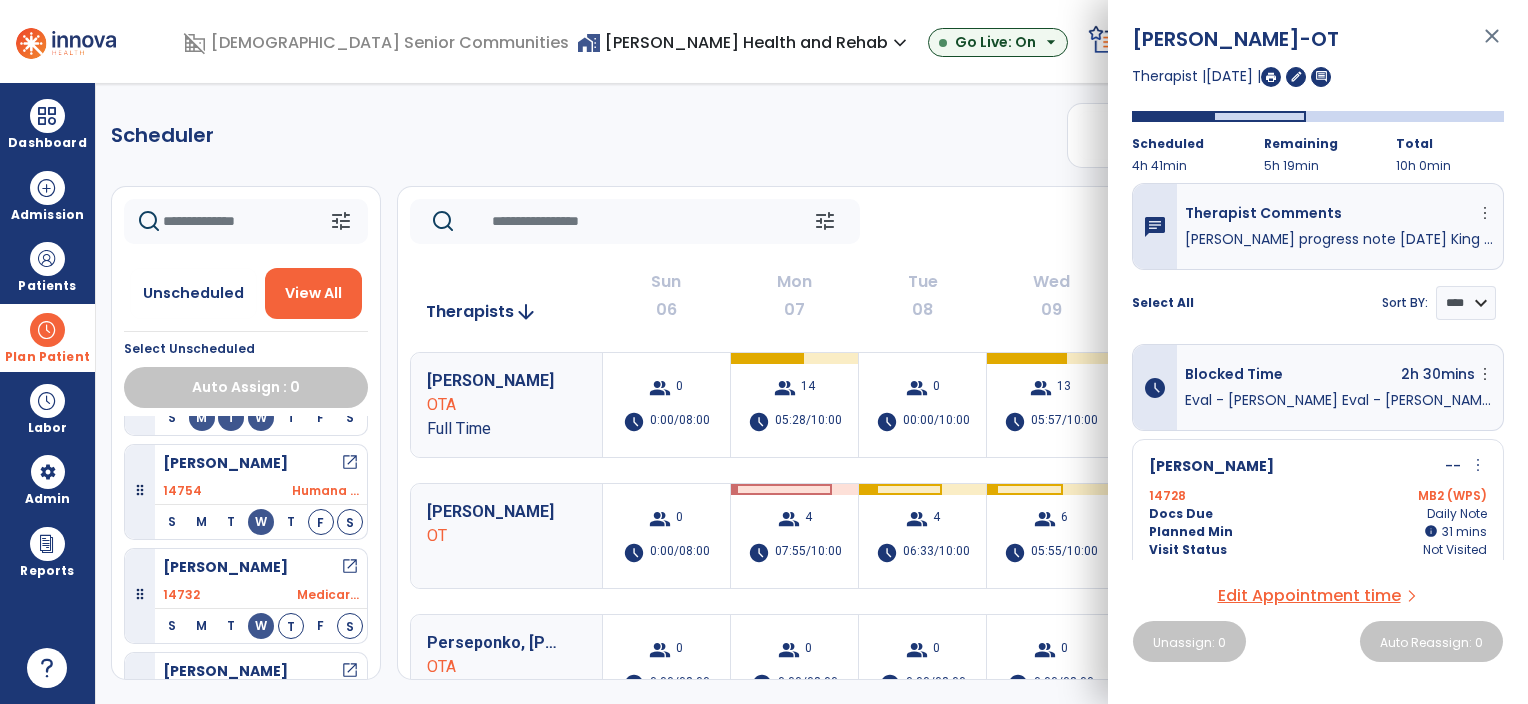 click on "close" at bounding box center [1492, 45] 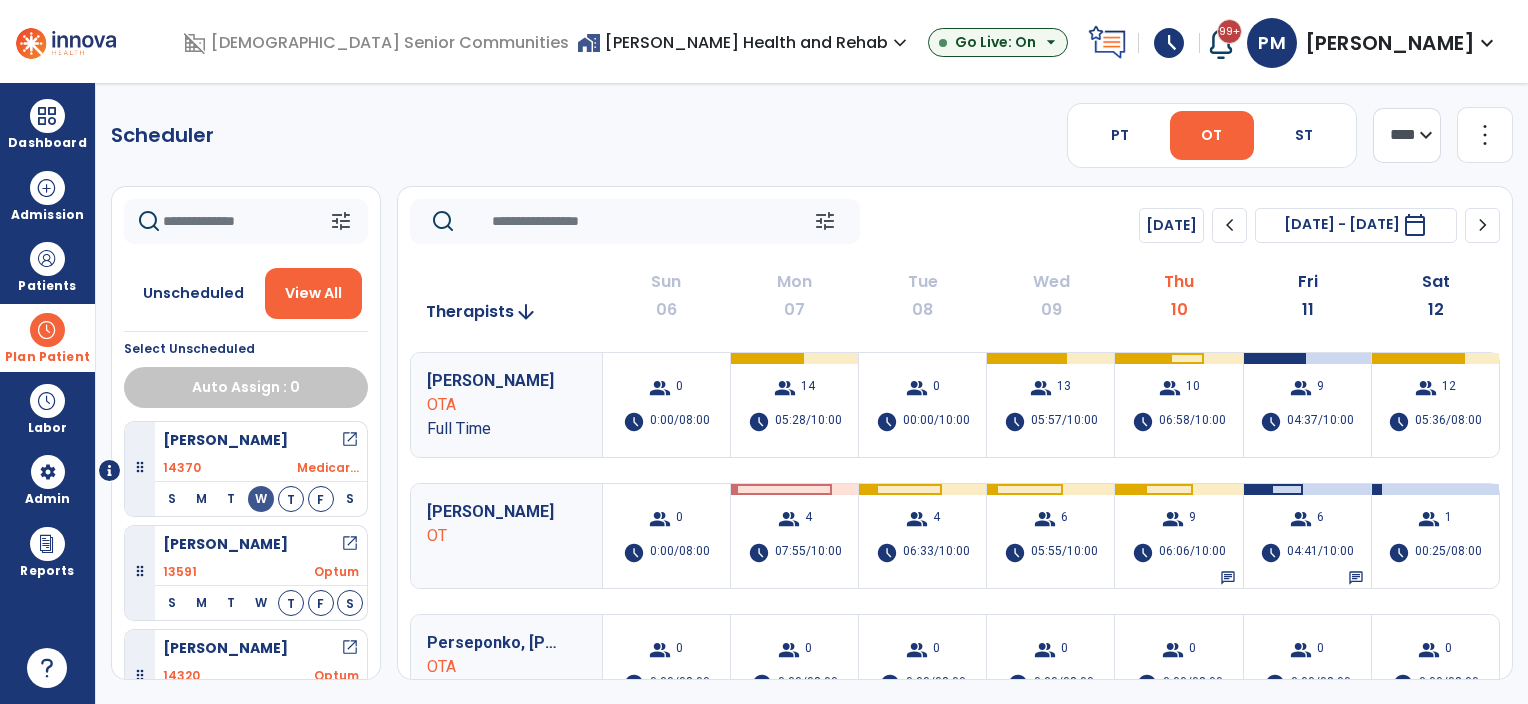 scroll, scrollTop: 0, scrollLeft: 0, axis: both 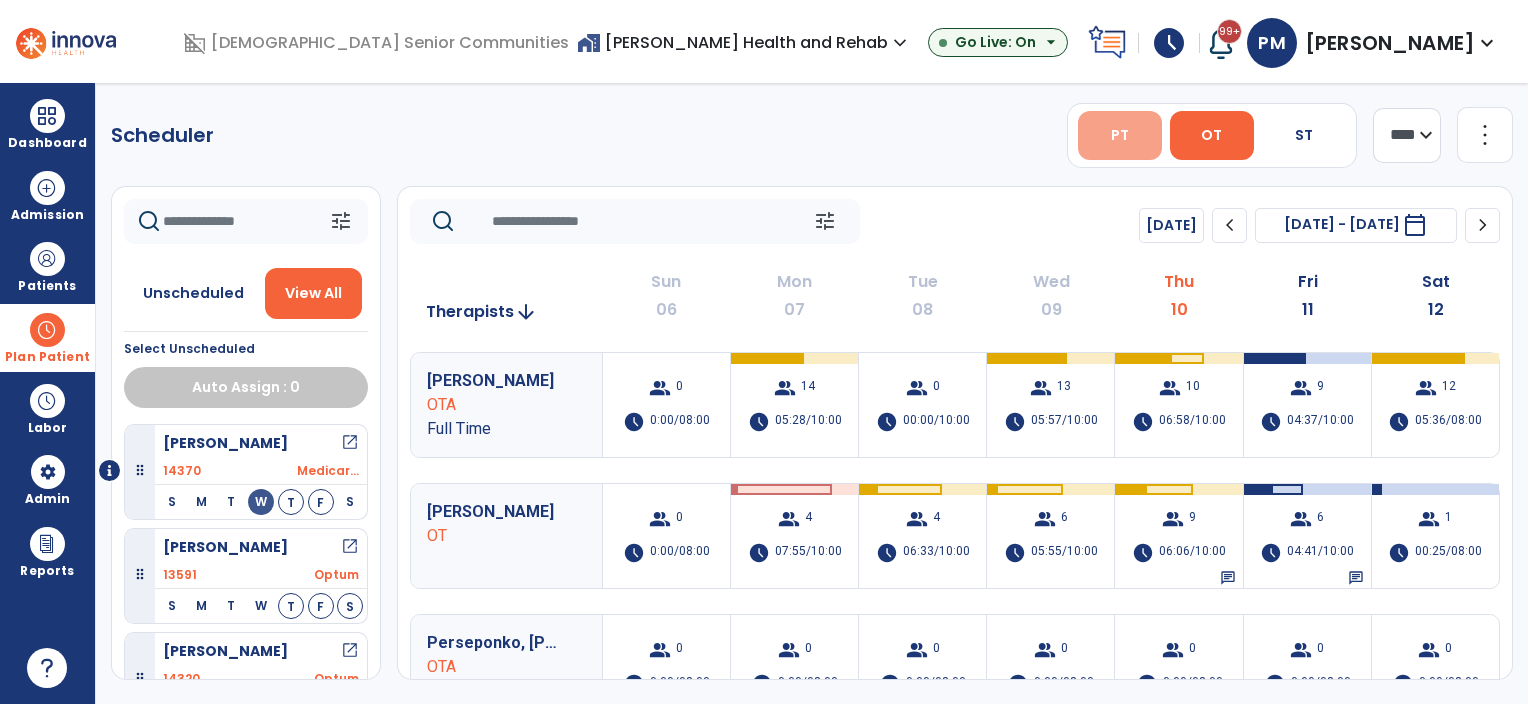 click on "PT" at bounding box center (1120, 135) 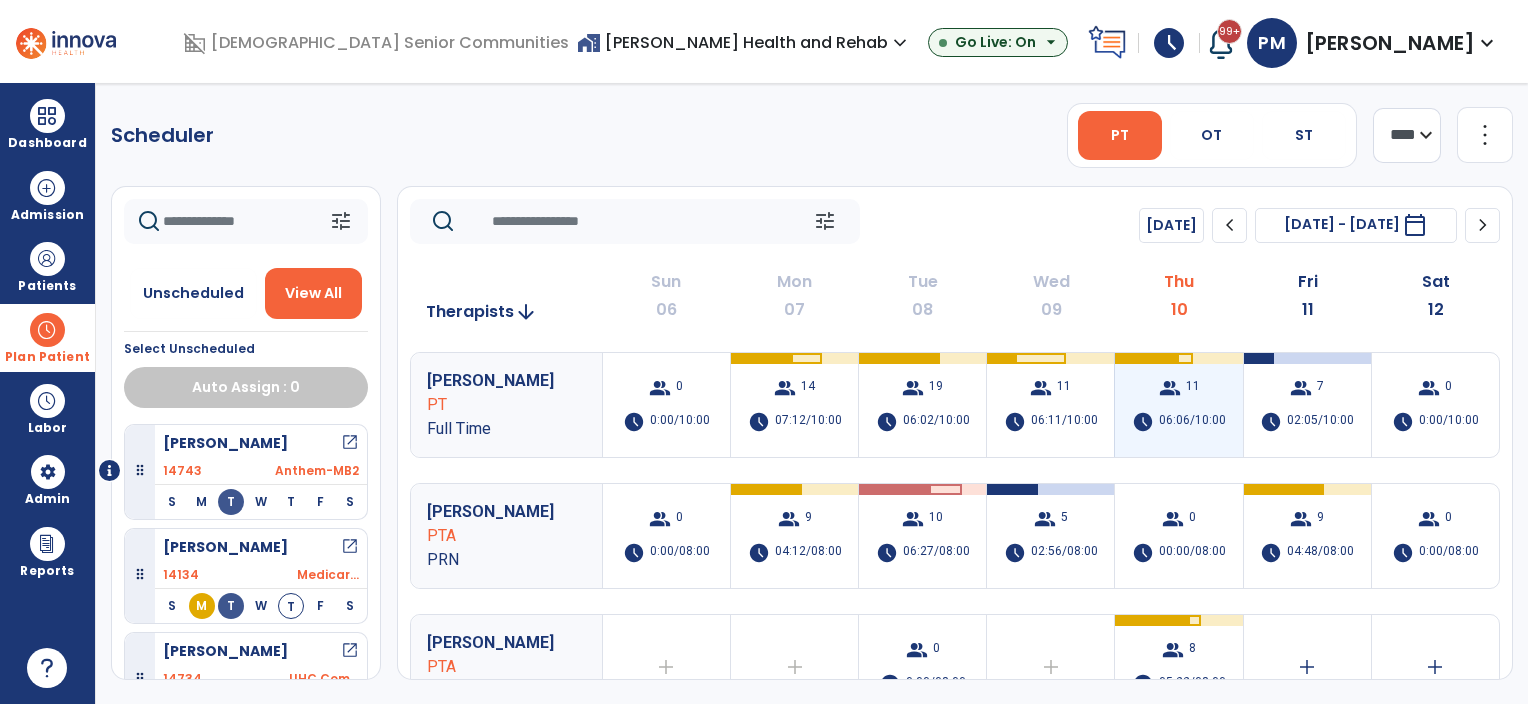 click on "group  11  schedule  06:06/10:00" at bounding box center (1178, 405) 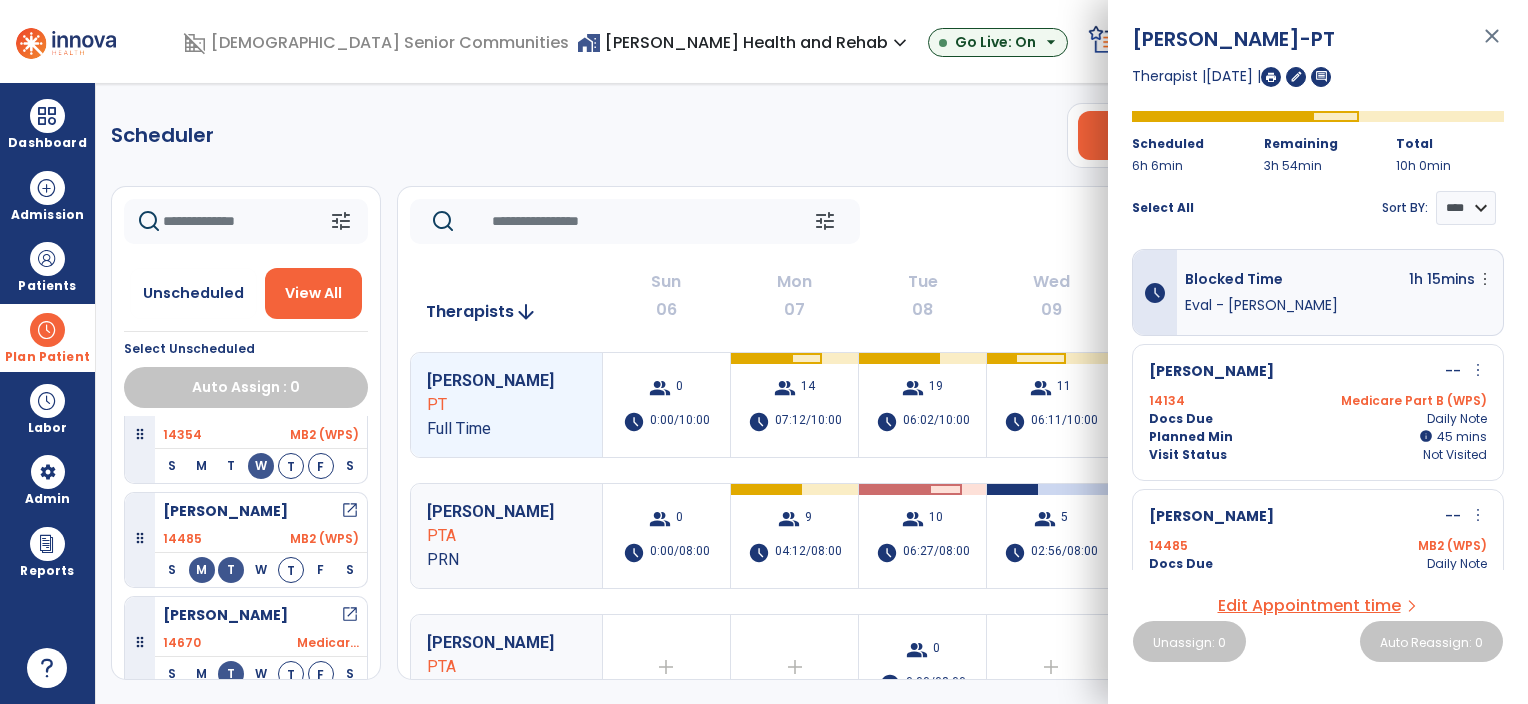 scroll, scrollTop: 1200, scrollLeft: 0, axis: vertical 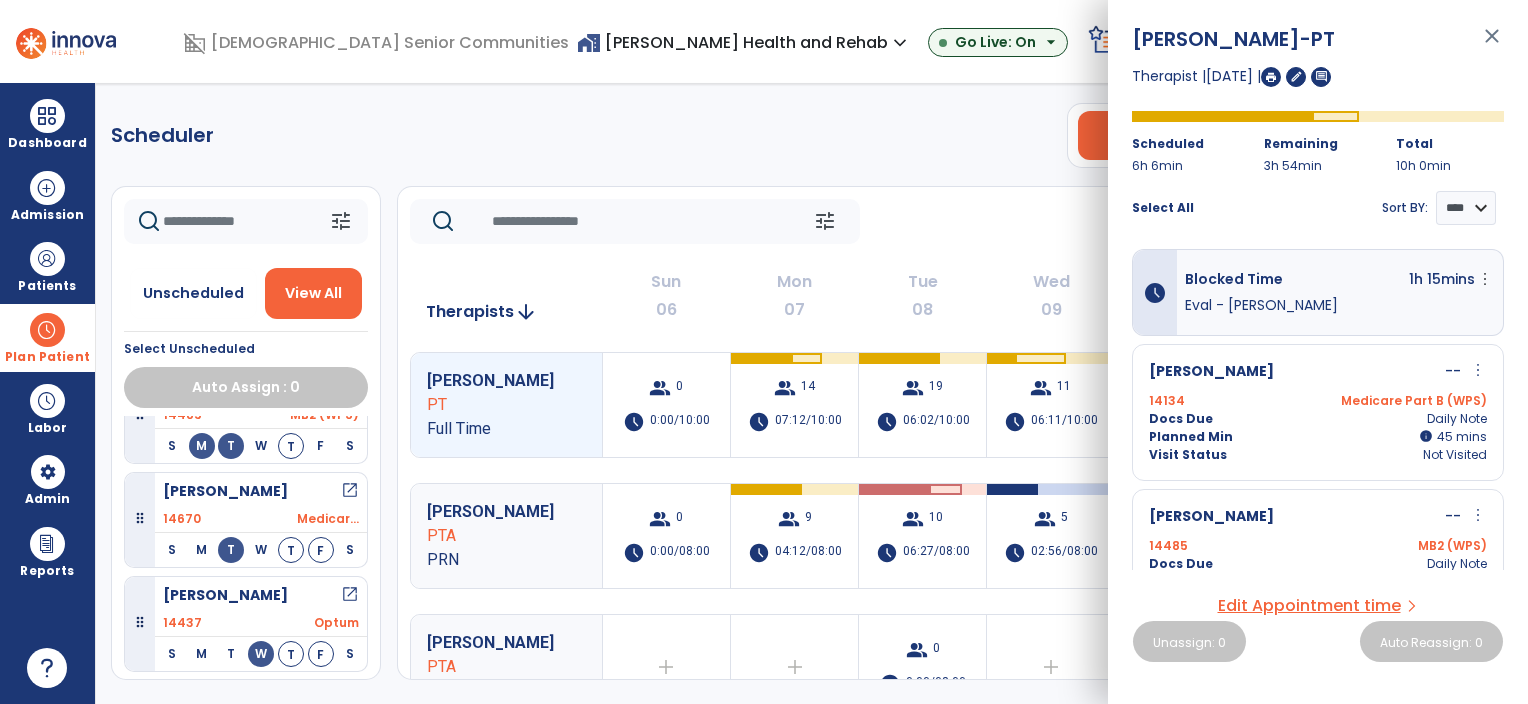 click on "open_in_new" at bounding box center (350, 595) 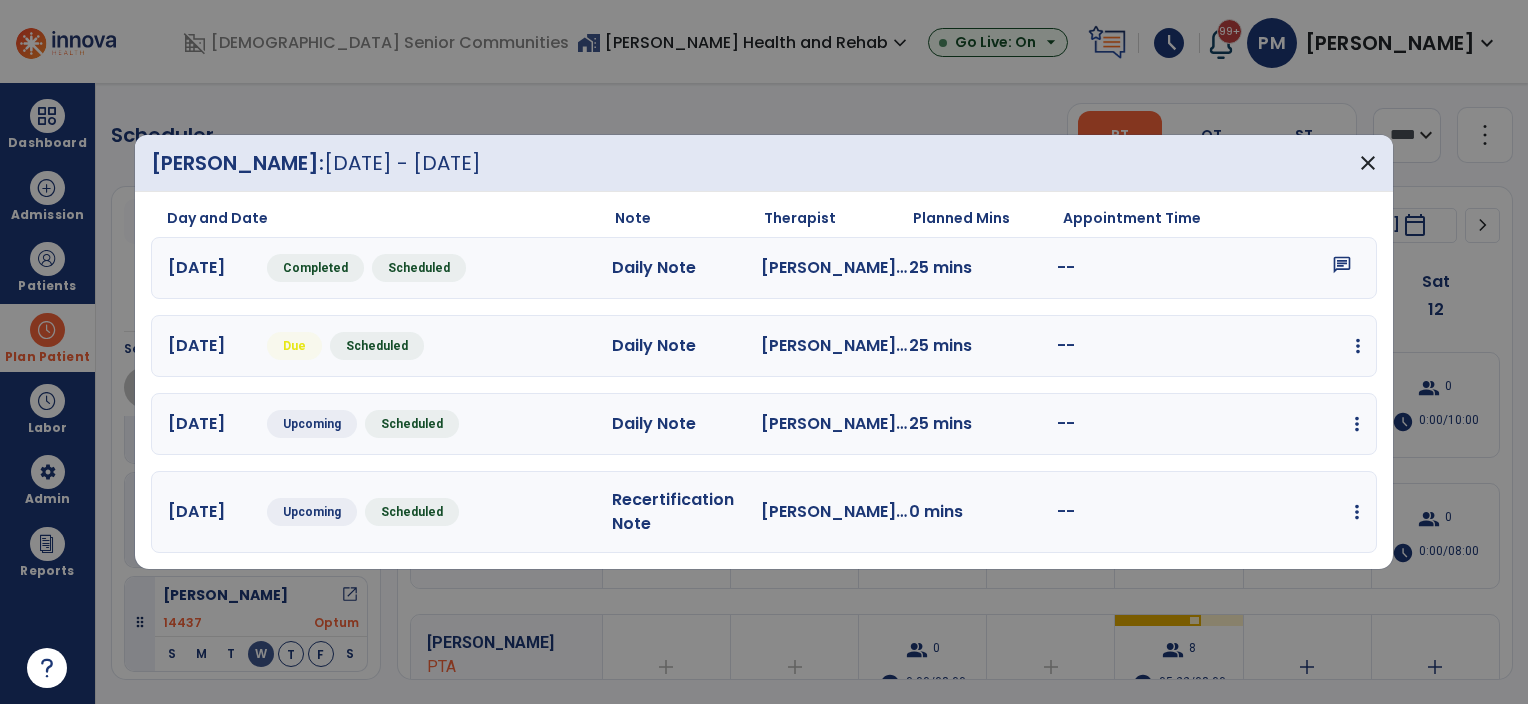 click at bounding box center [1358, 346] 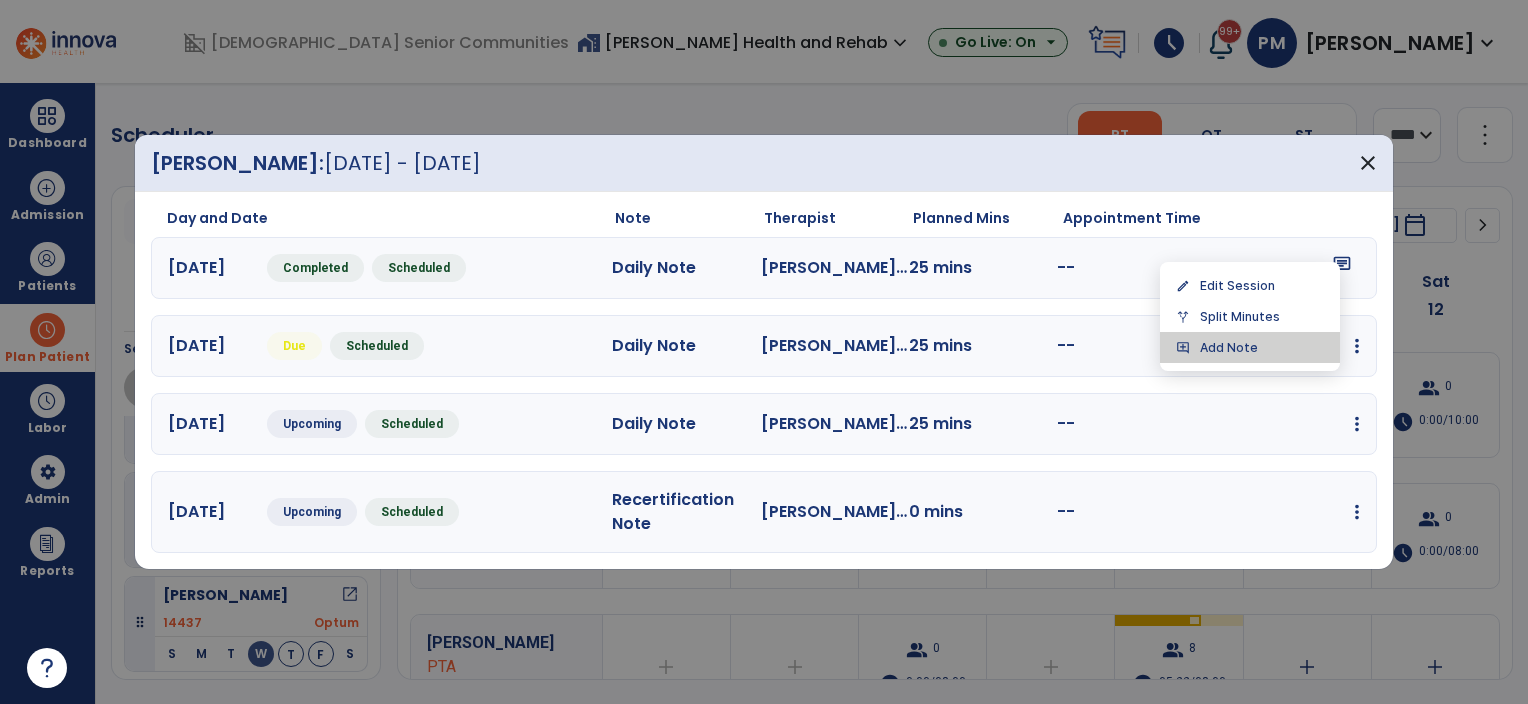 click on "add_comment  Add Note" at bounding box center [1250, 347] 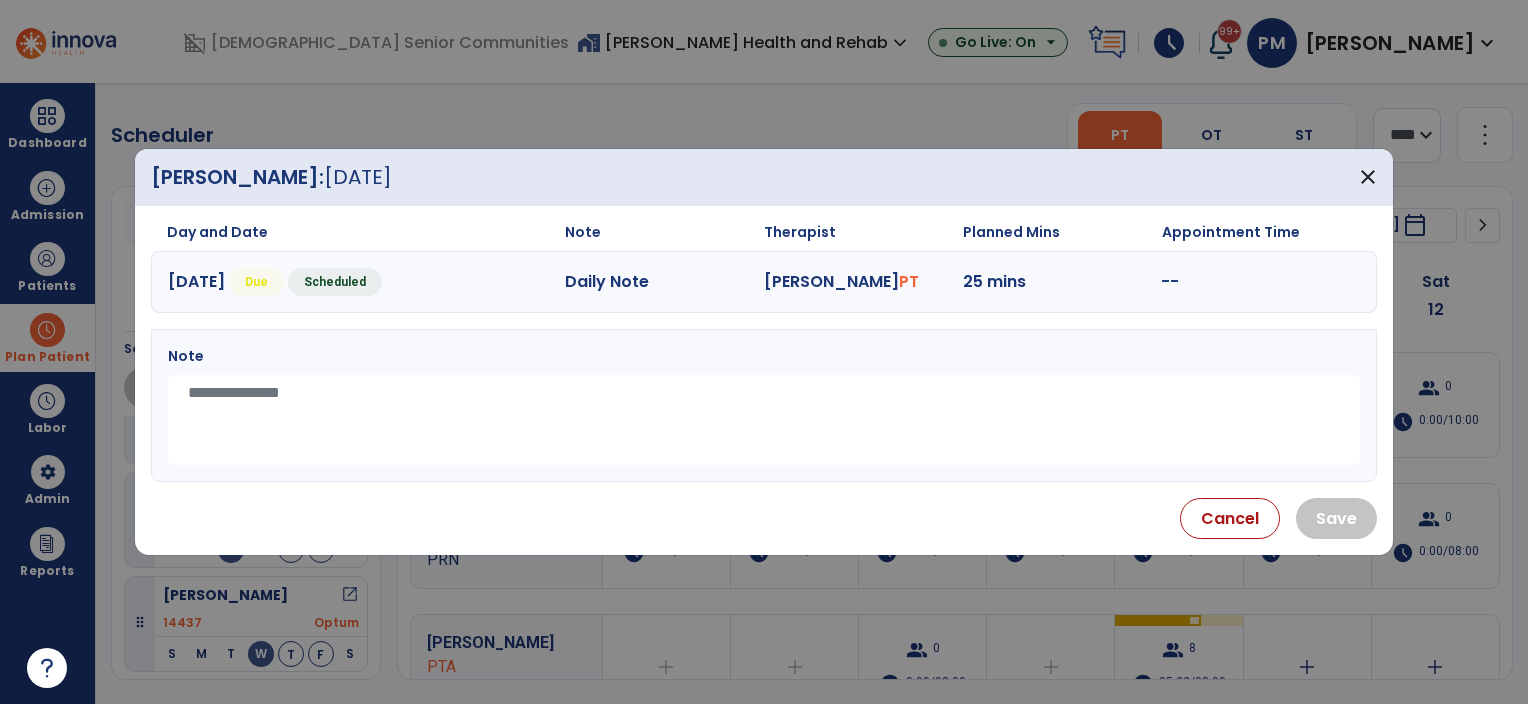 click at bounding box center (764, 420) 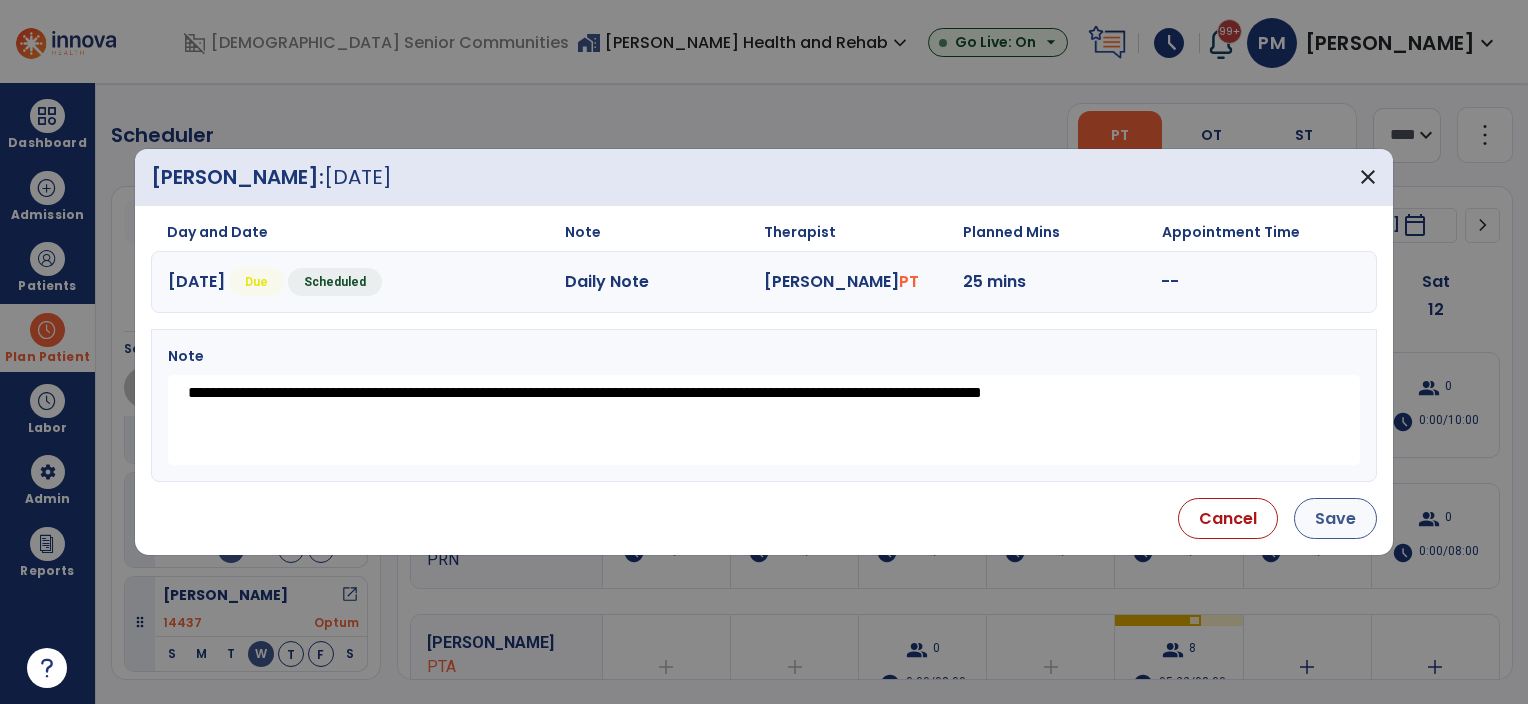 type on "**********" 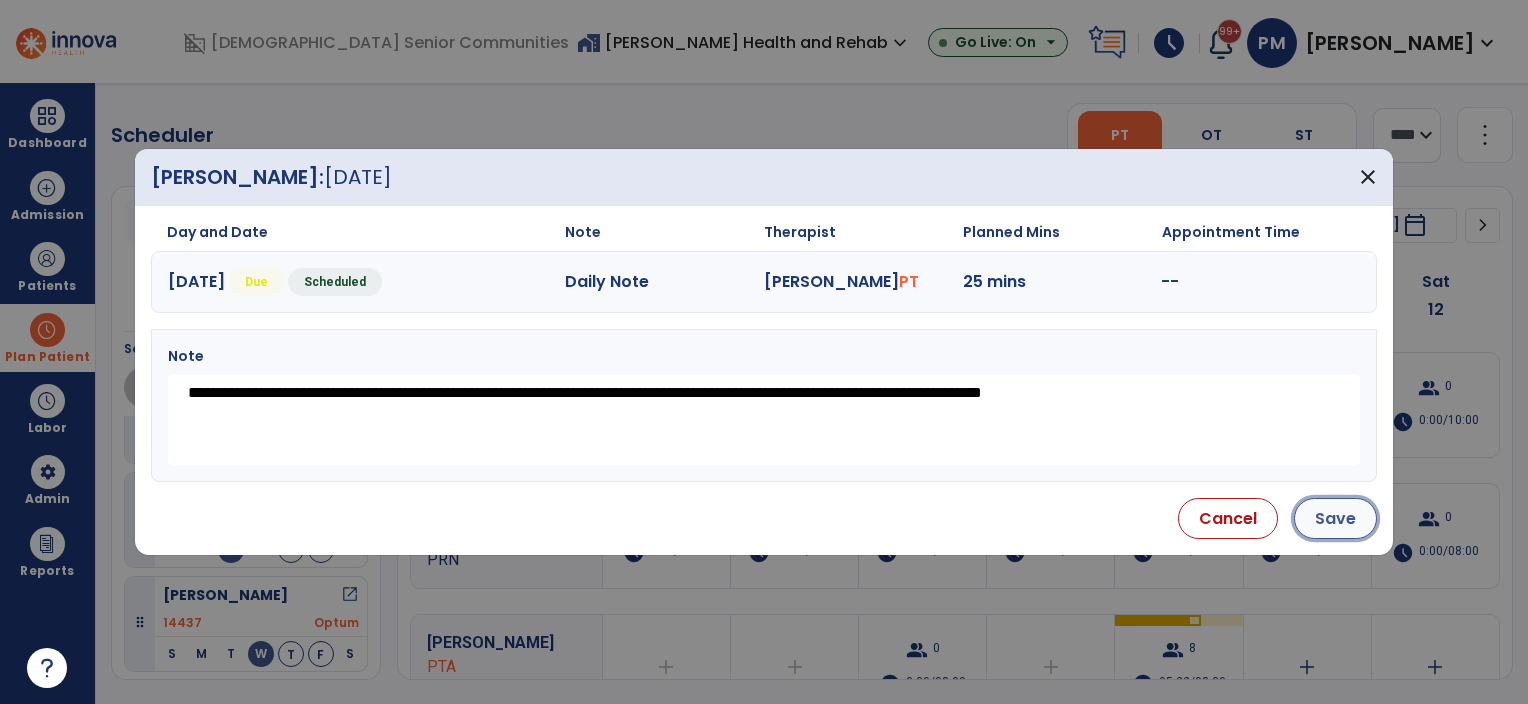 click on "Save" at bounding box center (1335, 518) 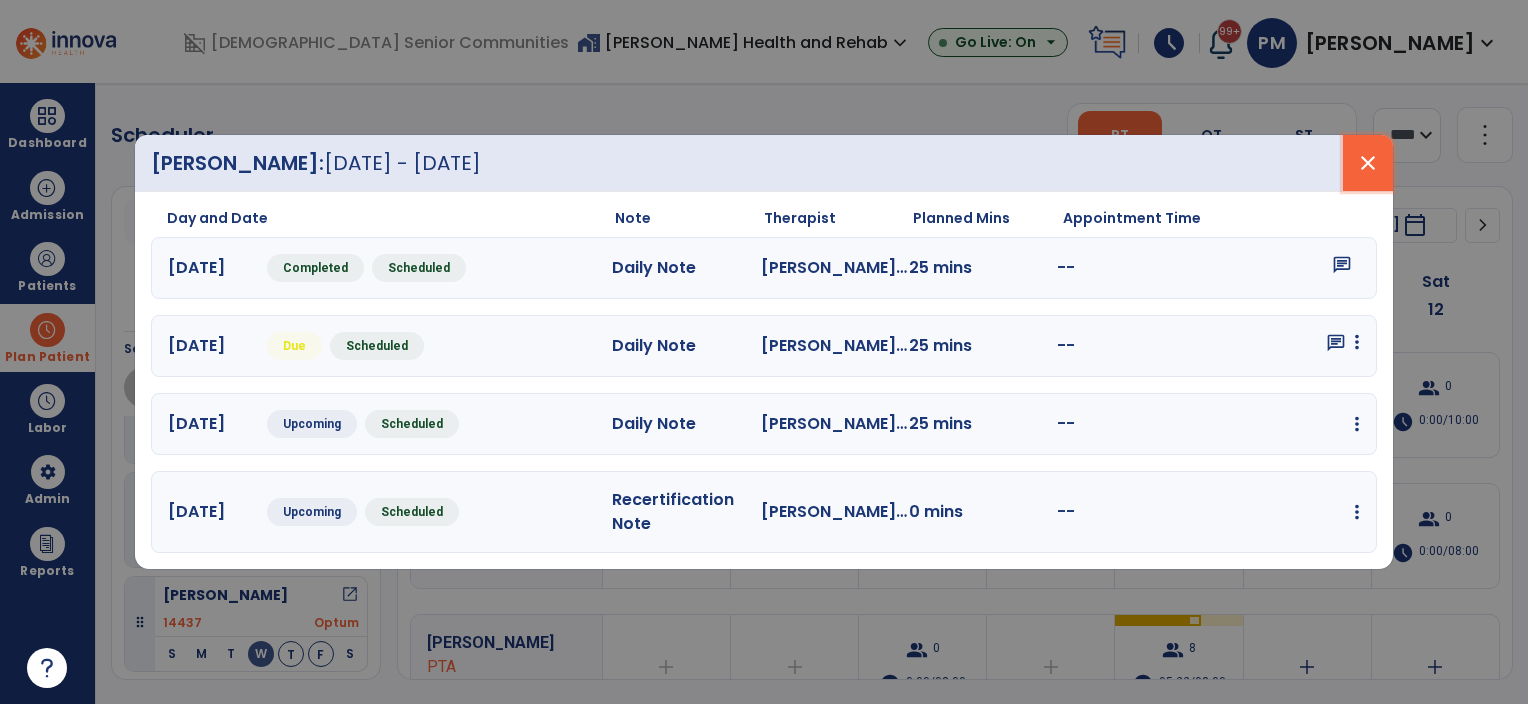 click on "close" at bounding box center (1368, 163) 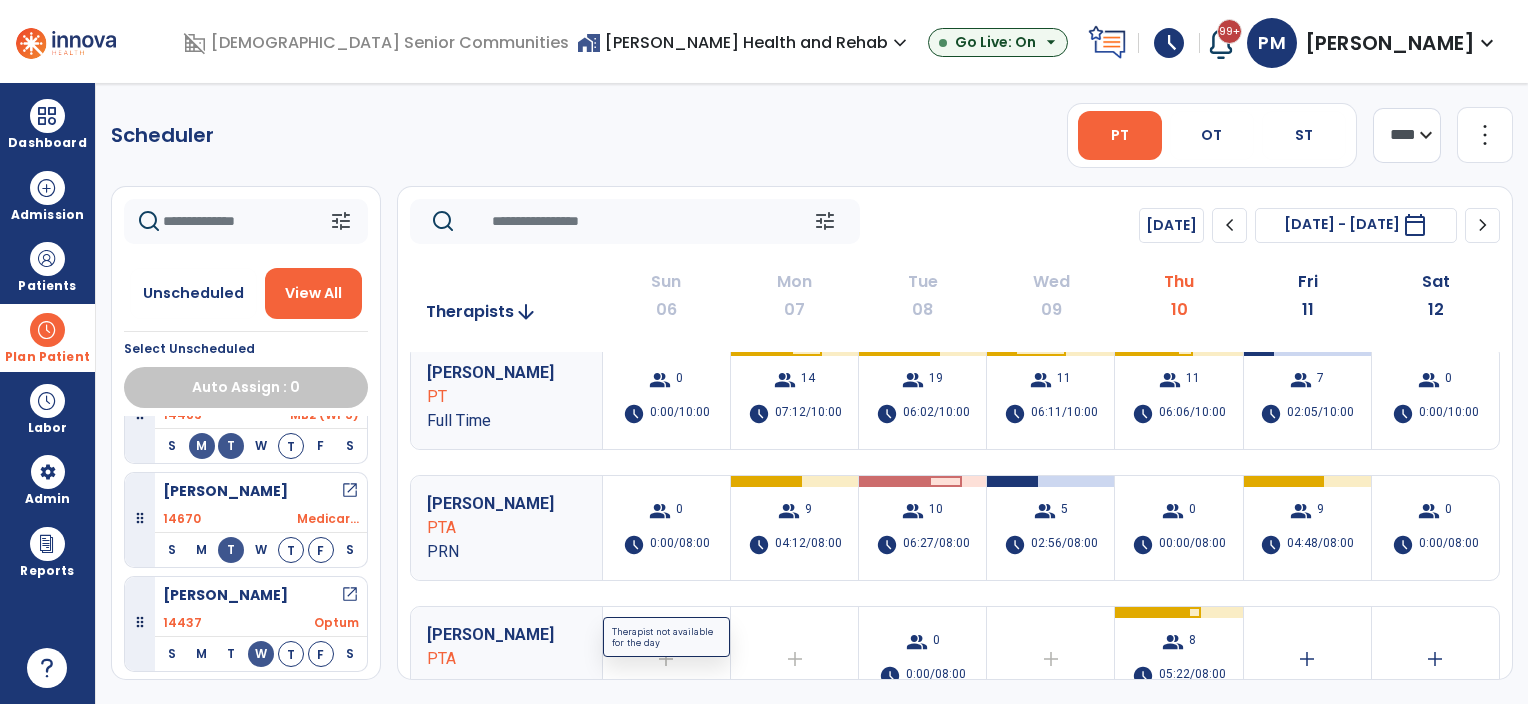 scroll, scrollTop: 0, scrollLeft: 0, axis: both 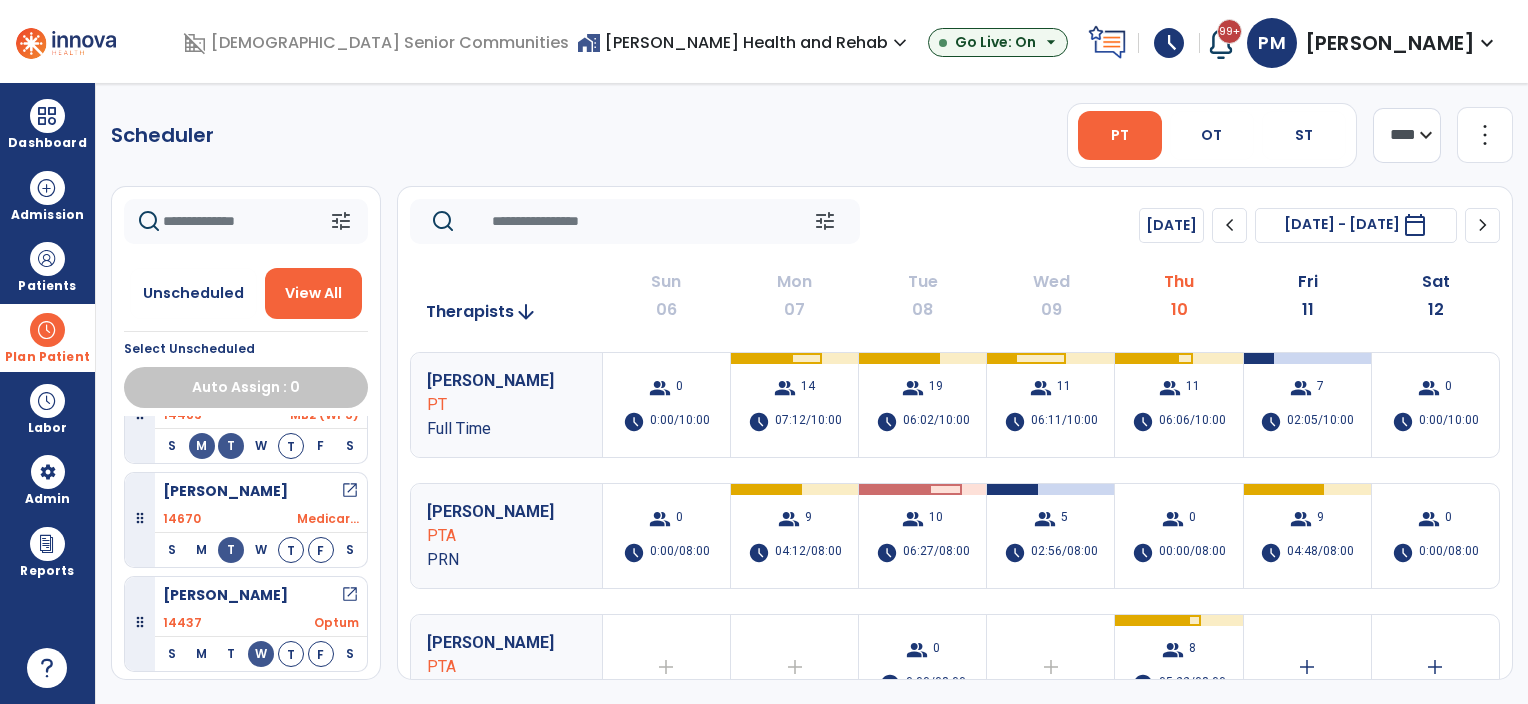 click at bounding box center (47, 330) 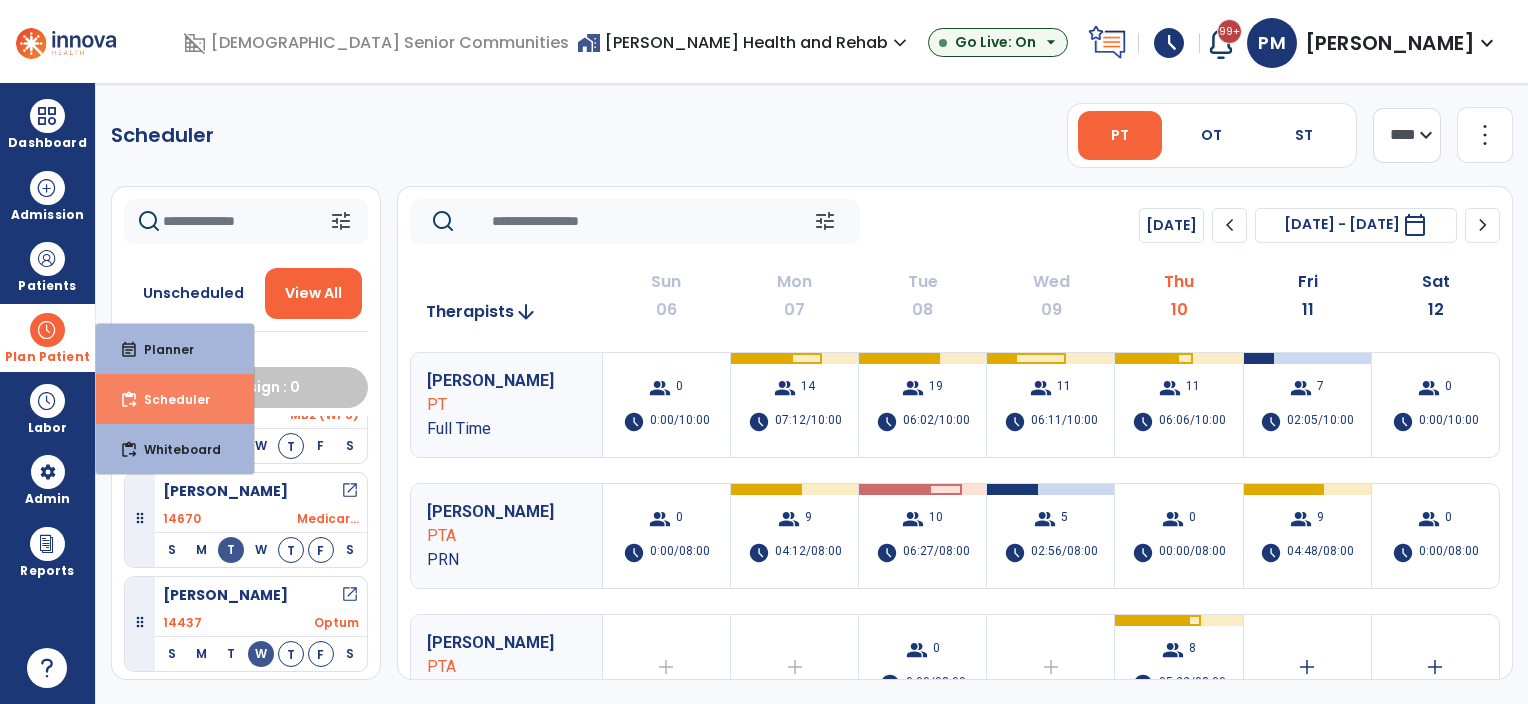click on "content_paste_go  Scheduler" at bounding box center [175, 399] 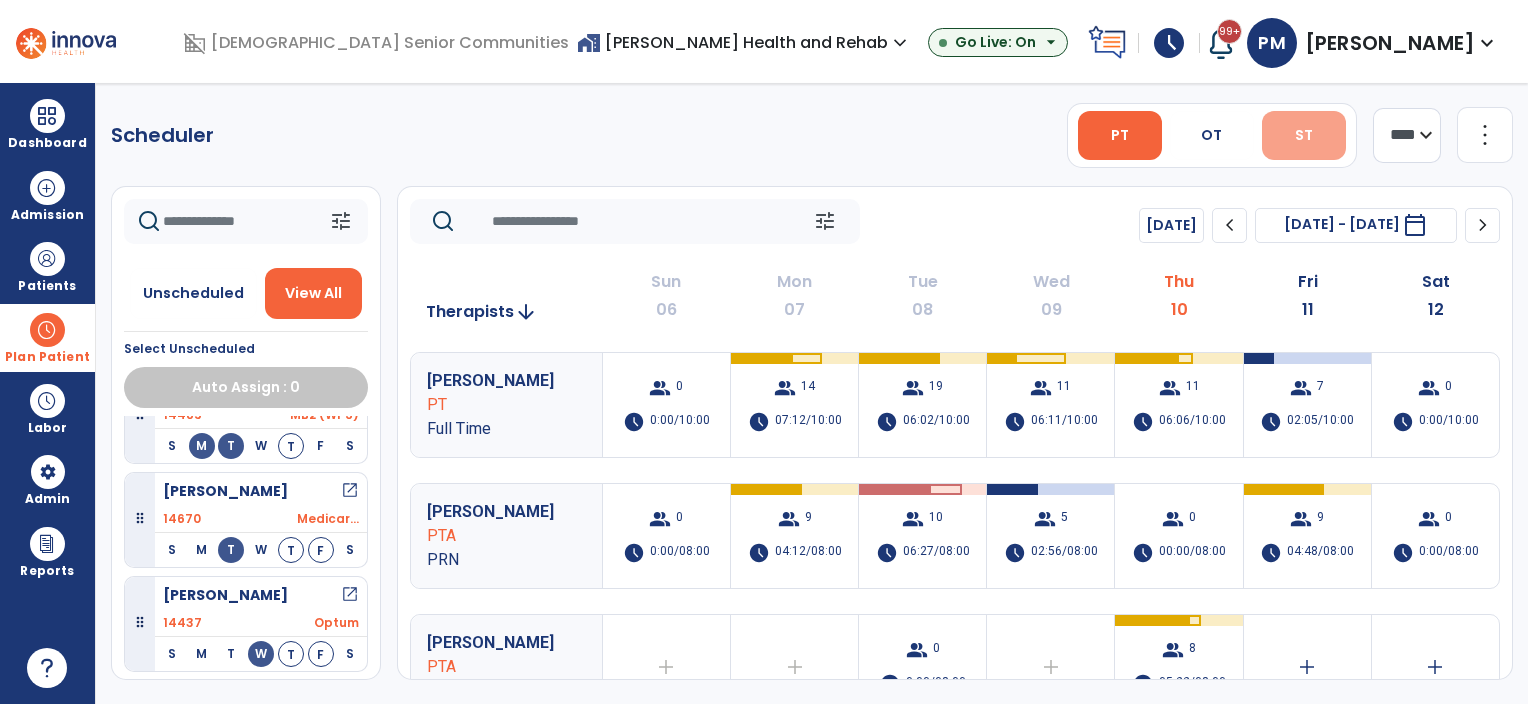 click on "ST" at bounding box center (1304, 135) 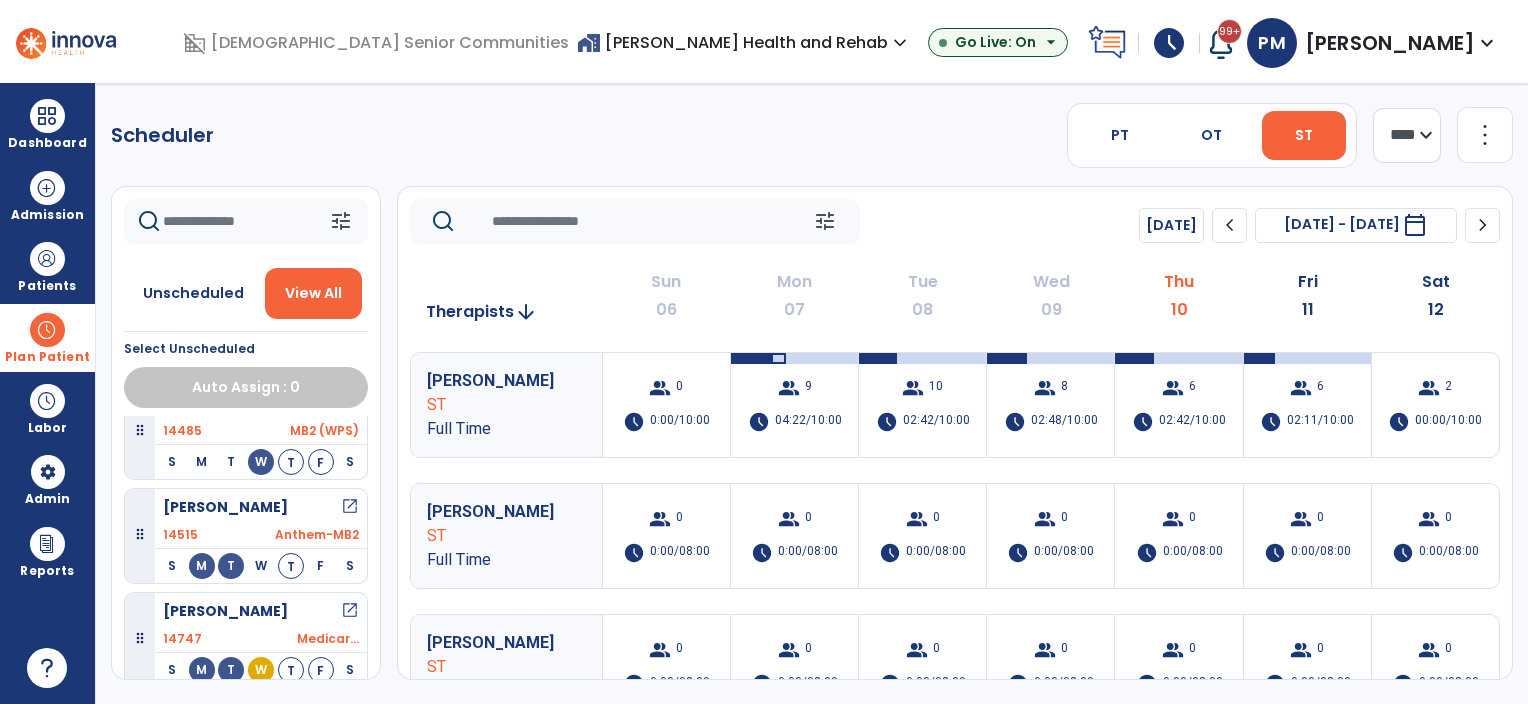 scroll, scrollTop: 451, scrollLeft: 0, axis: vertical 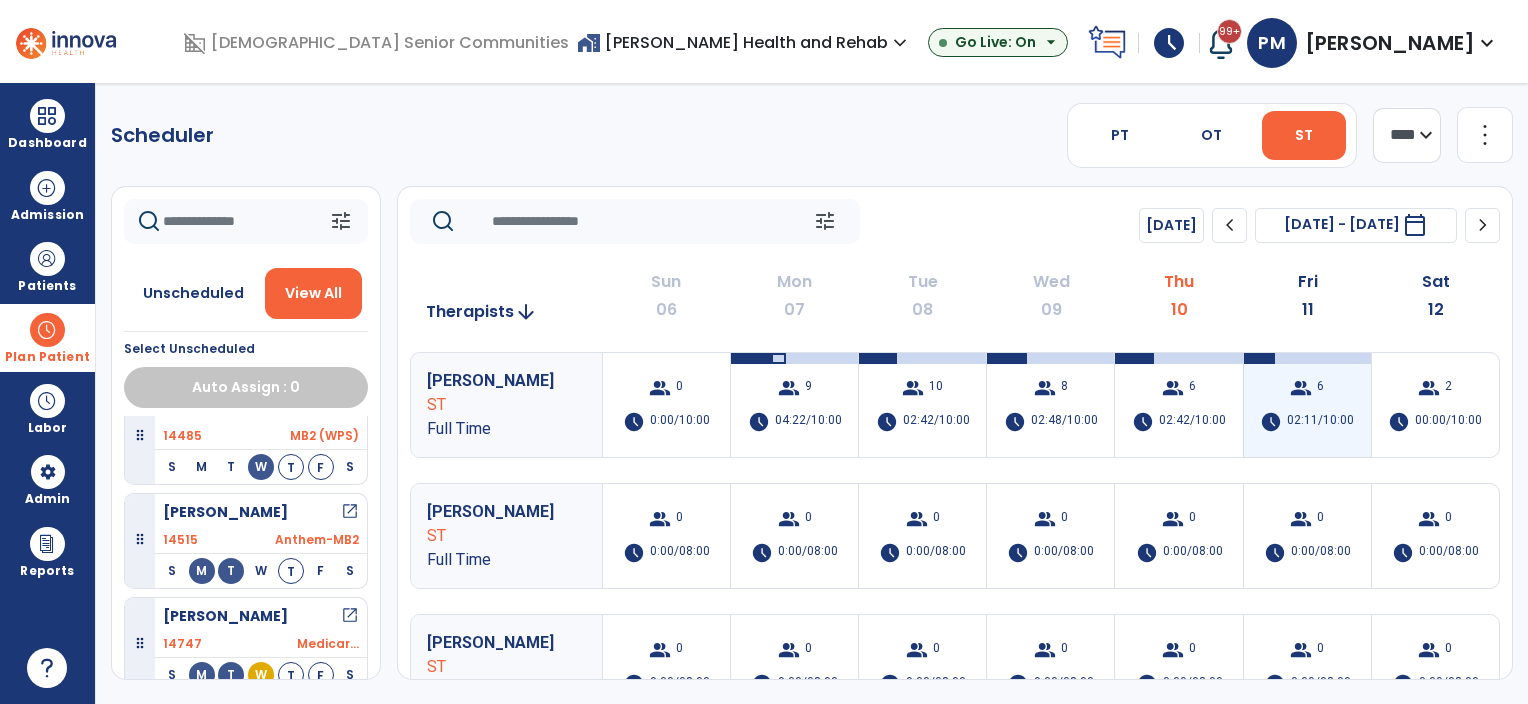click on "group  6  schedule  02:11/10:00" at bounding box center [1307, 405] 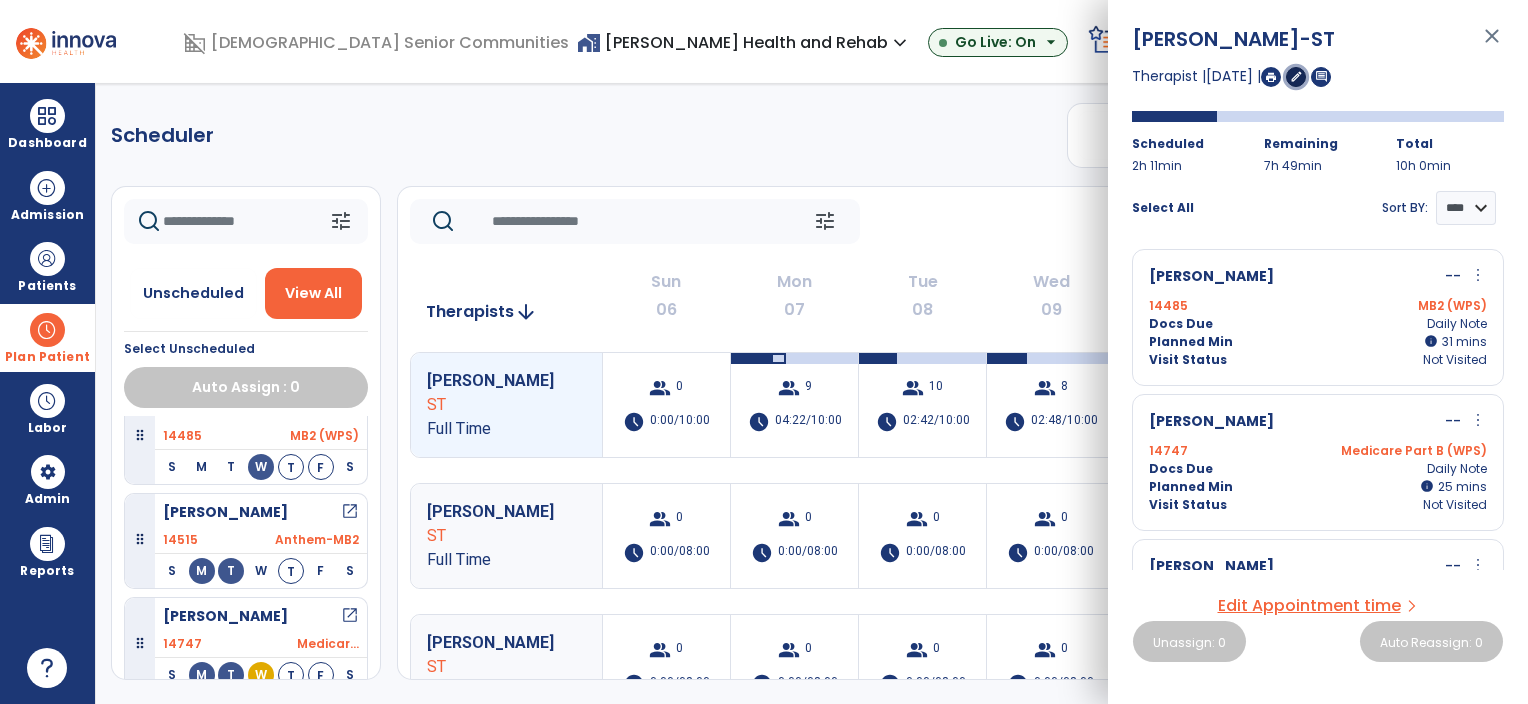 click on "edit" at bounding box center [1296, 76] 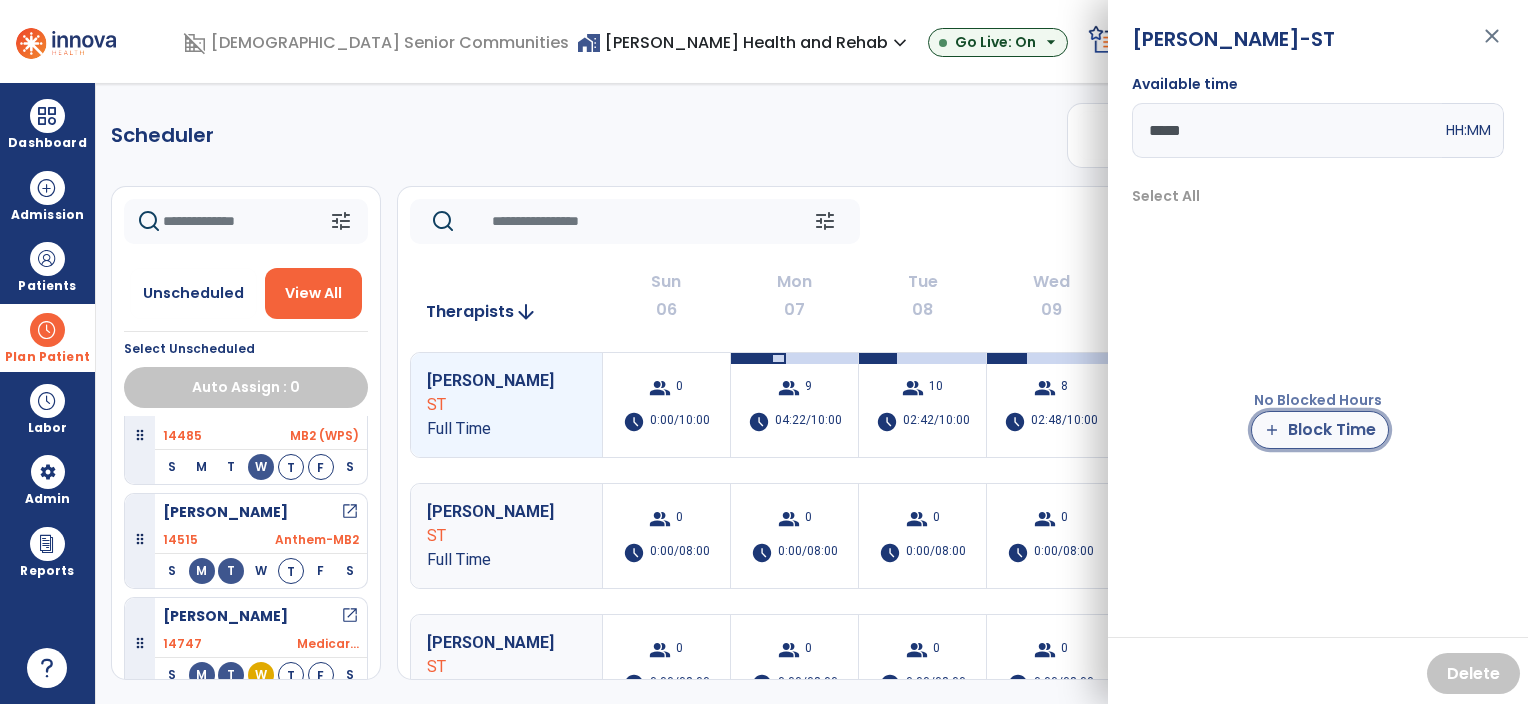 click on "add   Block Time" at bounding box center [1320, 430] 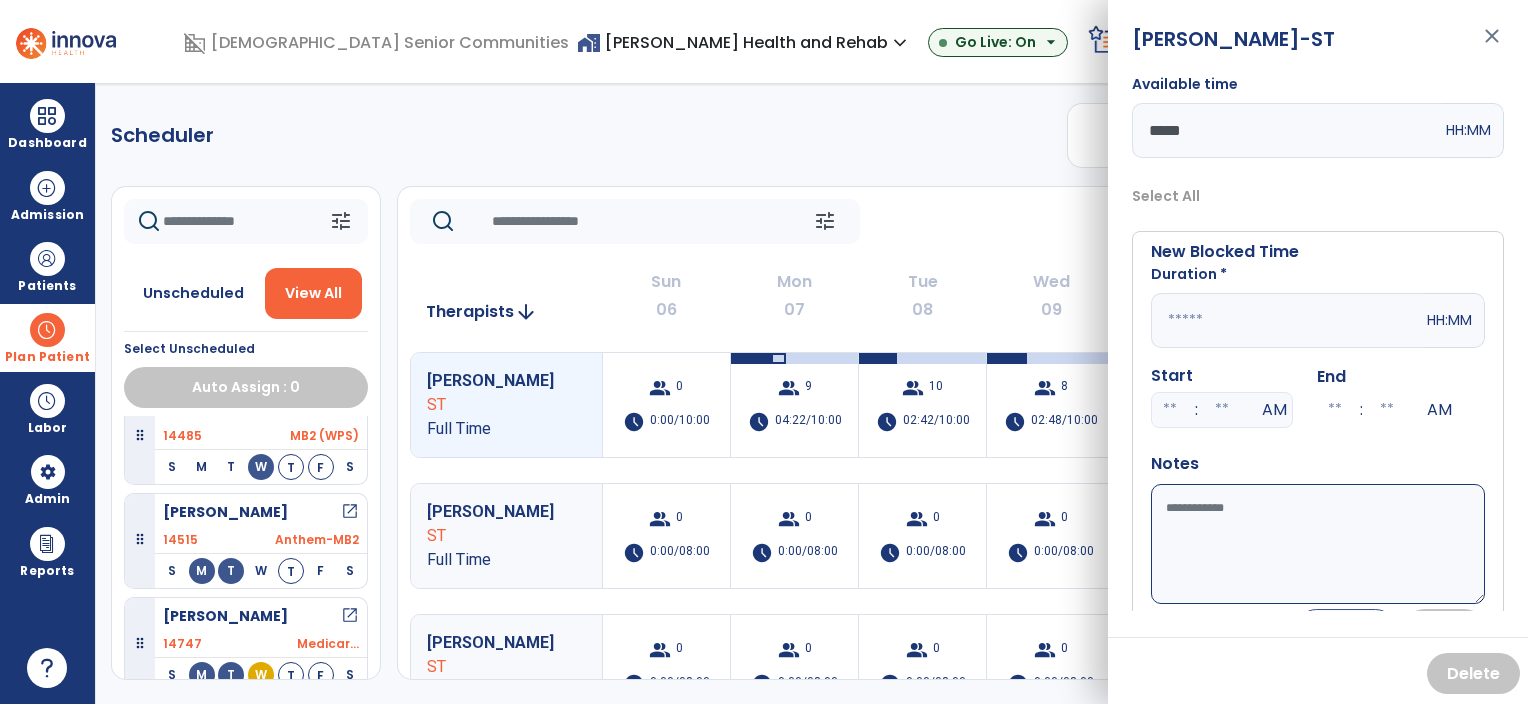 click at bounding box center (1287, 320) 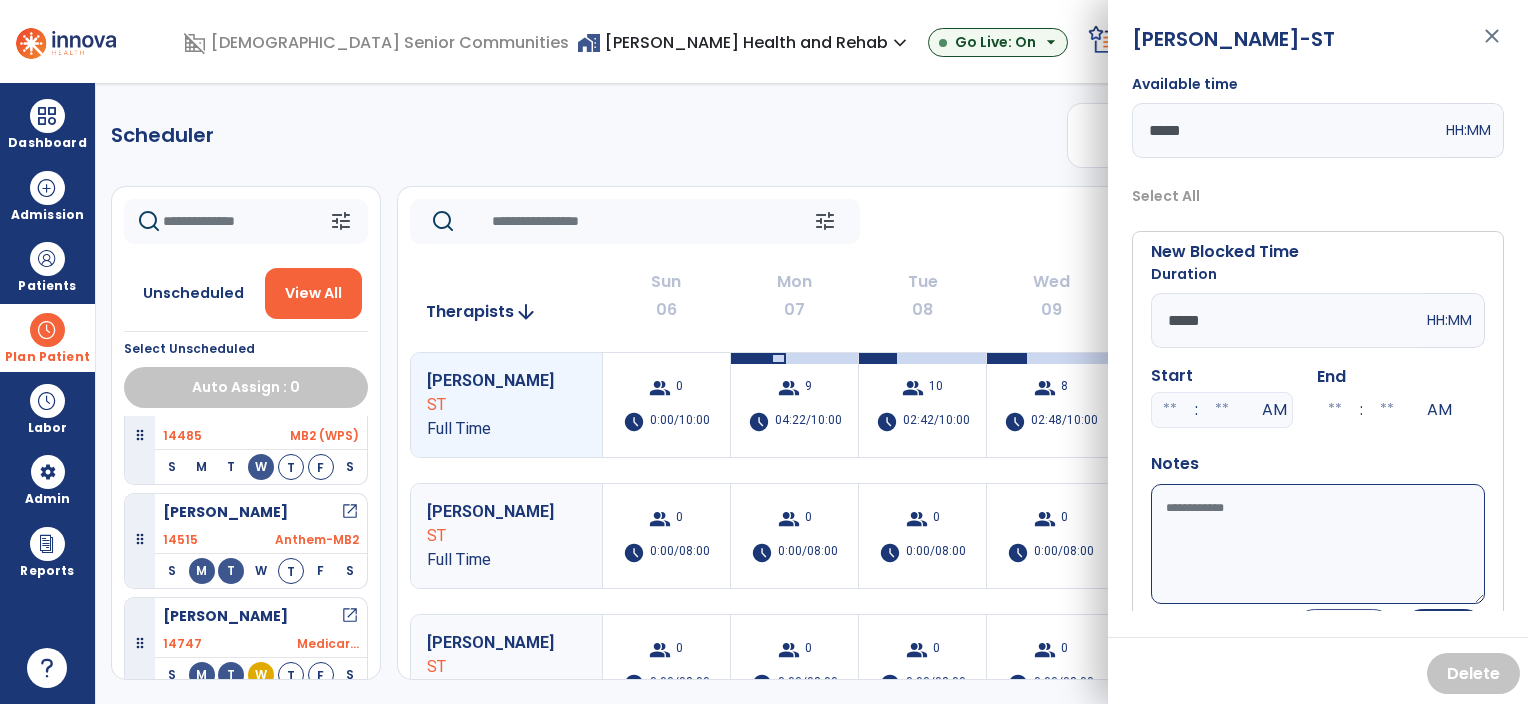 type on "*****" 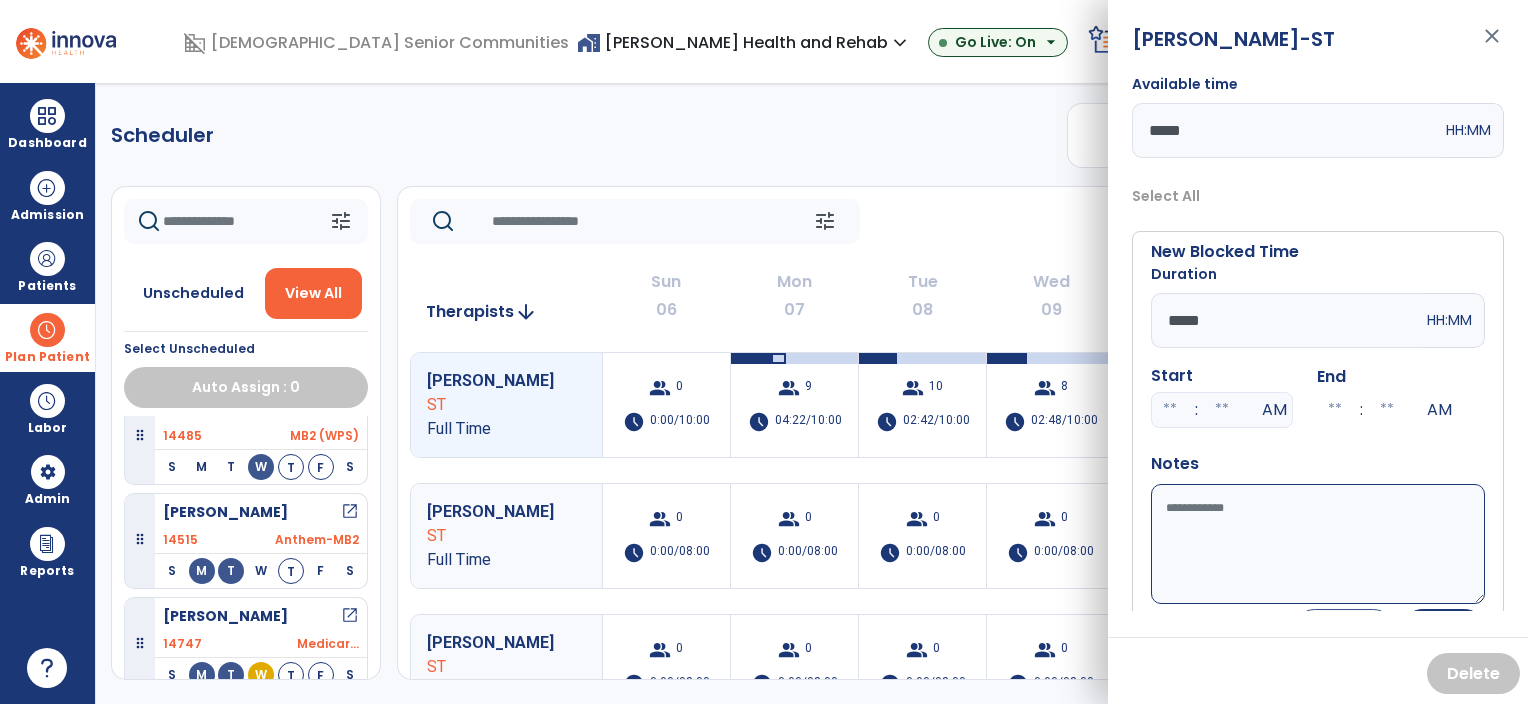 click on "Available time" at bounding box center [1318, 544] 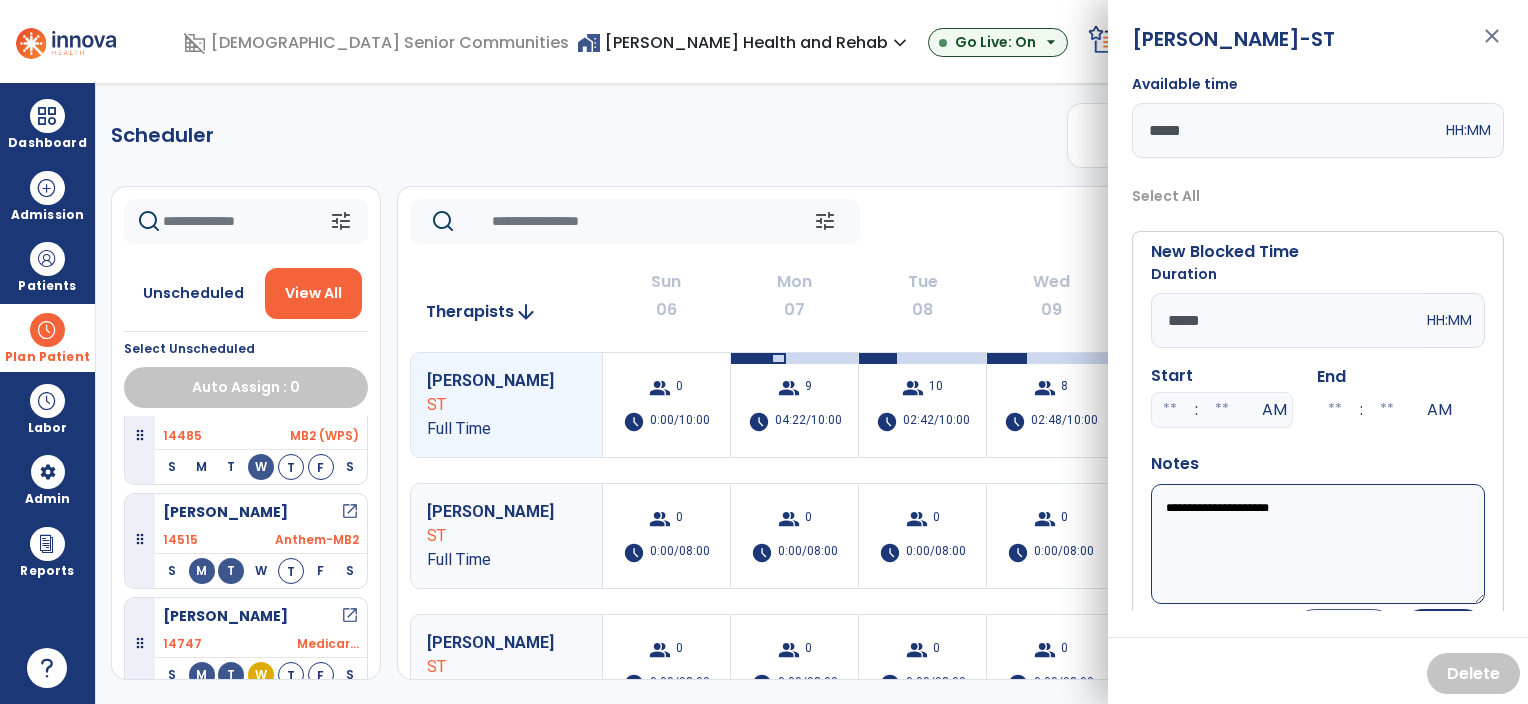 click on "**********" at bounding box center [1318, 544] 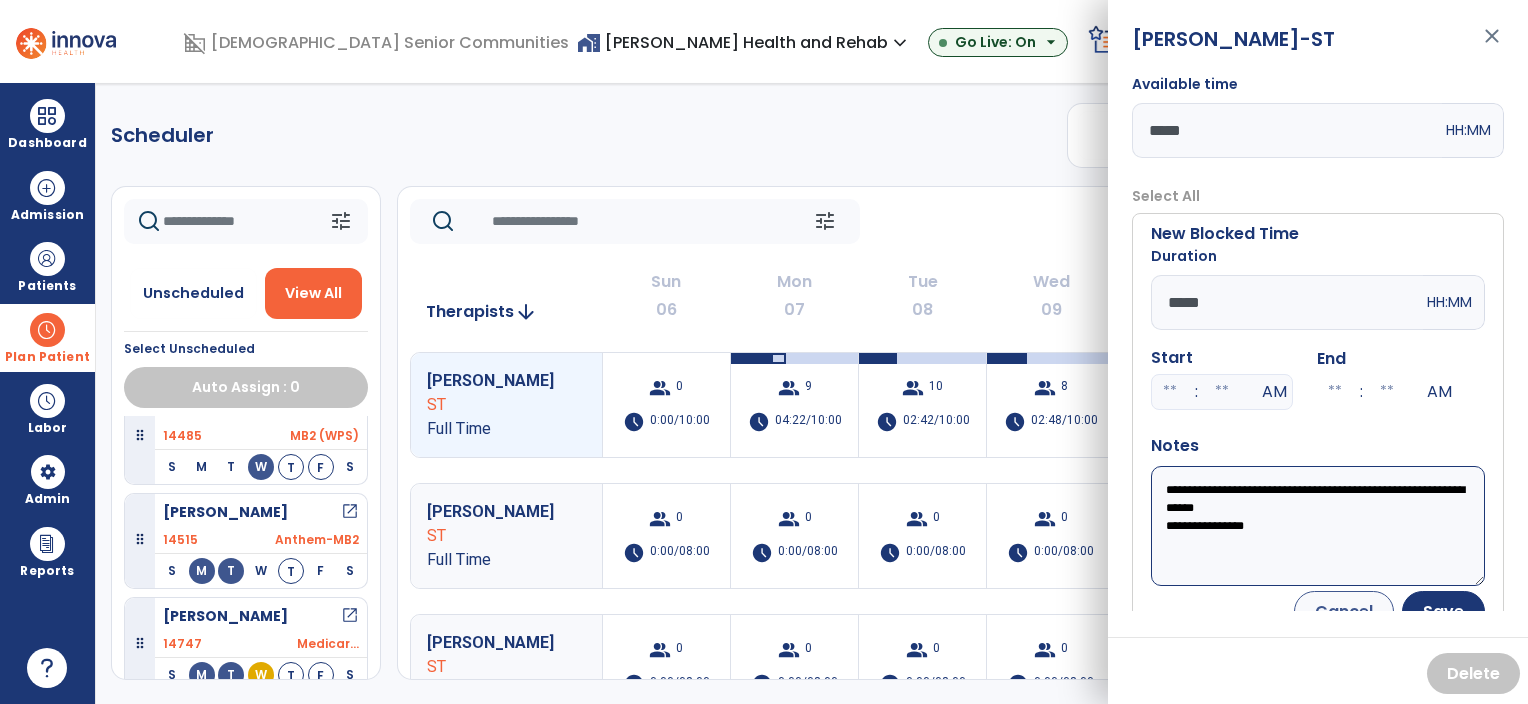 scroll, scrollTop: 47, scrollLeft: 0, axis: vertical 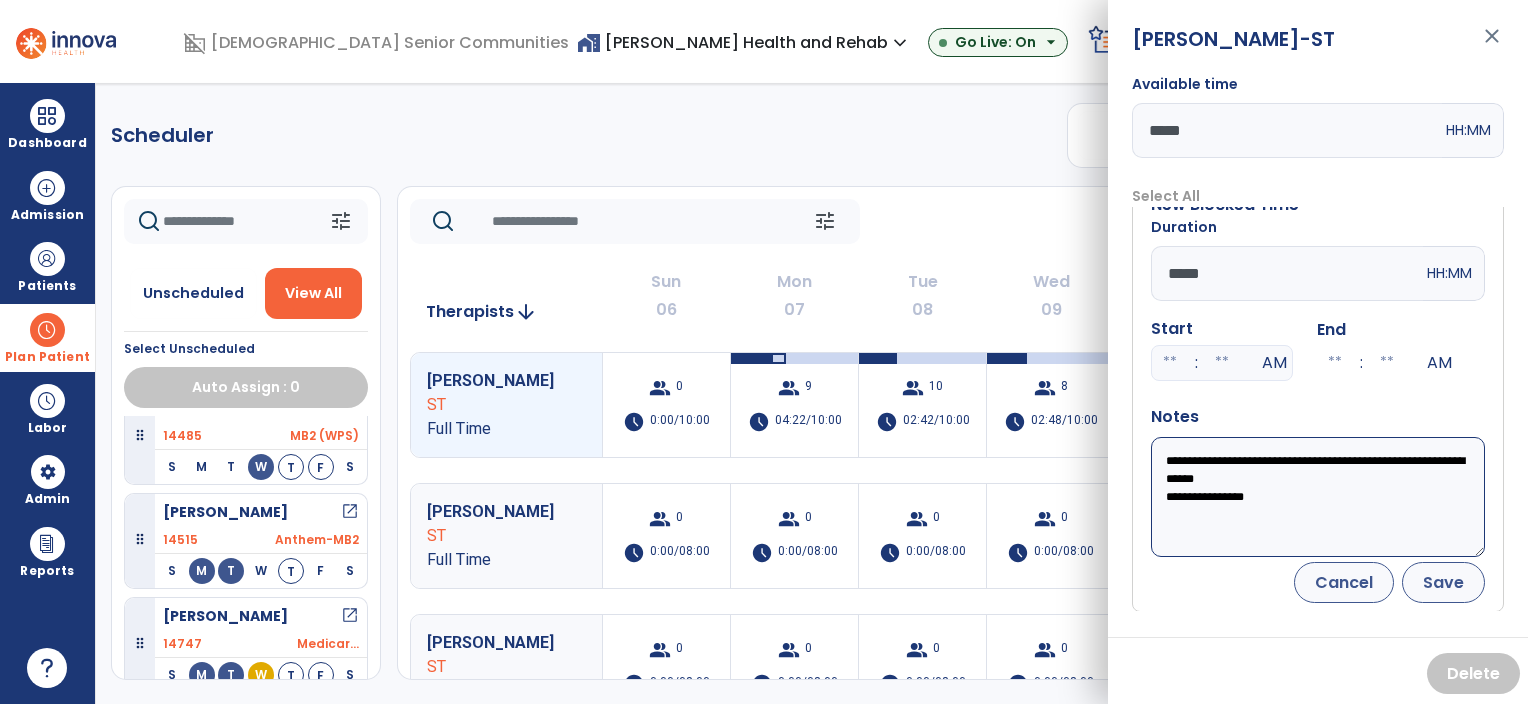 type on "**********" 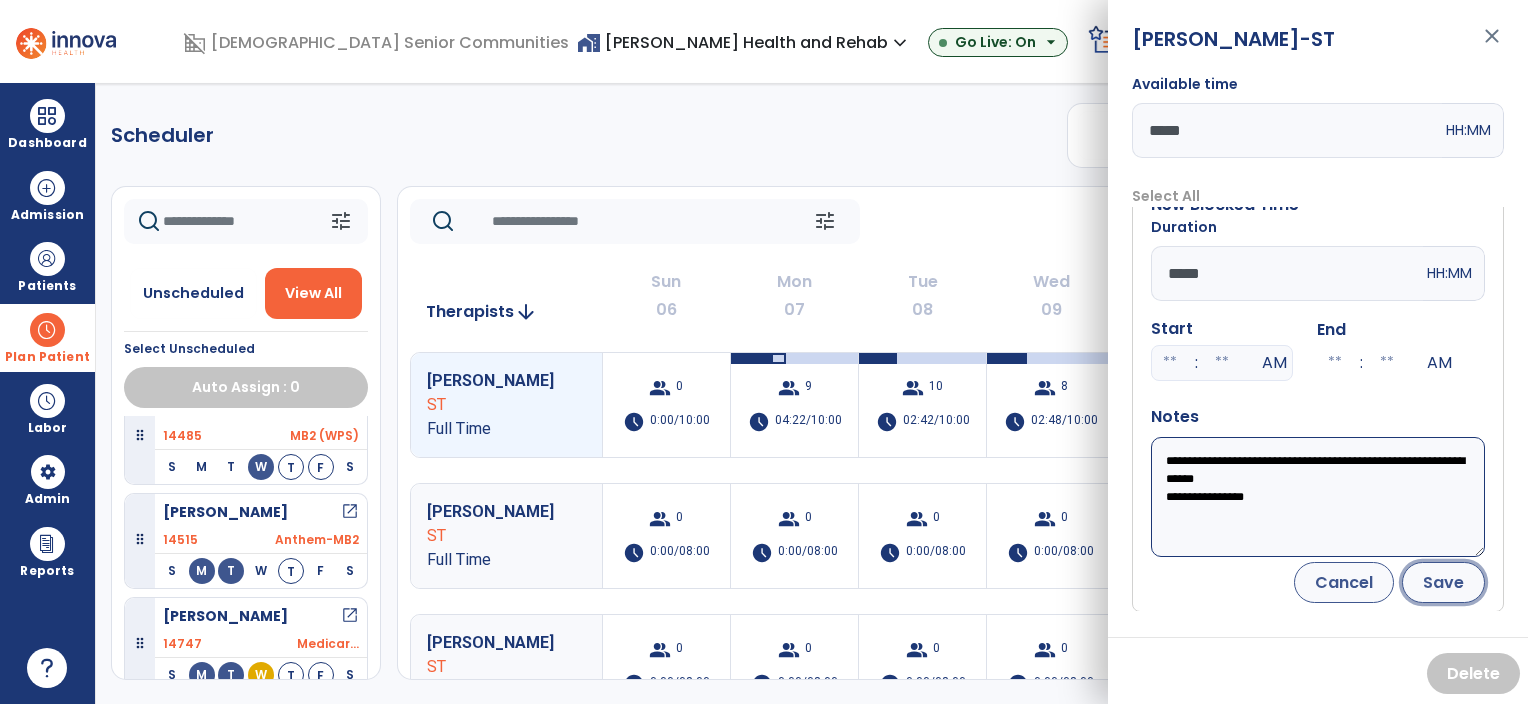 click on "Save" at bounding box center (1443, 582) 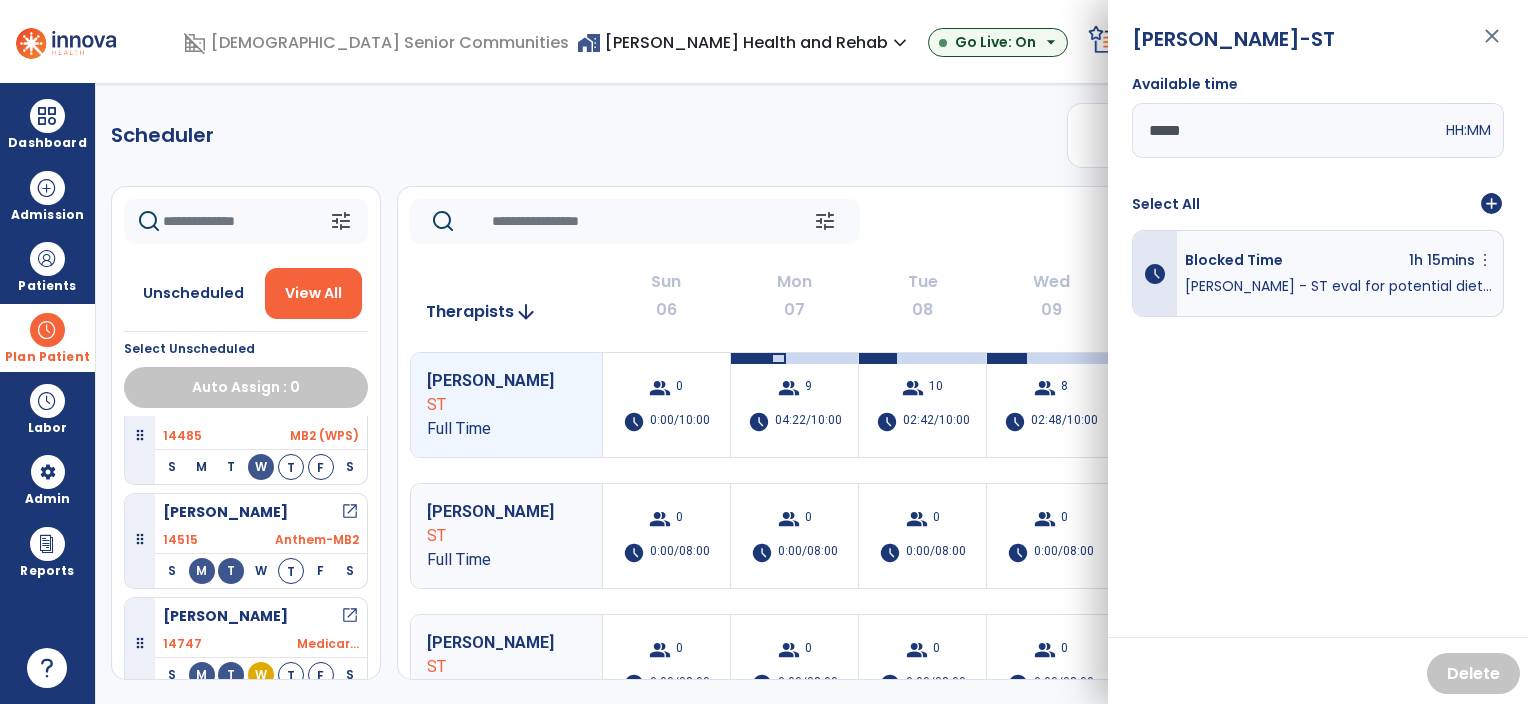 scroll, scrollTop: 0, scrollLeft: 0, axis: both 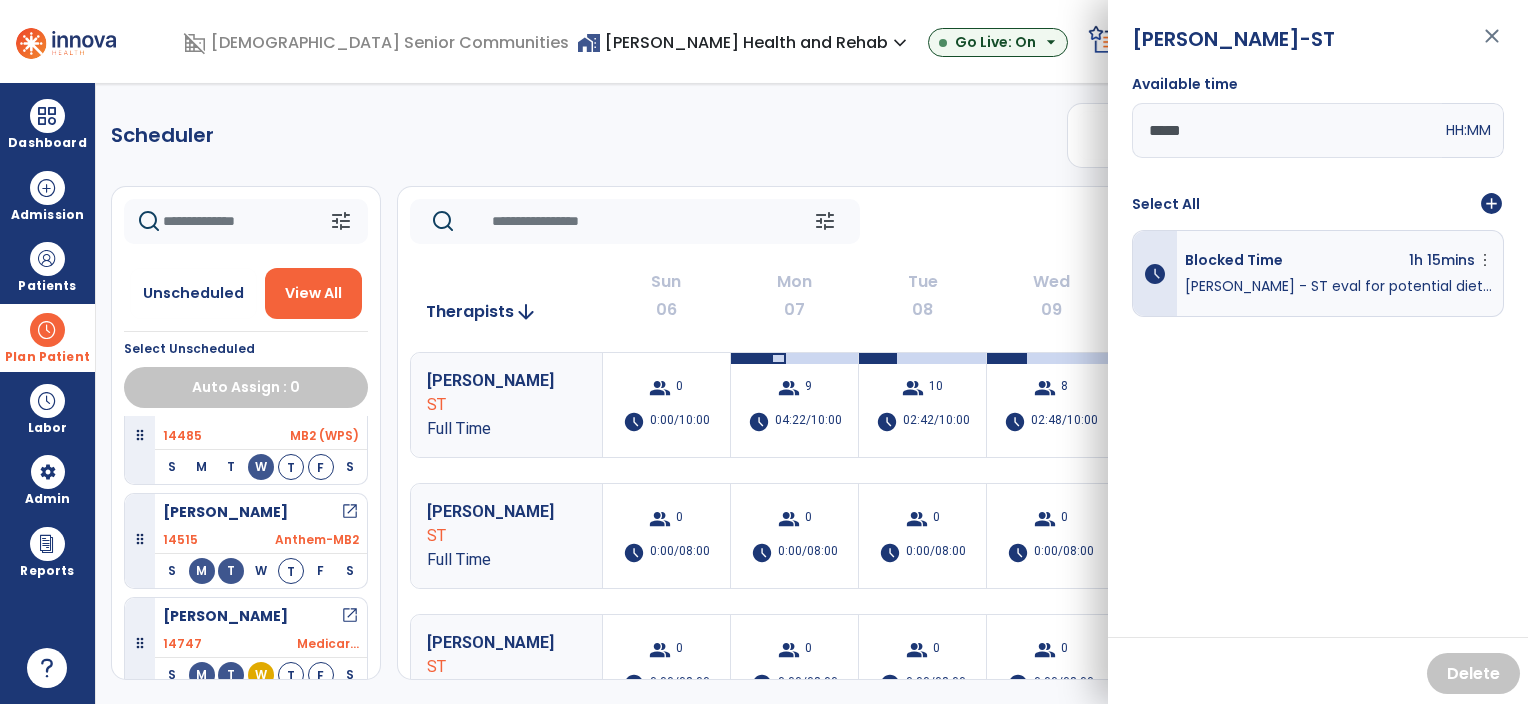 click on "close" at bounding box center (1492, 45) 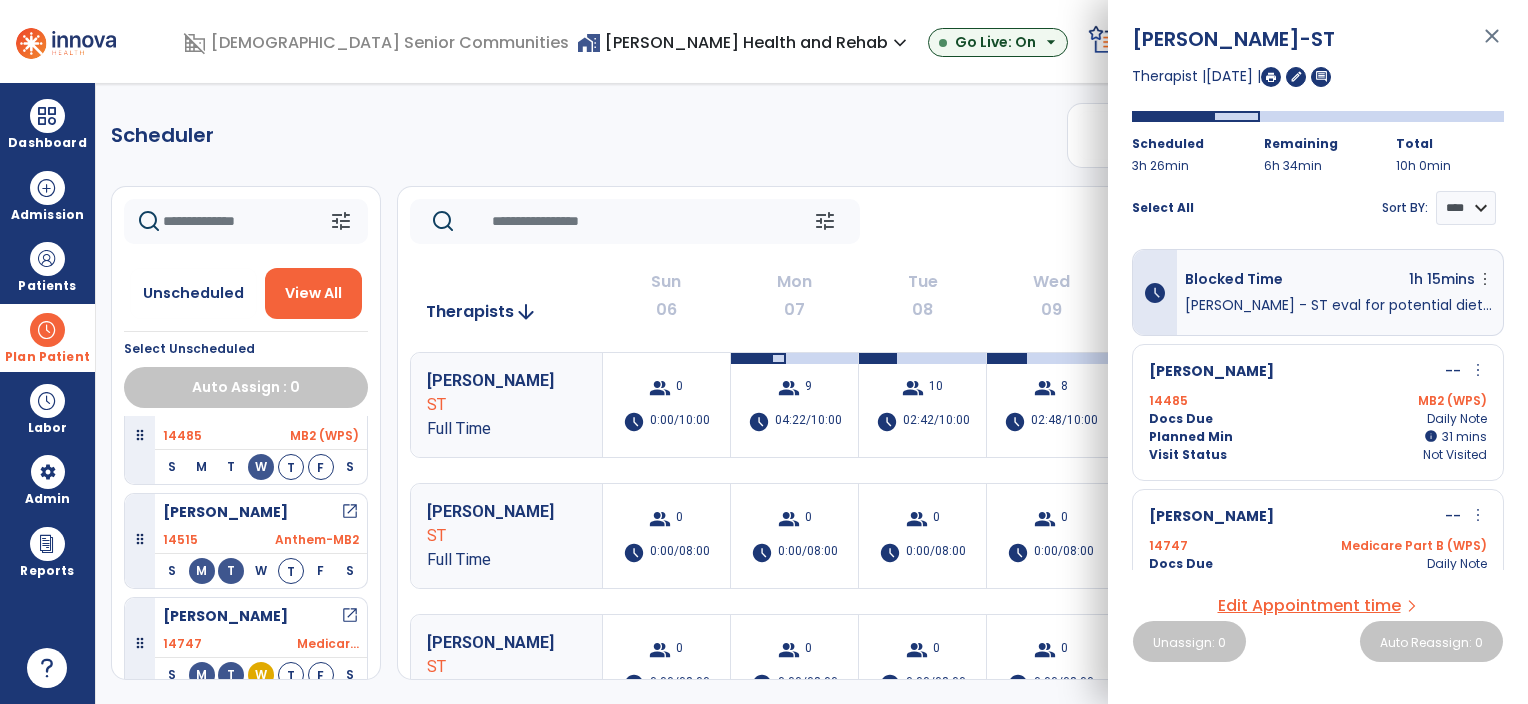 click on "close" at bounding box center [1492, 45] 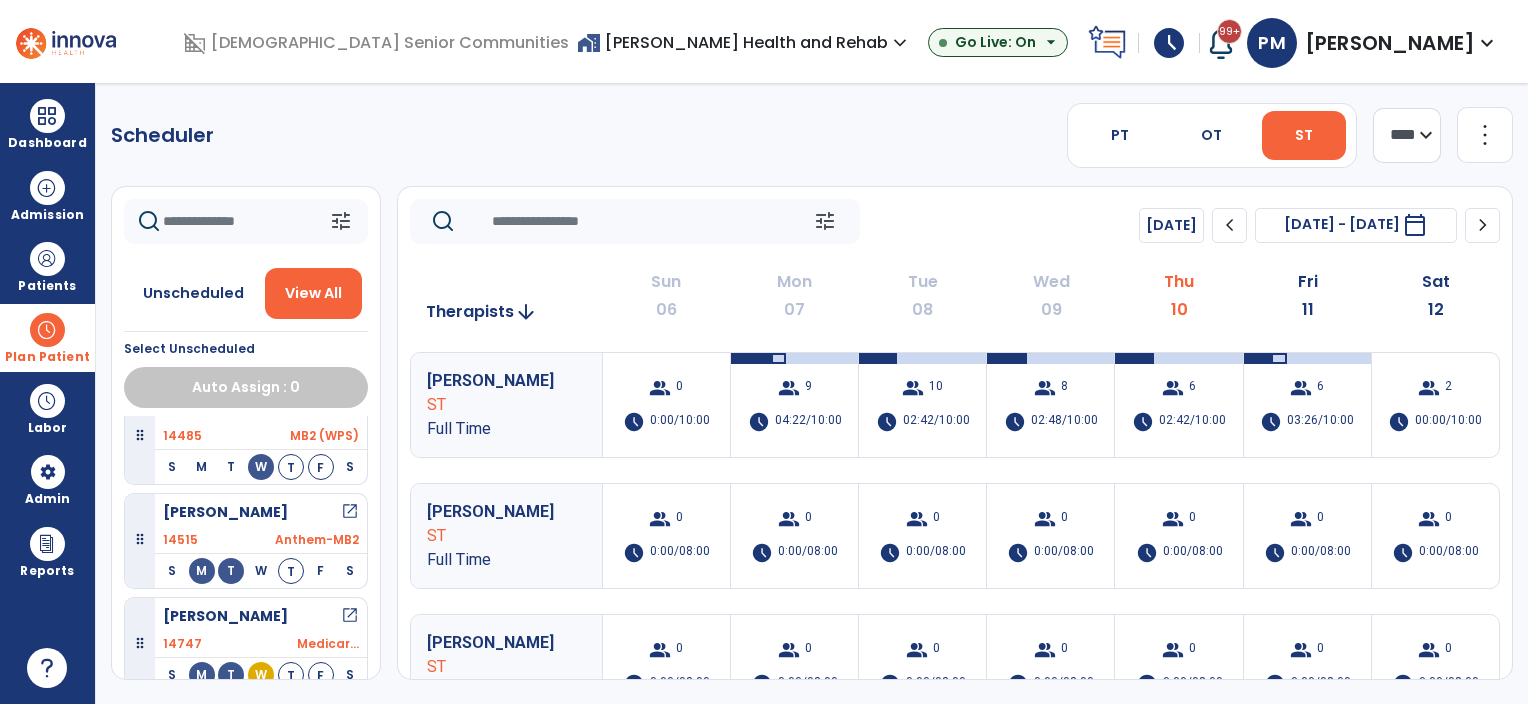 click on "Scheduler   PT   OT   ST  **** *** more_vert  Manage Labor   View All Therapists   Print" 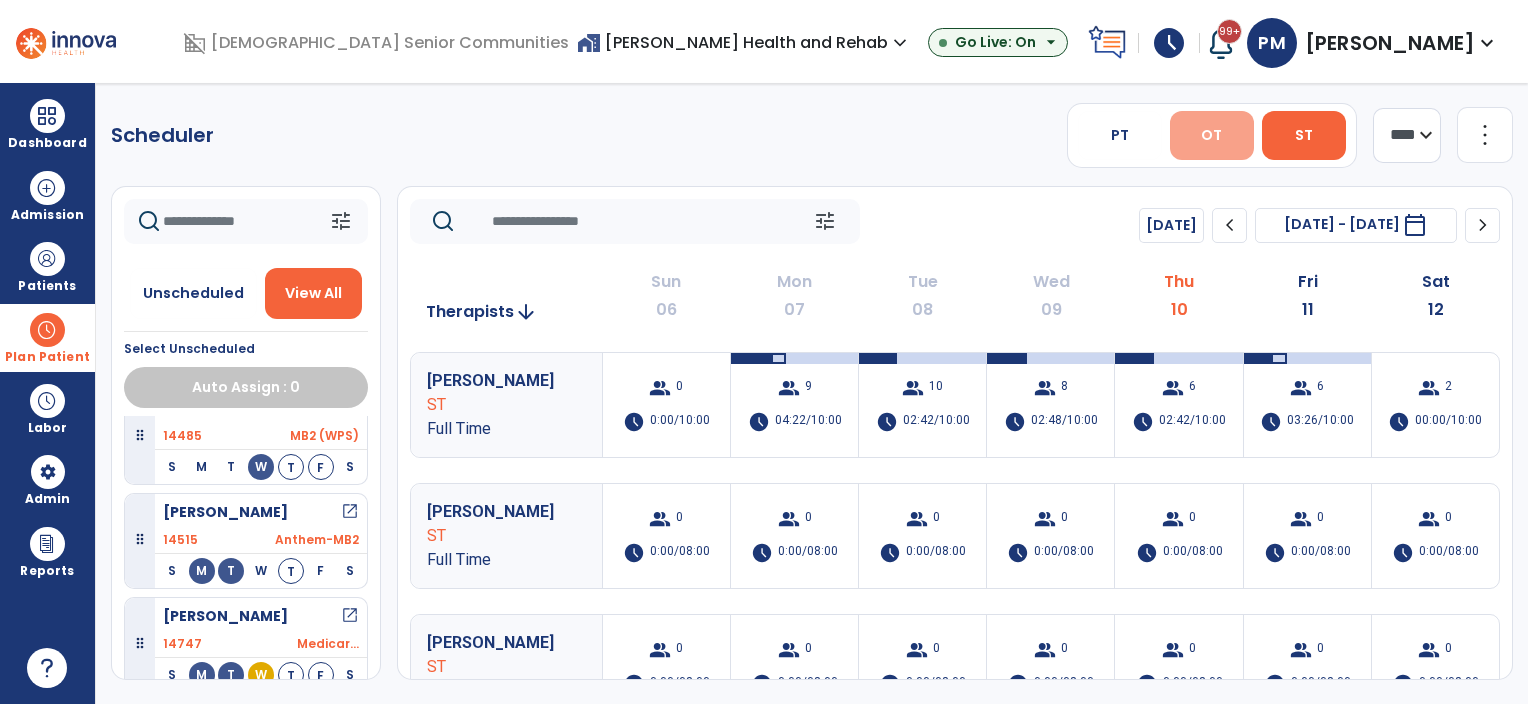 click on "OT" at bounding box center (1211, 135) 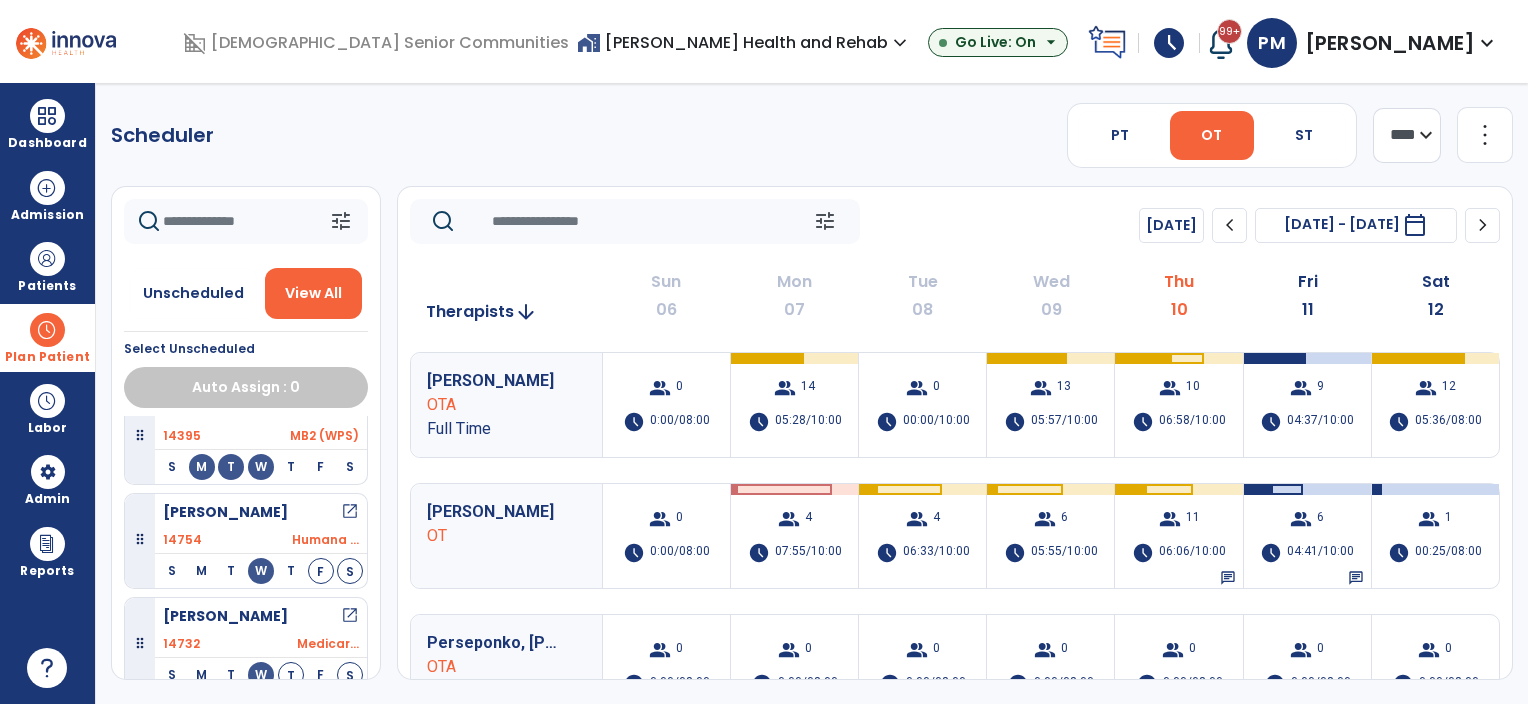 scroll, scrollTop: 1200, scrollLeft: 0, axis: vertical 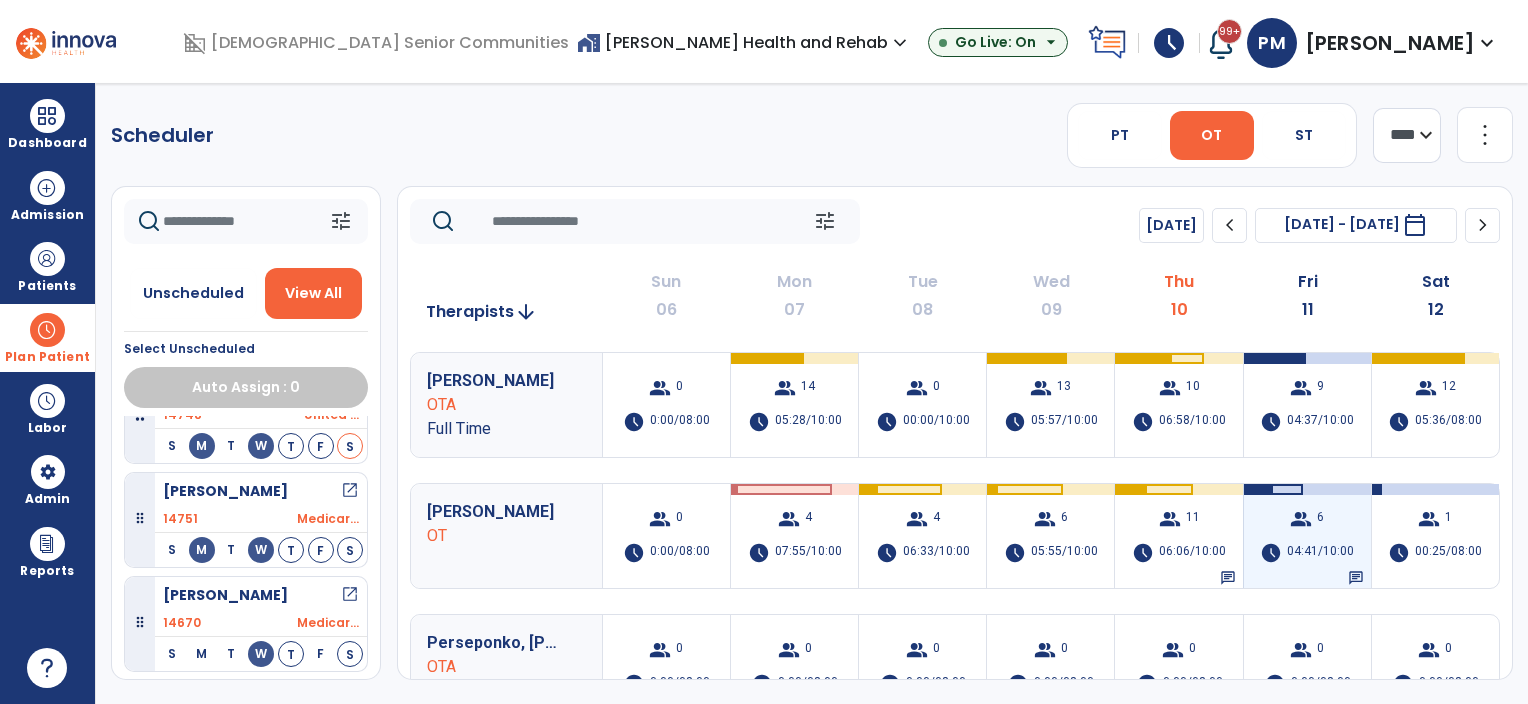 click on "group  6  schedule  04:41/10:00   chat" at bounding box center (1307, 536) 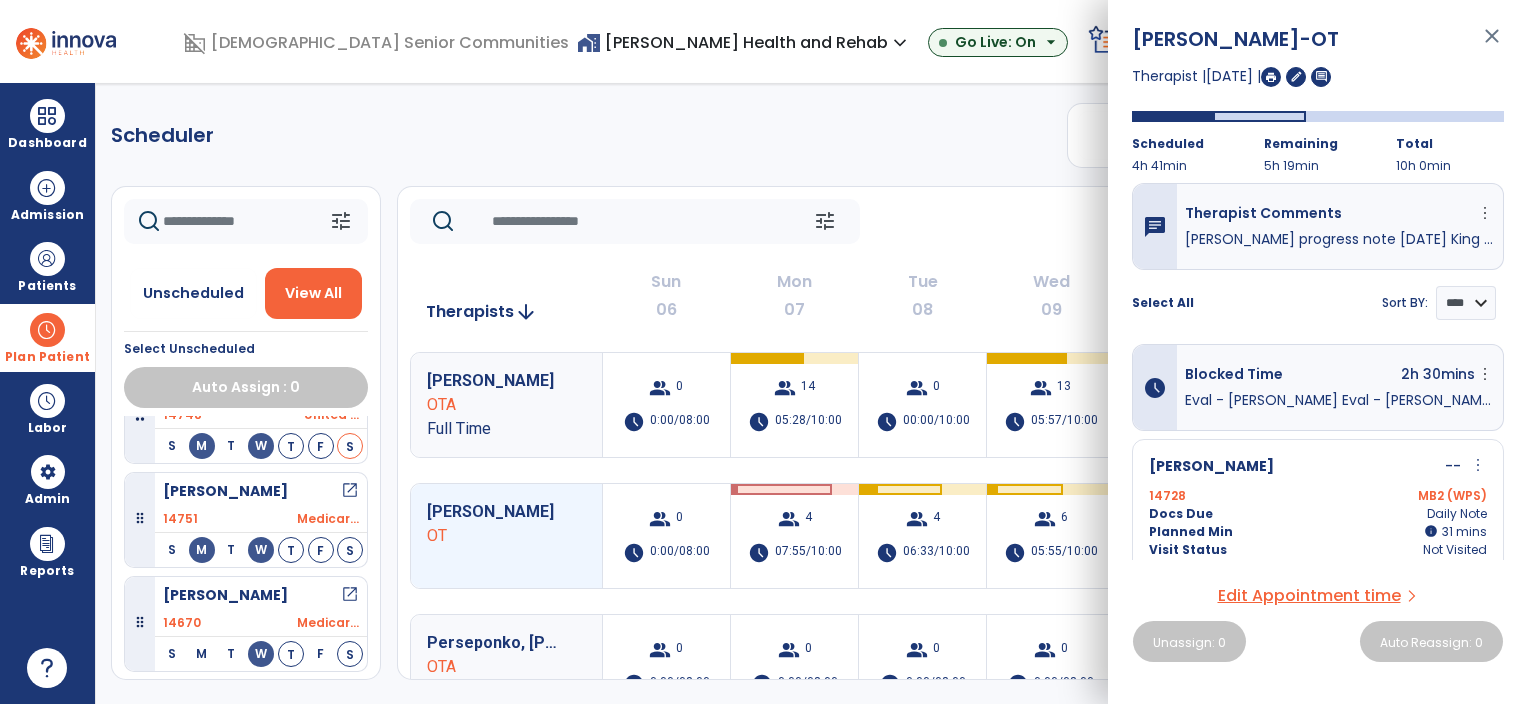 click on "close" at bounding box center (1492, 45) 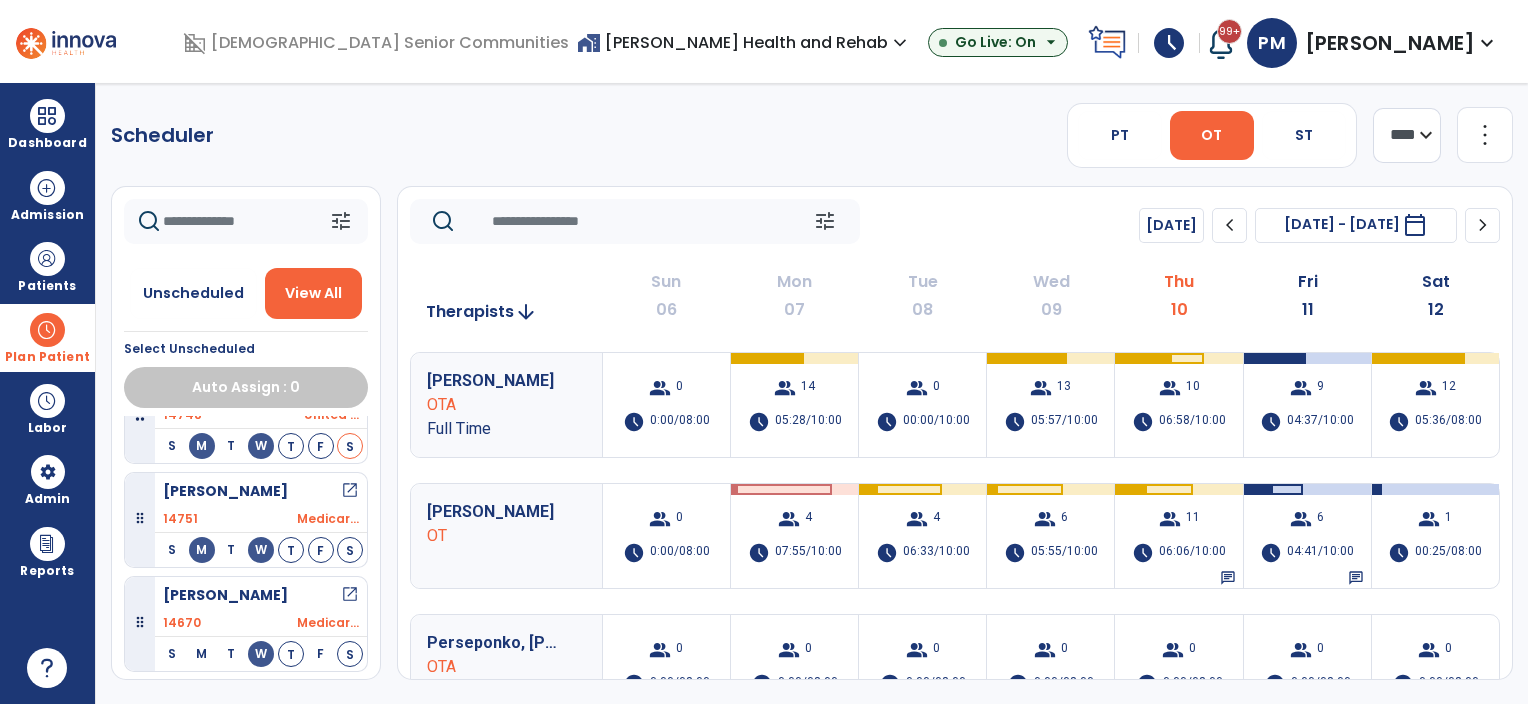 click on "chevron_right" 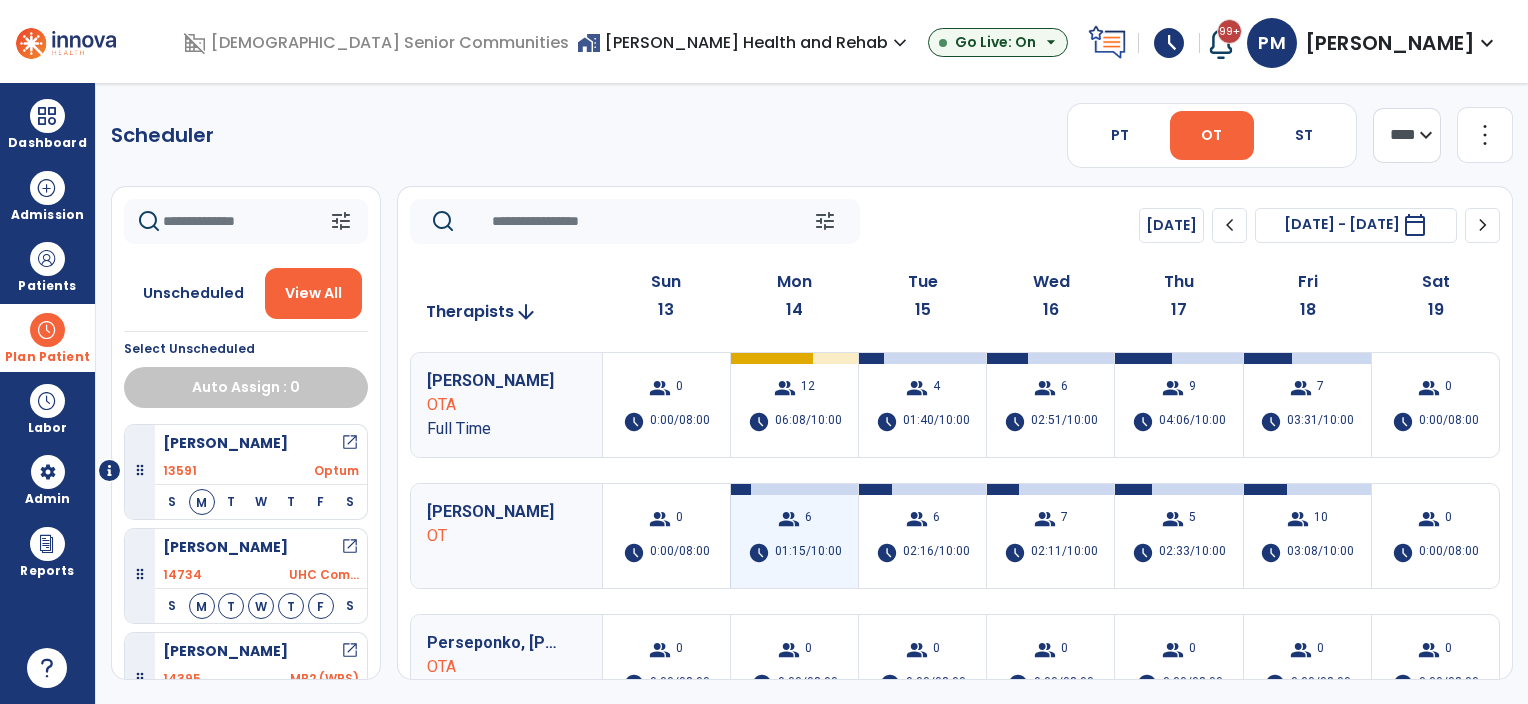 click on "group  6  schedule  01:15/10:00" at bounding box center (794, 536) 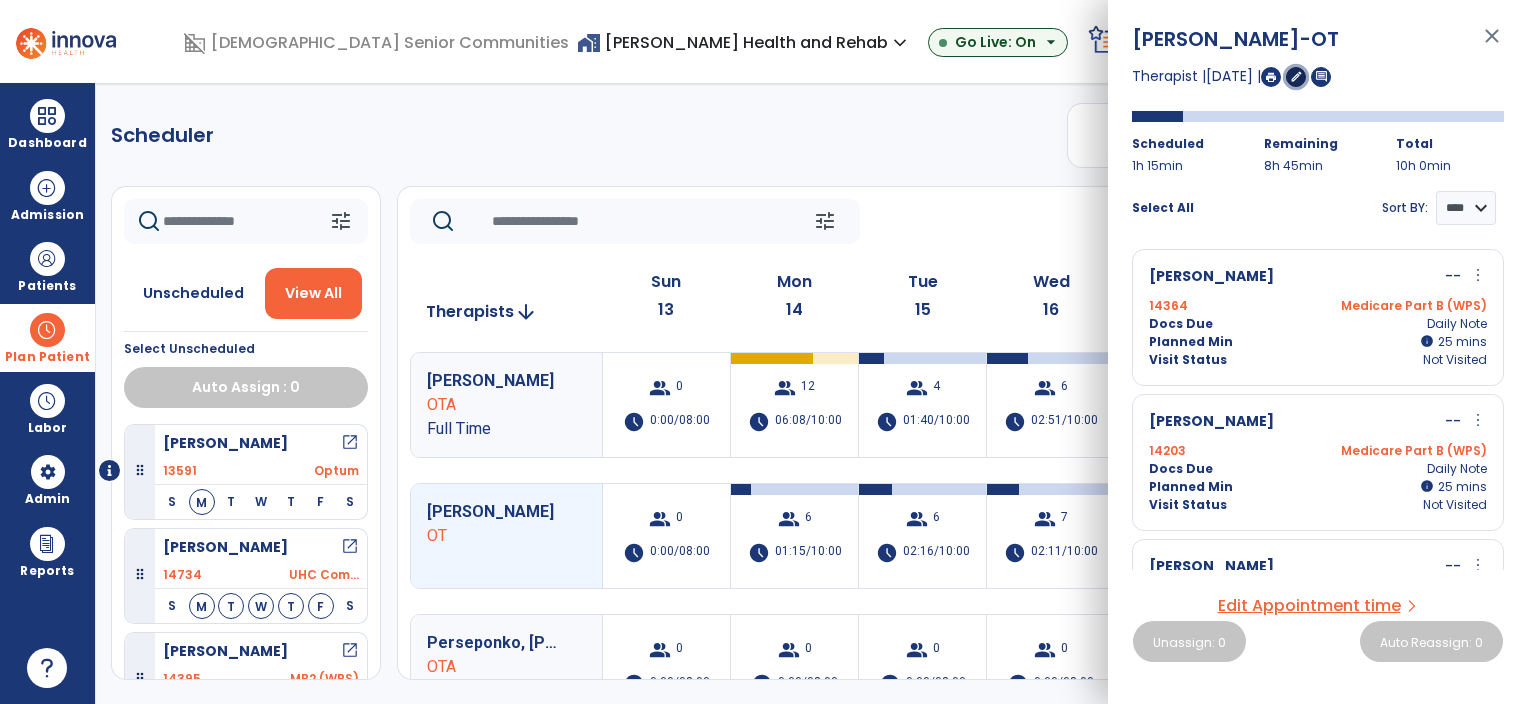 click on "edit" at bounding box center [1296, 76] 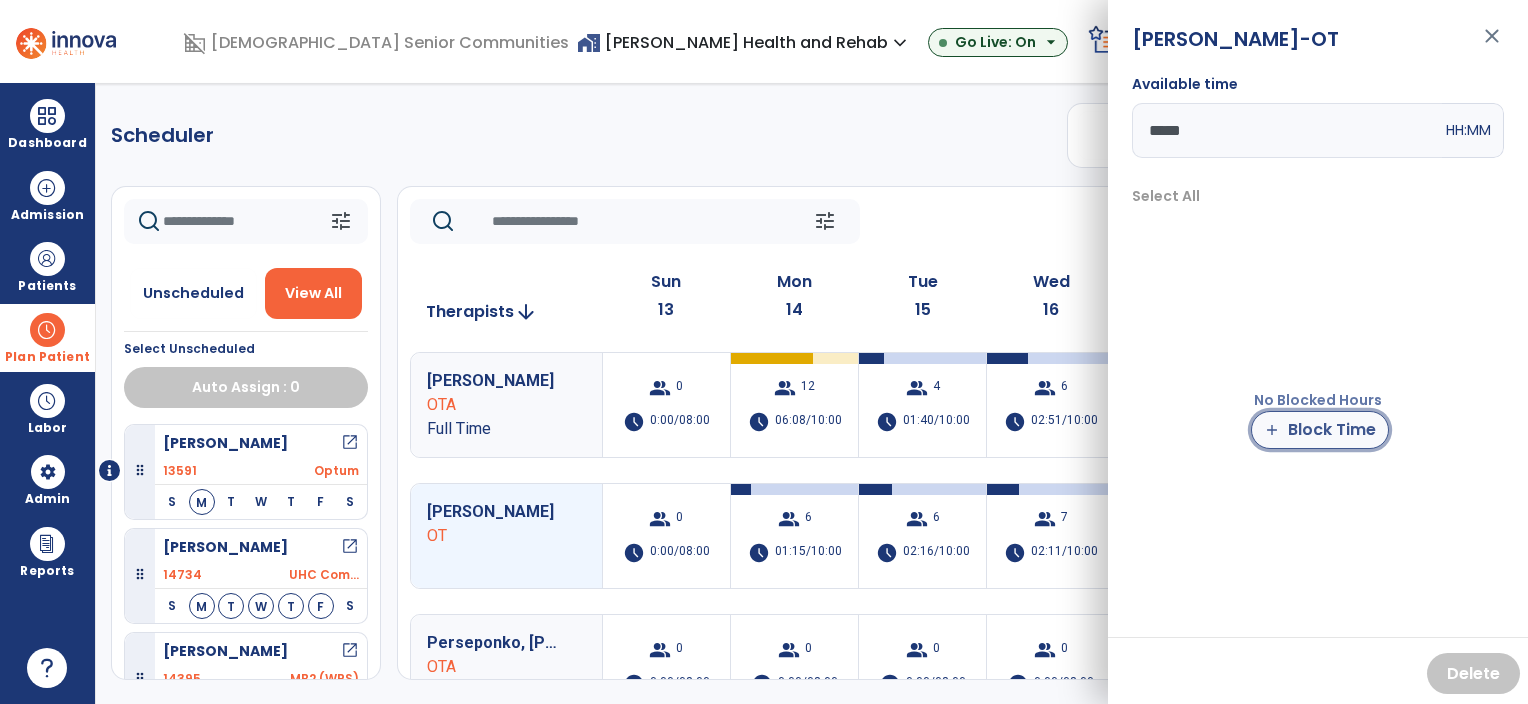 click on "add   Block Time" at bounding box center (1320, 430) 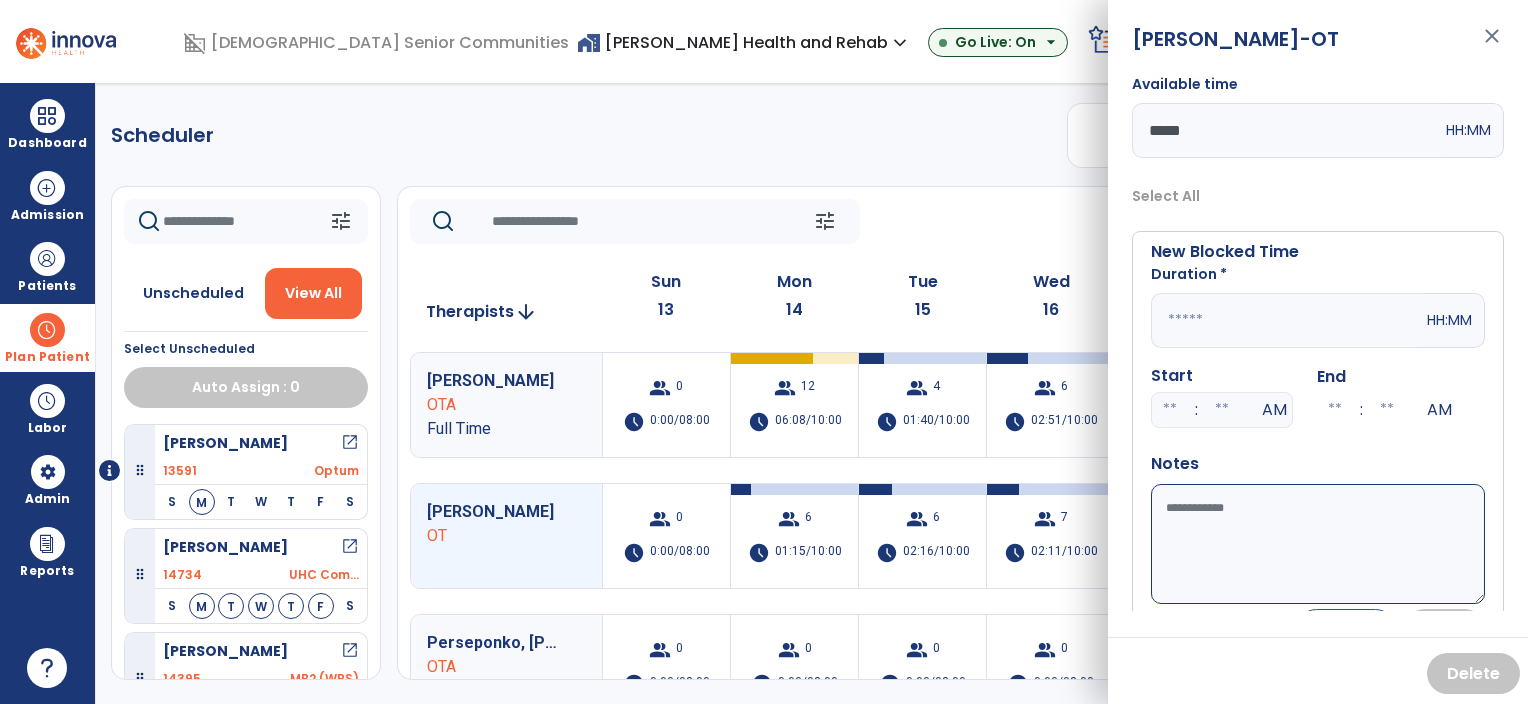 click at bounding box center [1287, 320] 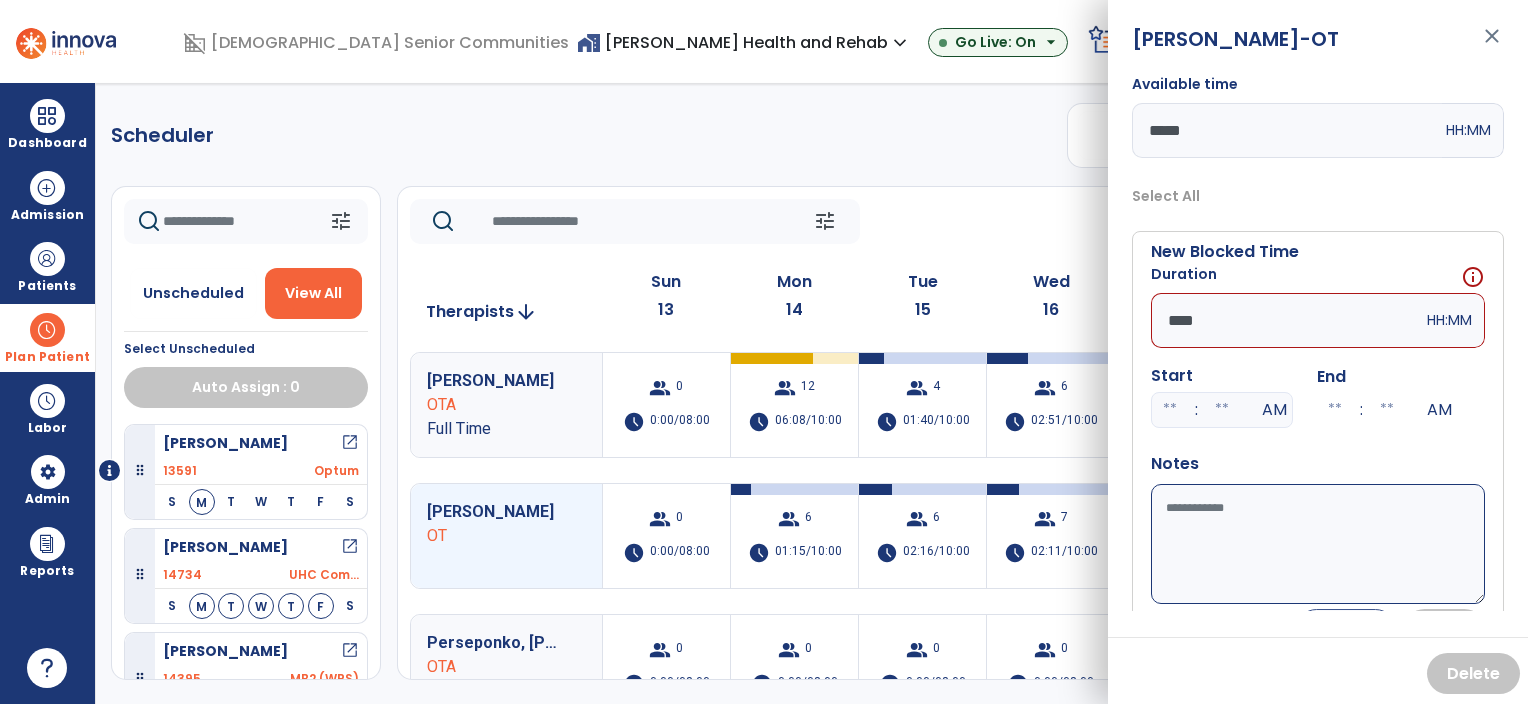 click on "****" at bounding box center (1287, 320) 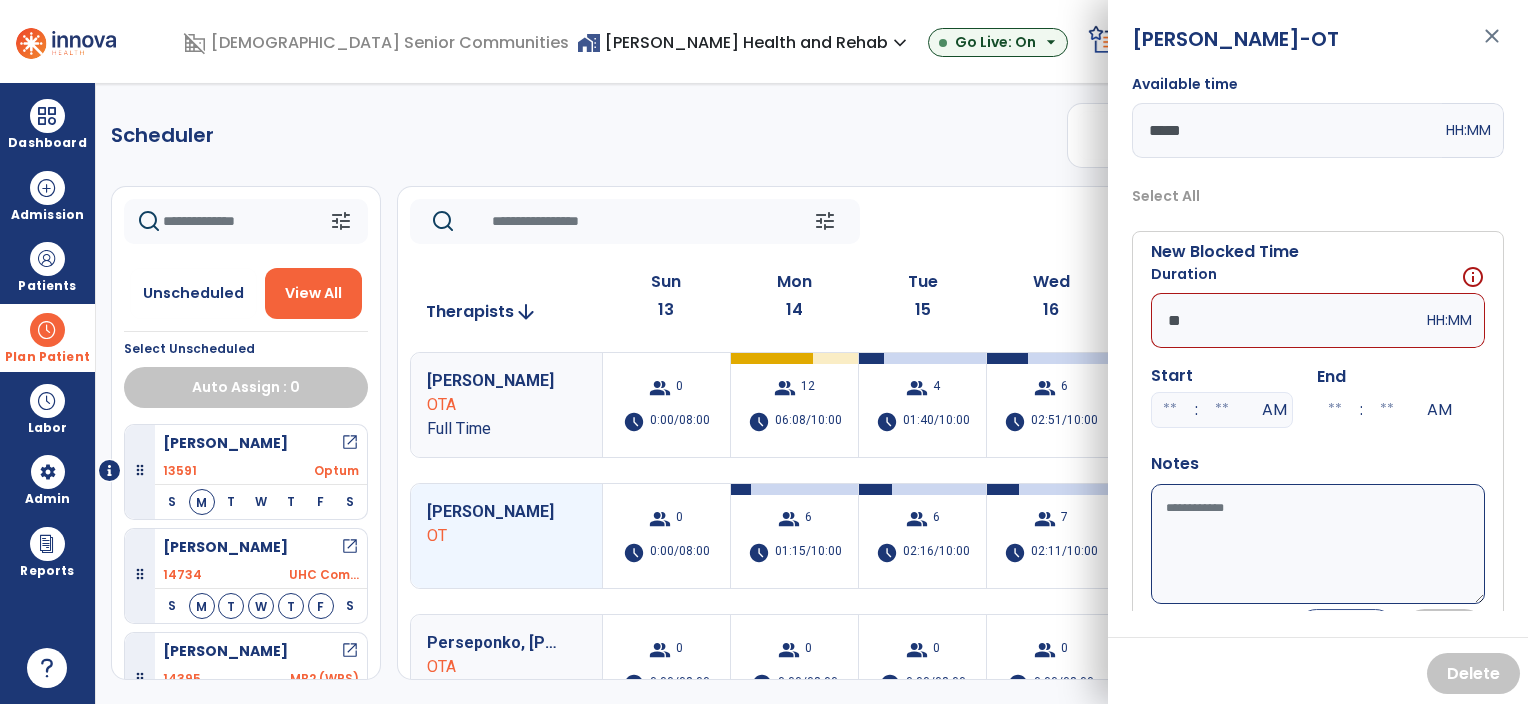 type on "*" 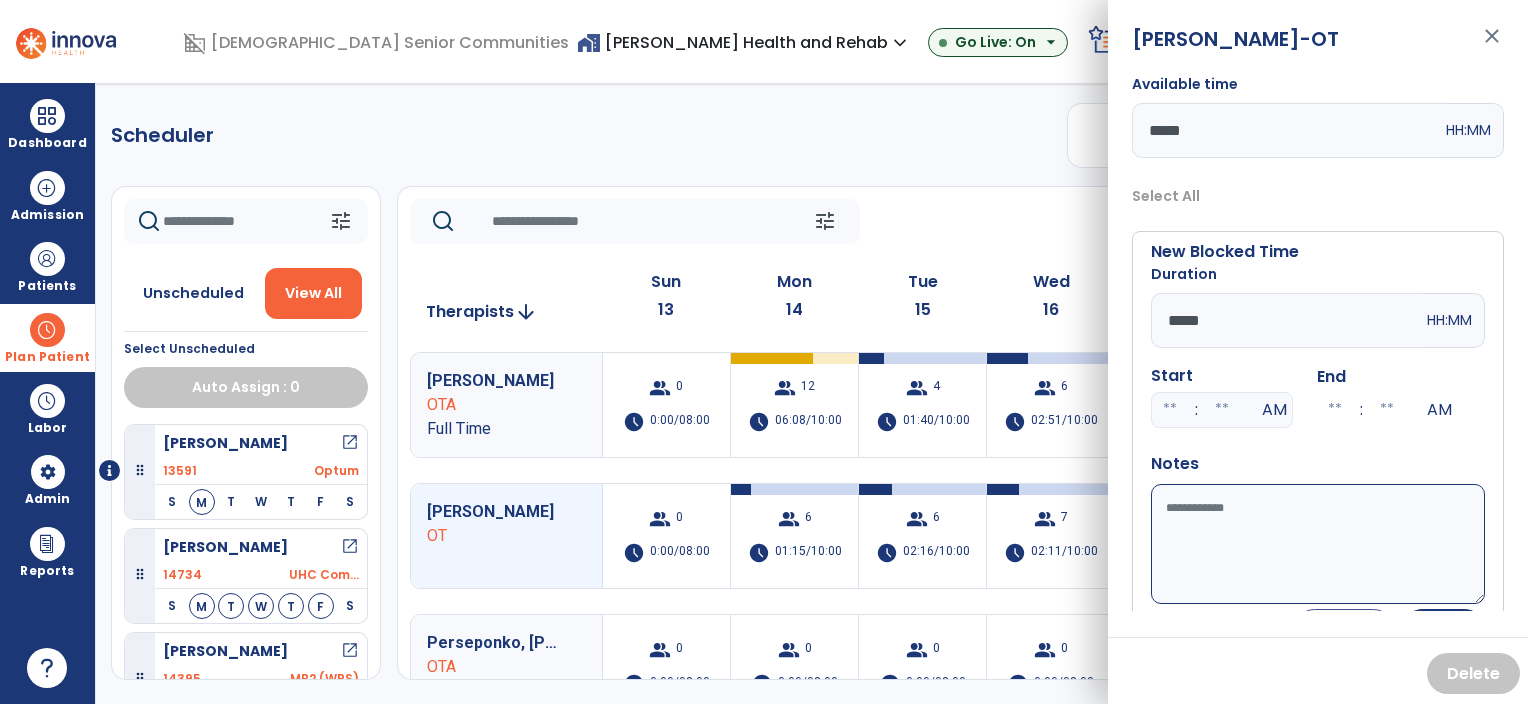 type on "*****" 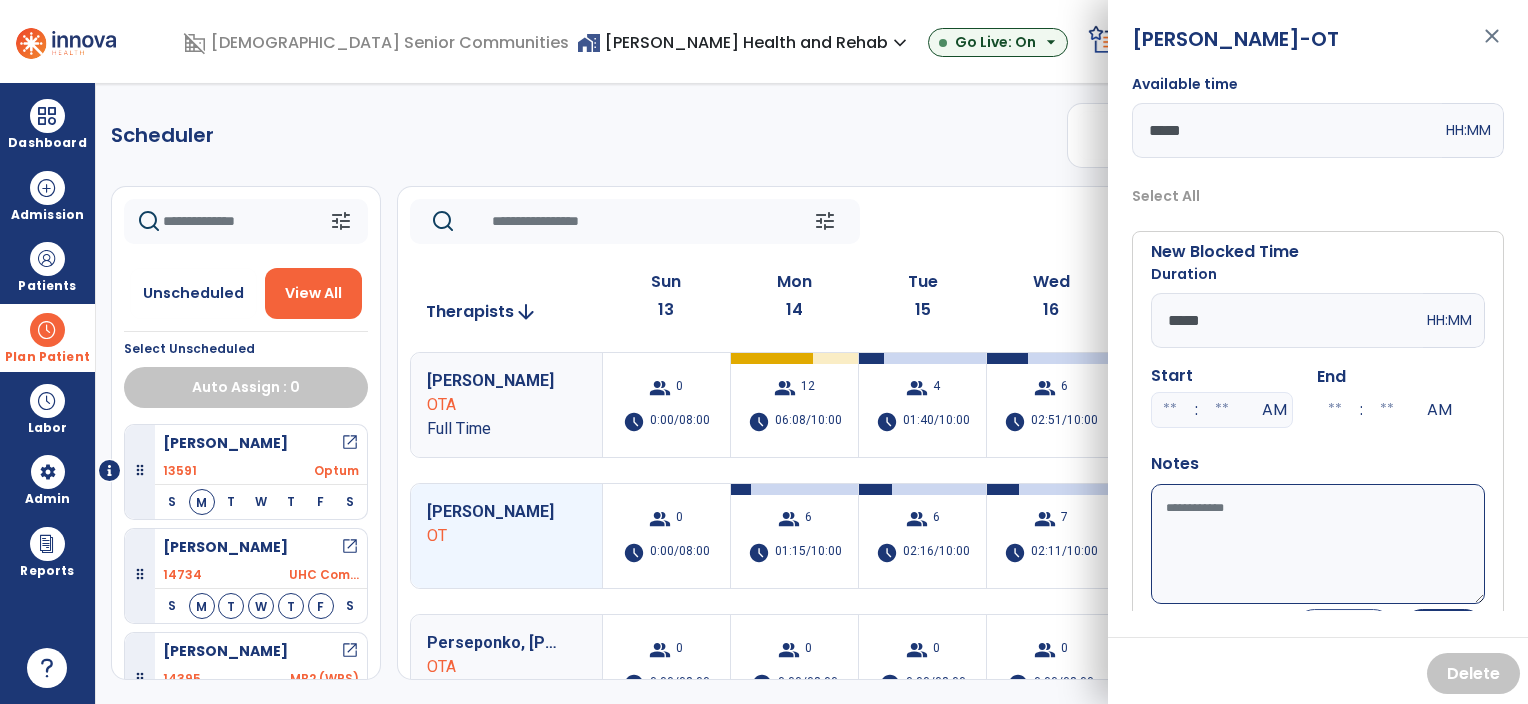 click on "Available time" at bounding box center [1318, 544] 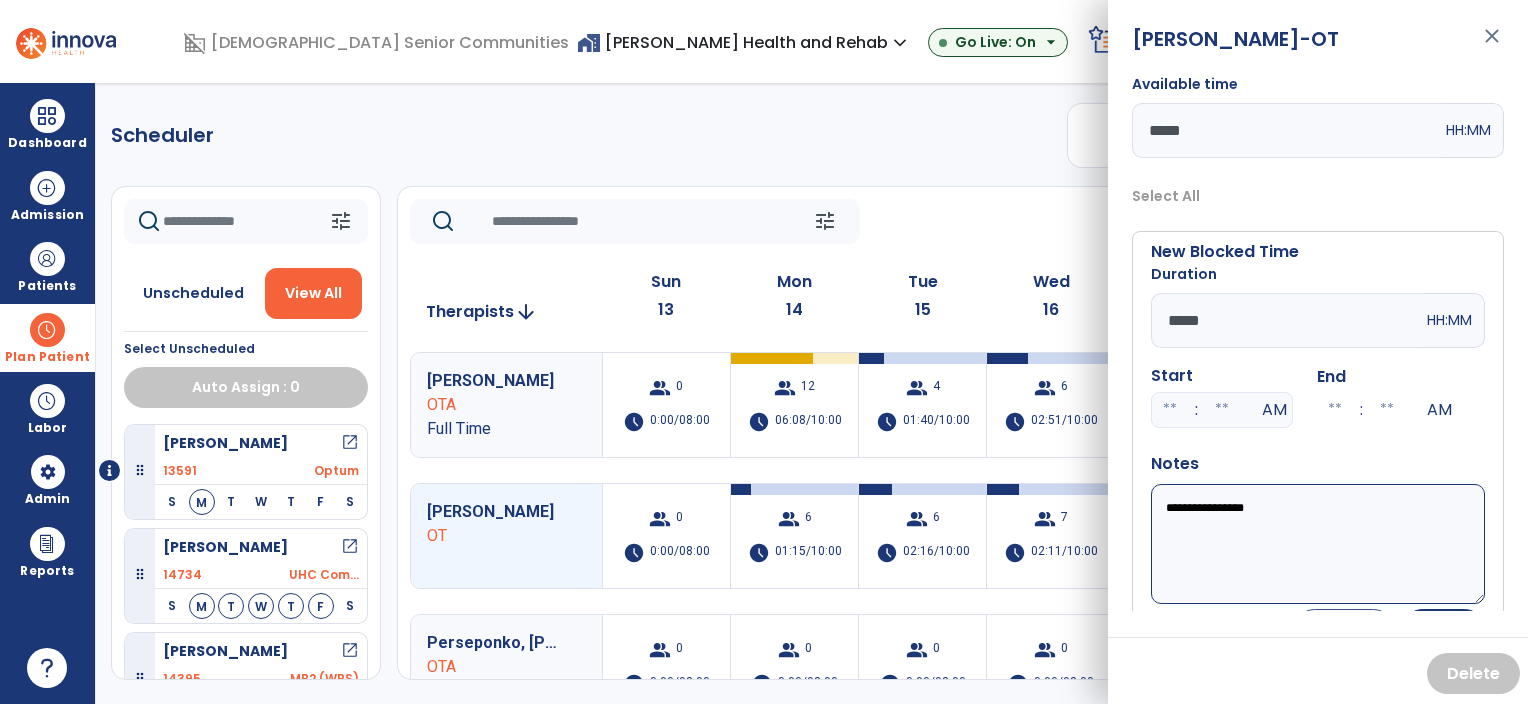 paste on "**********" 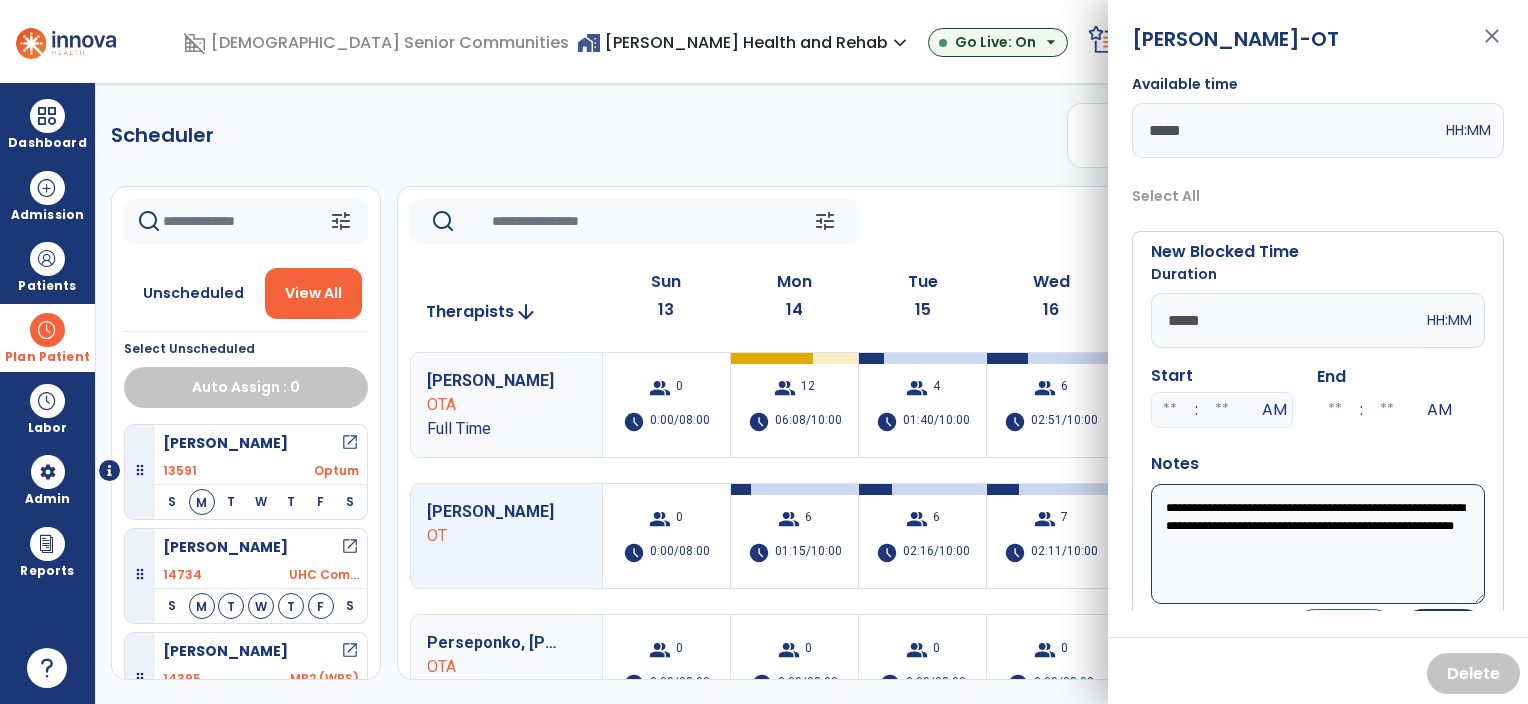 click on "**********" at bounding box center (1318, 544) 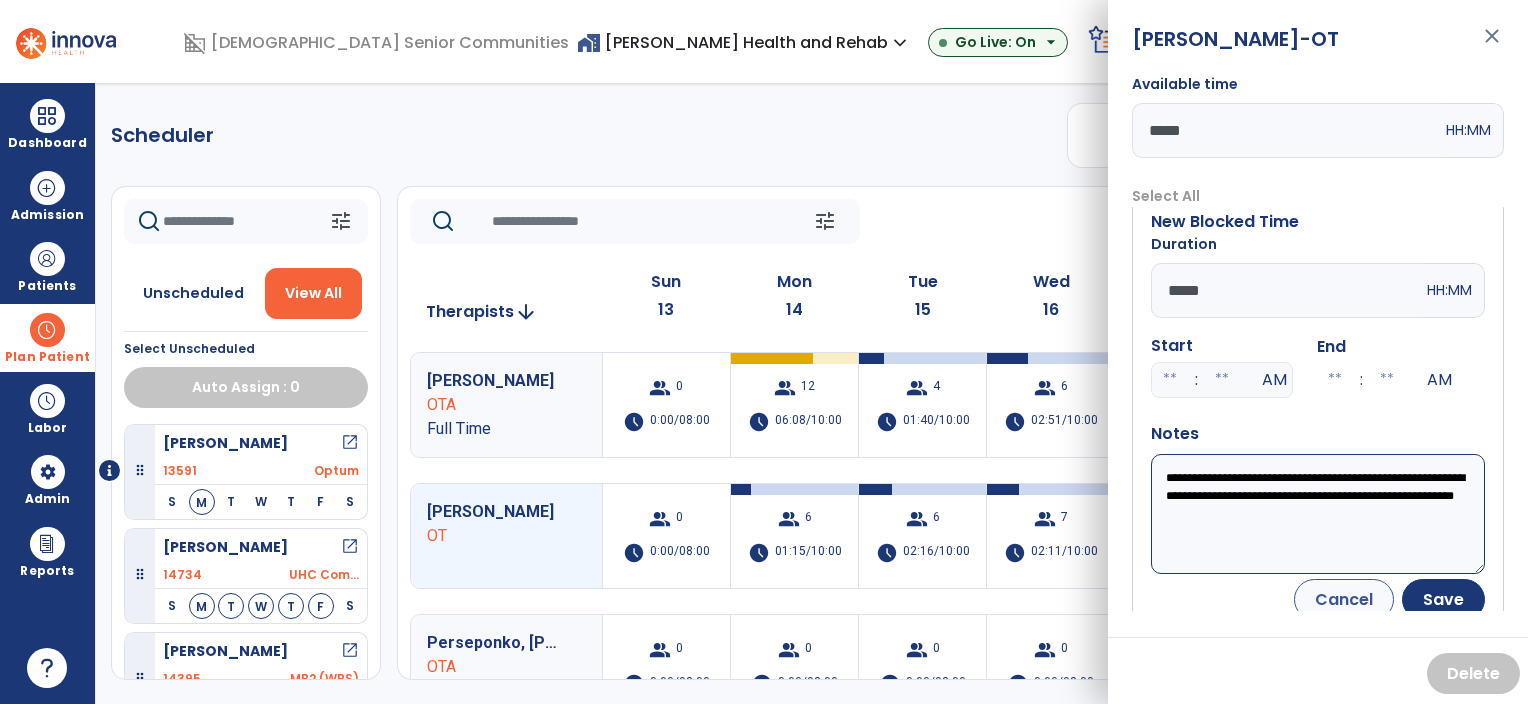 scroll, scrollTop: 47, scrollLeft: 0, axis: vertical 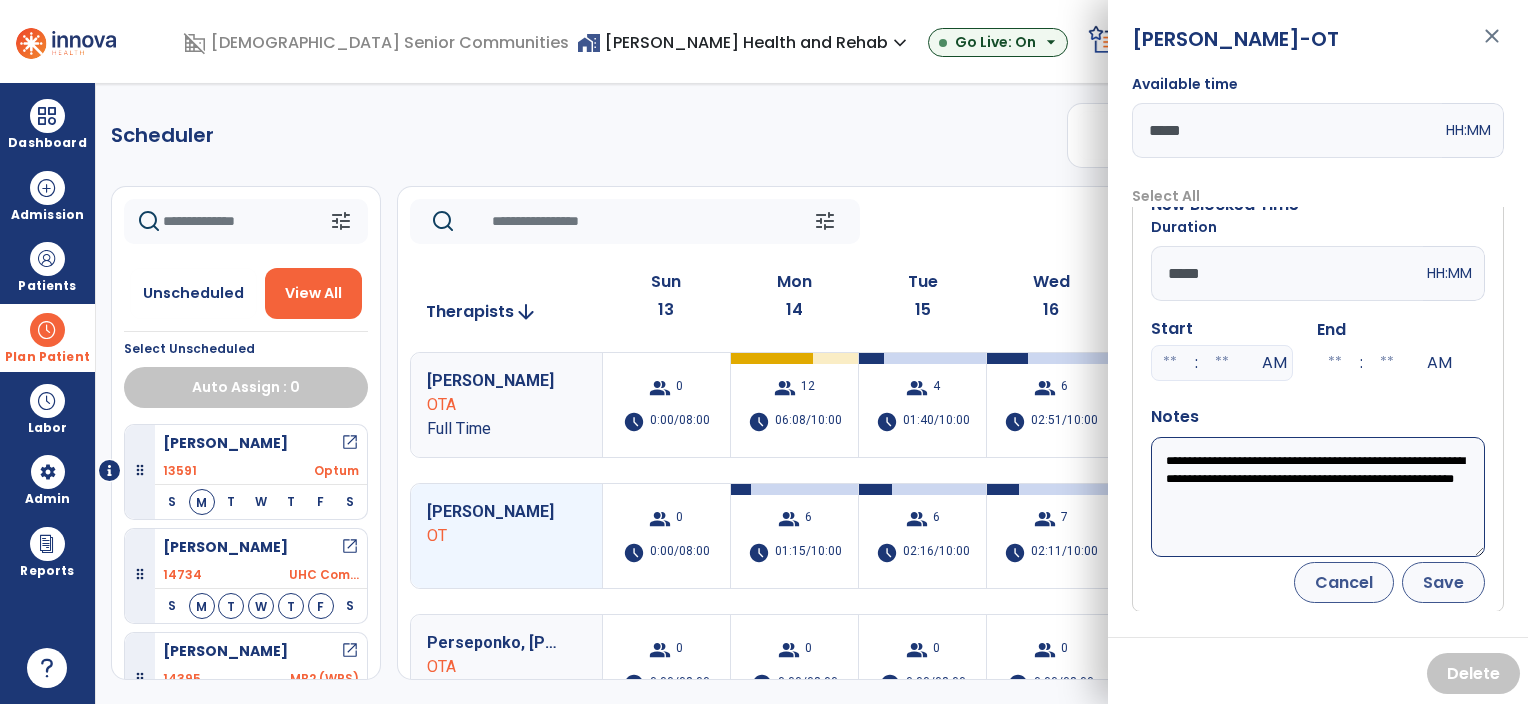 type on "**********" 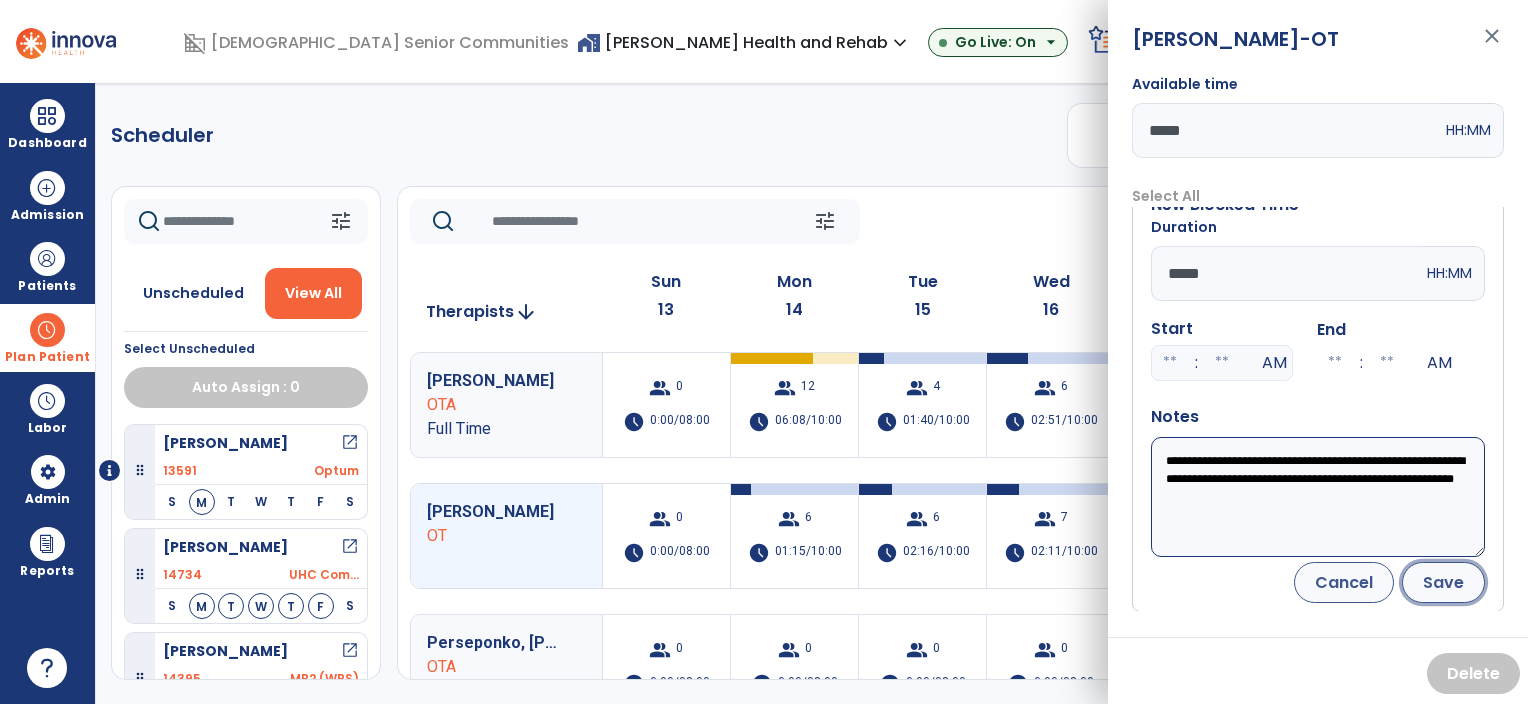 click on "Save" at bounding box center (1443, 582) 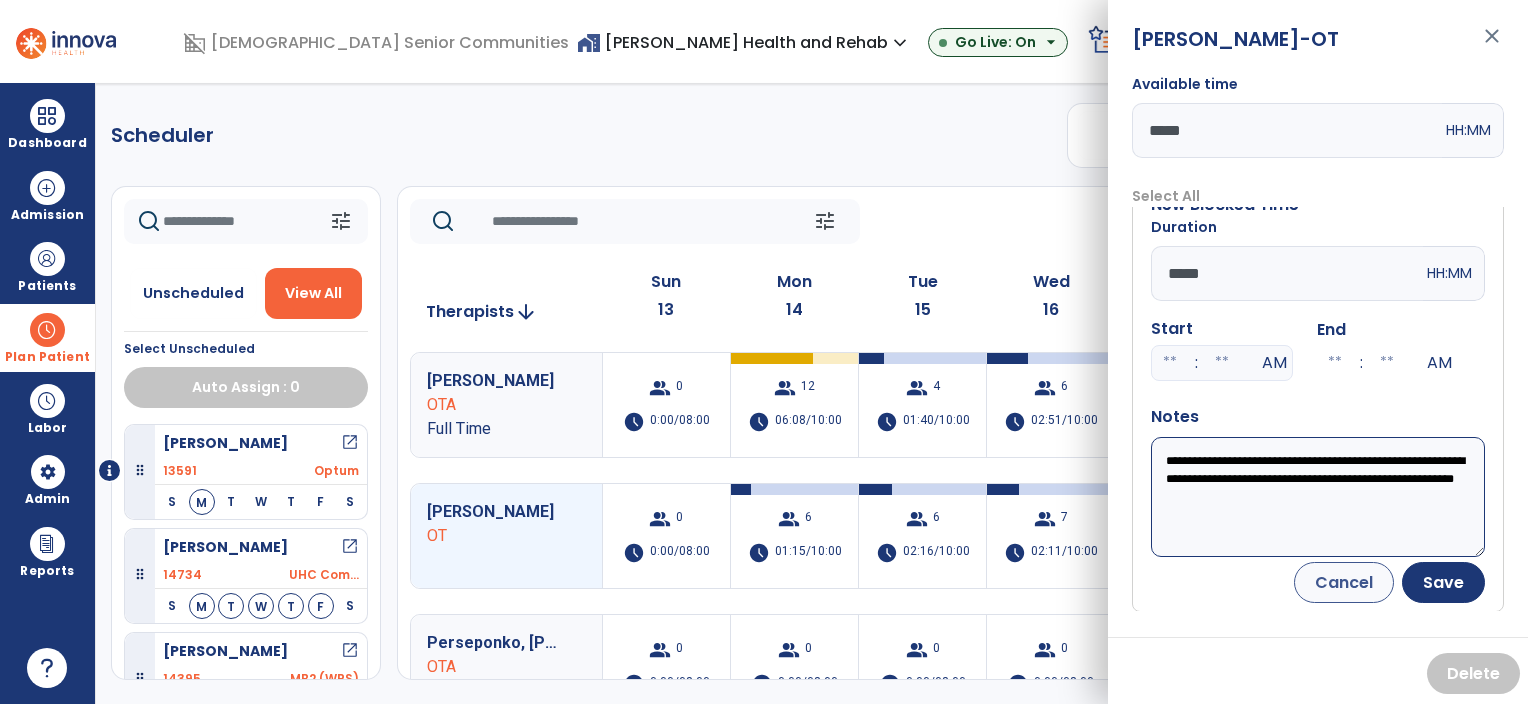 scroll, scrollTop: 0, scrollLeft: 0, axis: both 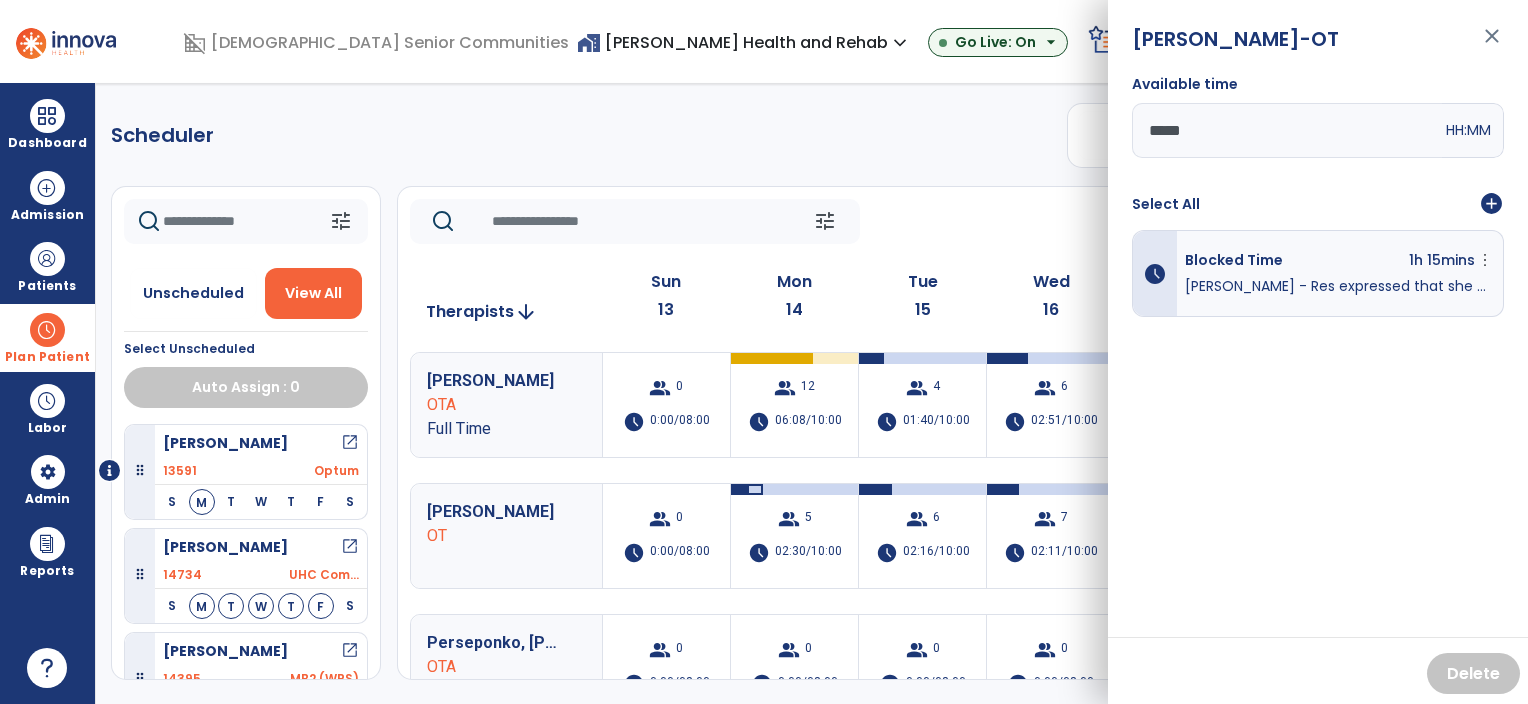 click on "close" at bounding box center (1492, 45) 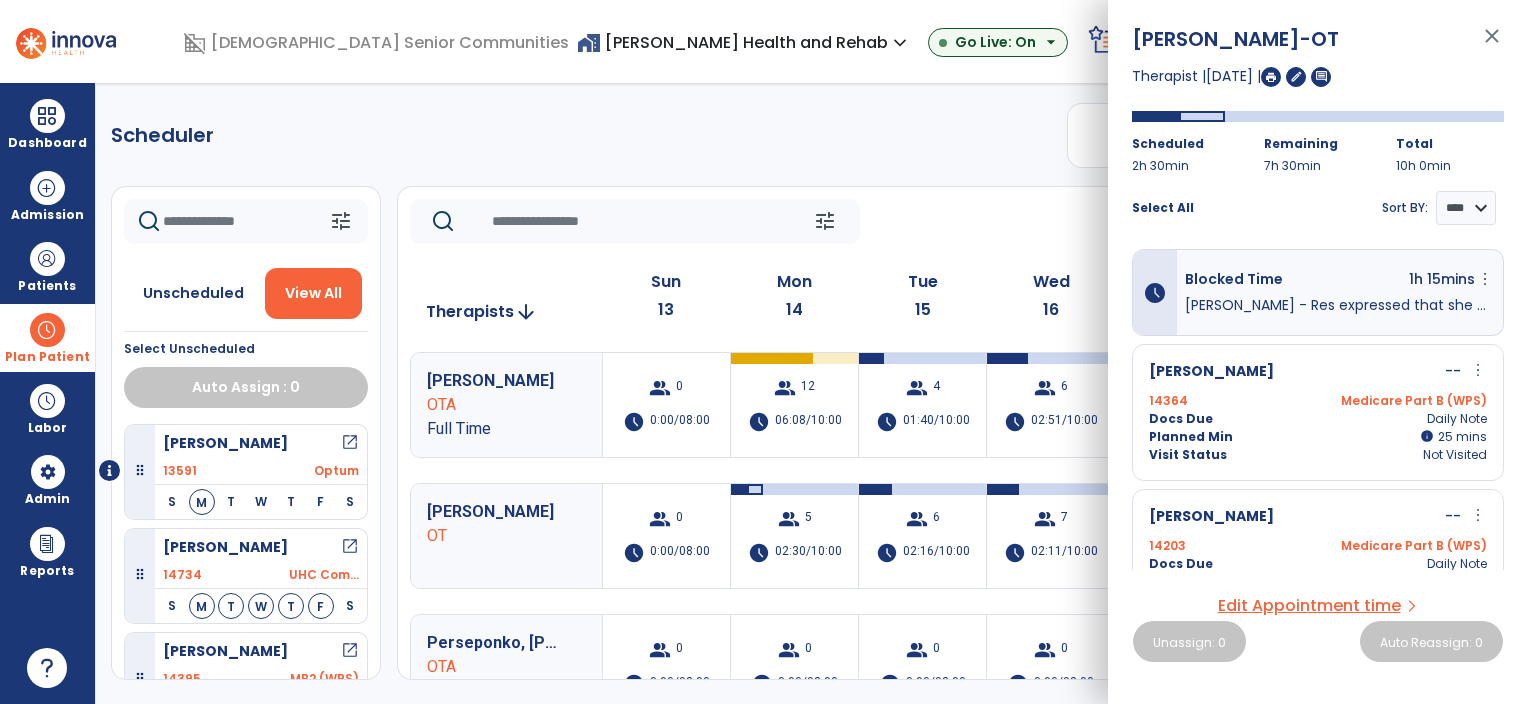 click on "Scheduler   PT   OT   ST  **** *** more_vert  Manage Labor   View All Therapists   Print   tune   Unscheduled   View All  Select Unscheduled  Auto Assign : 0   Bratton, Dianna   open_in_new  13591 Optum  S M T W T F S  Cook, Danny   open_in_new  14734 UHC Com...  S M T W T F S  Cox, Mary   open_in_new  14395 MB2 (WPS)  S M T W T F S  Davis, Ronald   open_in_new  14754 Humana ...  S M T W T F S  Dehne, Julia   open_in_new  14732 Medicar...  S M T W T F S  Fruits, James   open_in_new  14234 MB2 (WPS)  S M T W T F S  Hall, Linda   open_in_new  14364 Medicar...  S M T W T F S  Hamm, Roberta   open_in_new  14627 UHC Com...  S M T W T F S  Harmon, Larry   open_in_new  14748 United ...  S M T W T F S  Harvey, Judith   open_in_new  14751 Medicar...  S M T W T F S  Kiger, Barbara   open_in_new  14670 Medicar...  S M T W T F S  King, Judith   open_in_new  14026 Optum  S M T W T F S  Mckeown, Lucinda   open_in_new  14203 Medicar...  S M T W T F S  Myers, Robert   open_in_new  14728 MB2 (WPS)  S M T W T F S 14747 S M T" at bounding box center (812, 393) 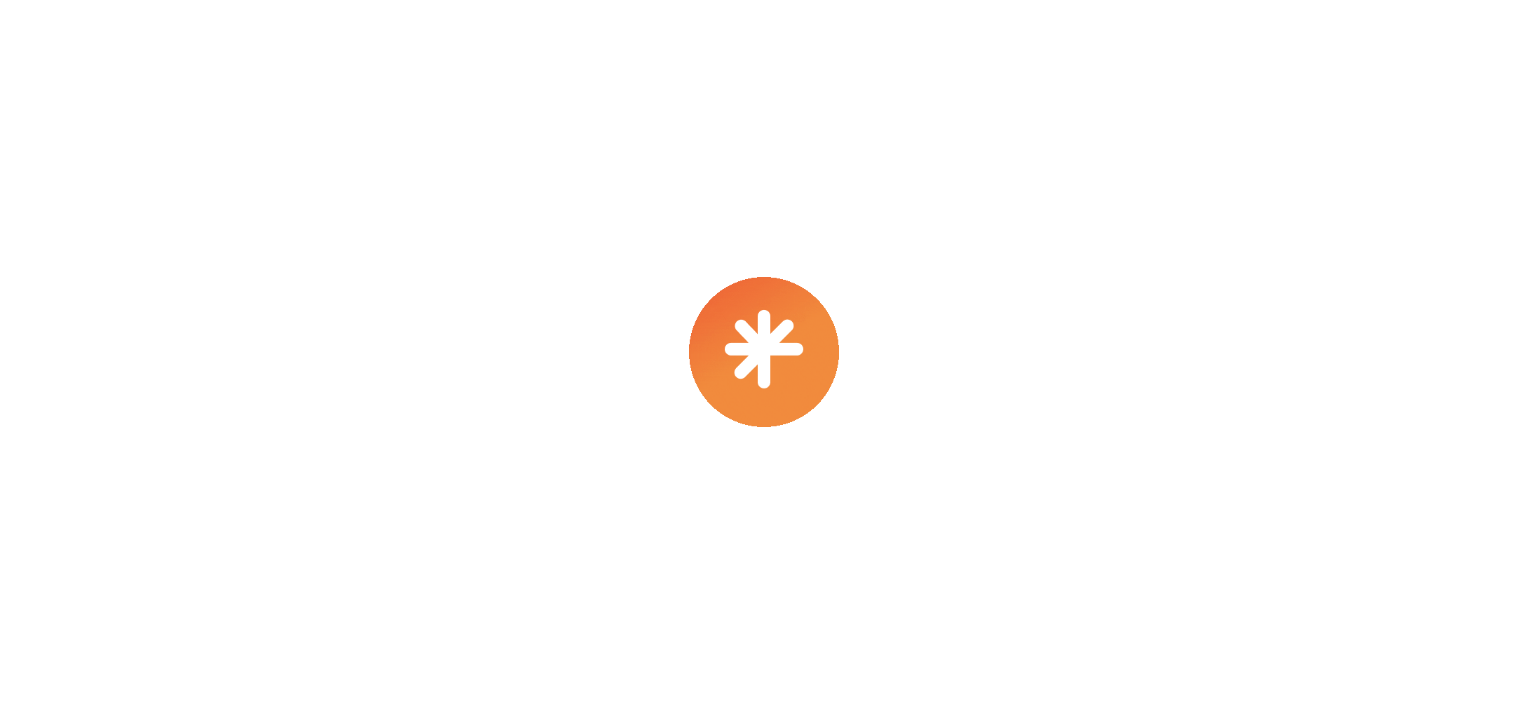 scroll, scrollTop: 0, scrollLeft: 0, axis: both 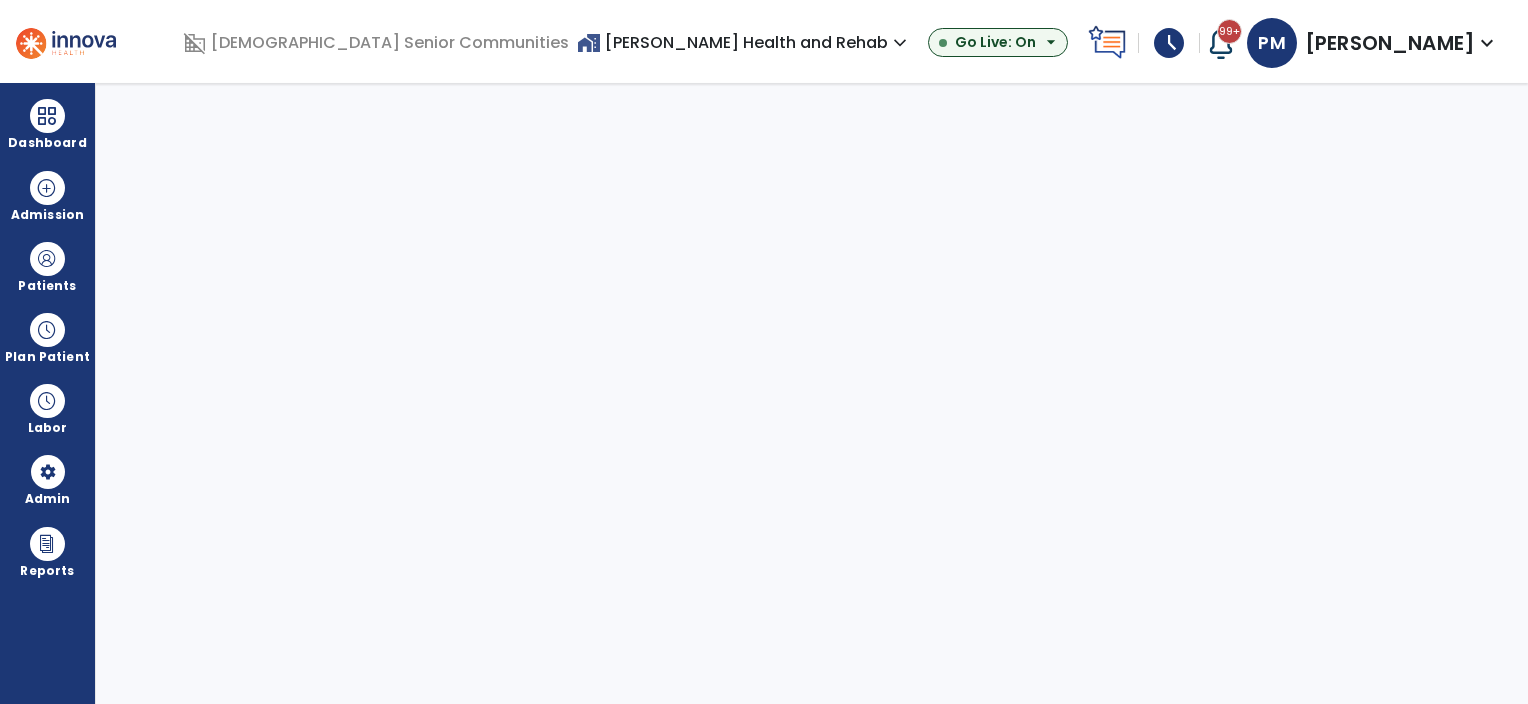 select on "***" 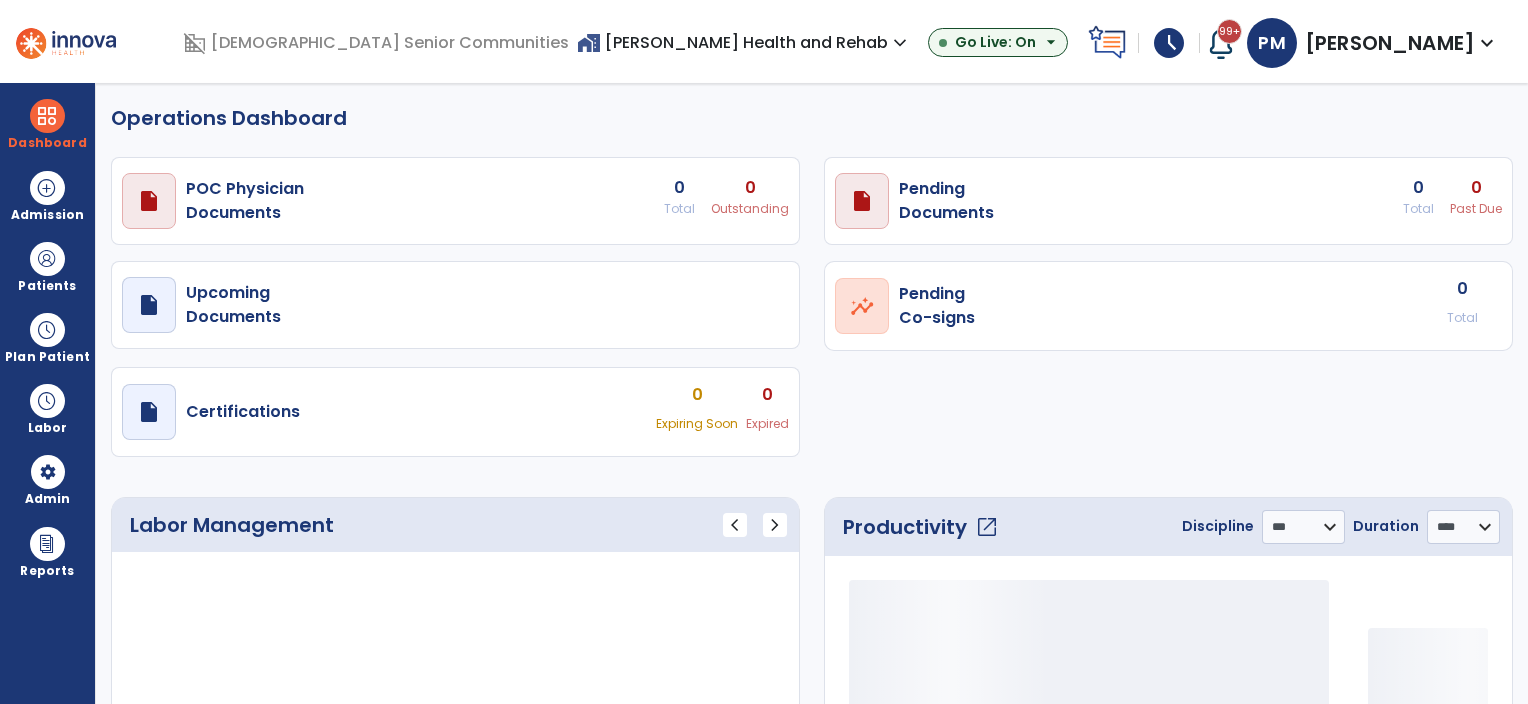 select on "***" 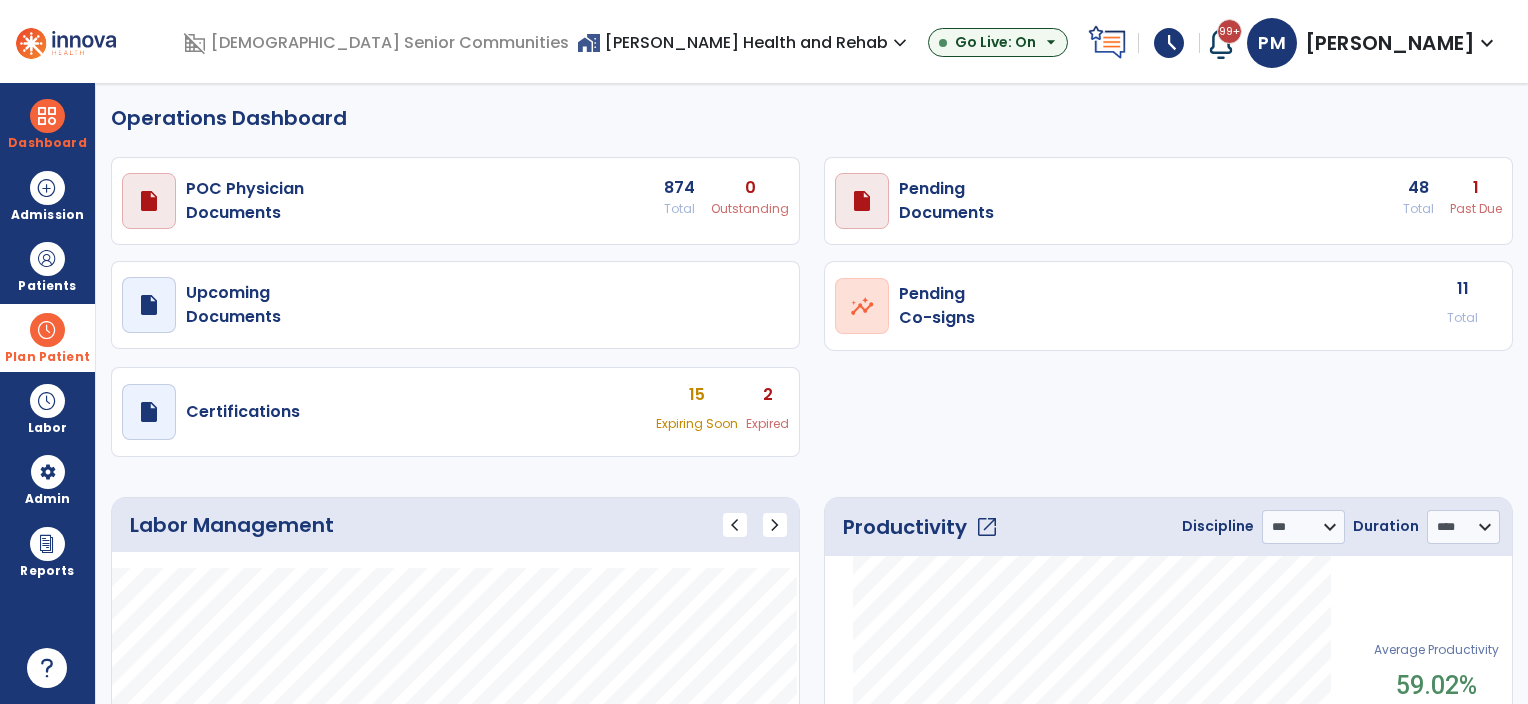 click on "Plan Patient" at bounding box center [47, 266] 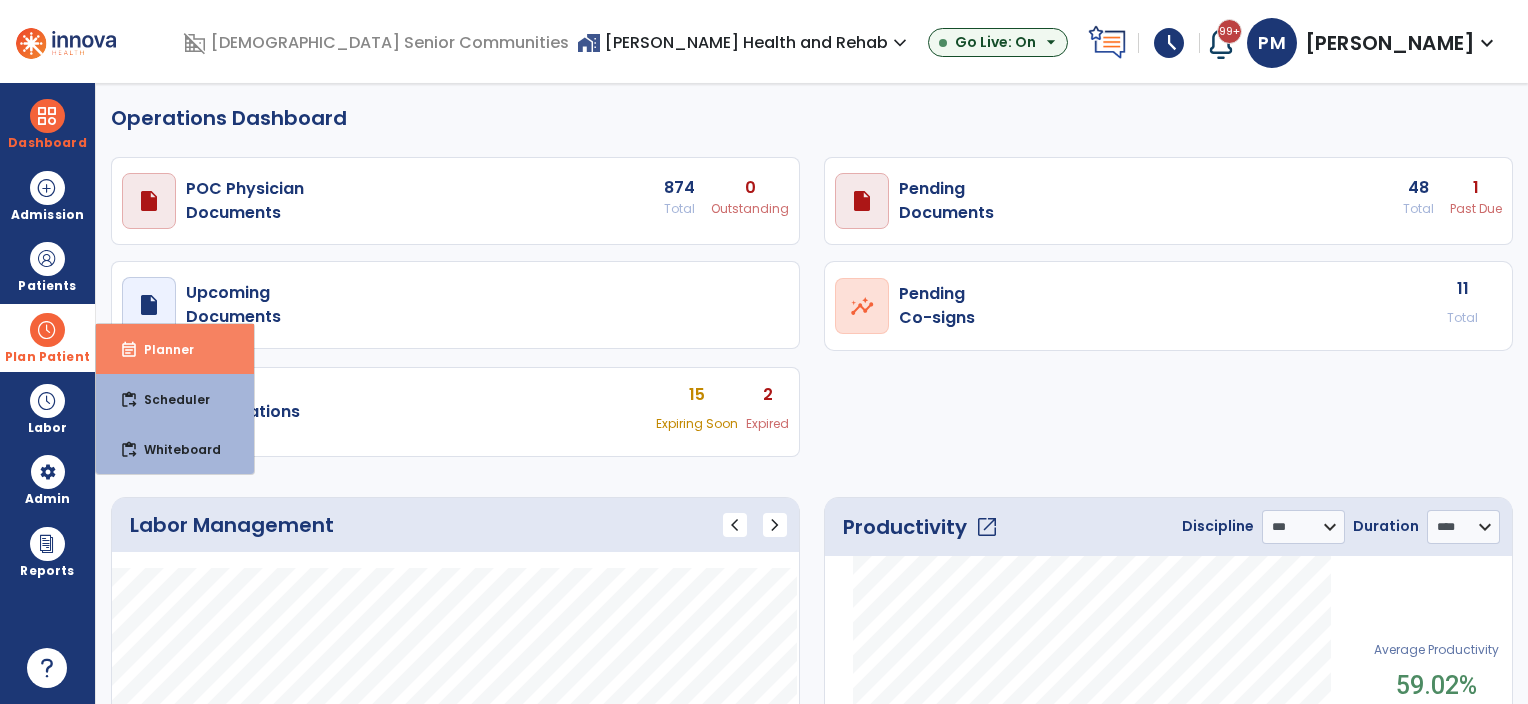 click on "Planner" at bounding box center [161, 349] 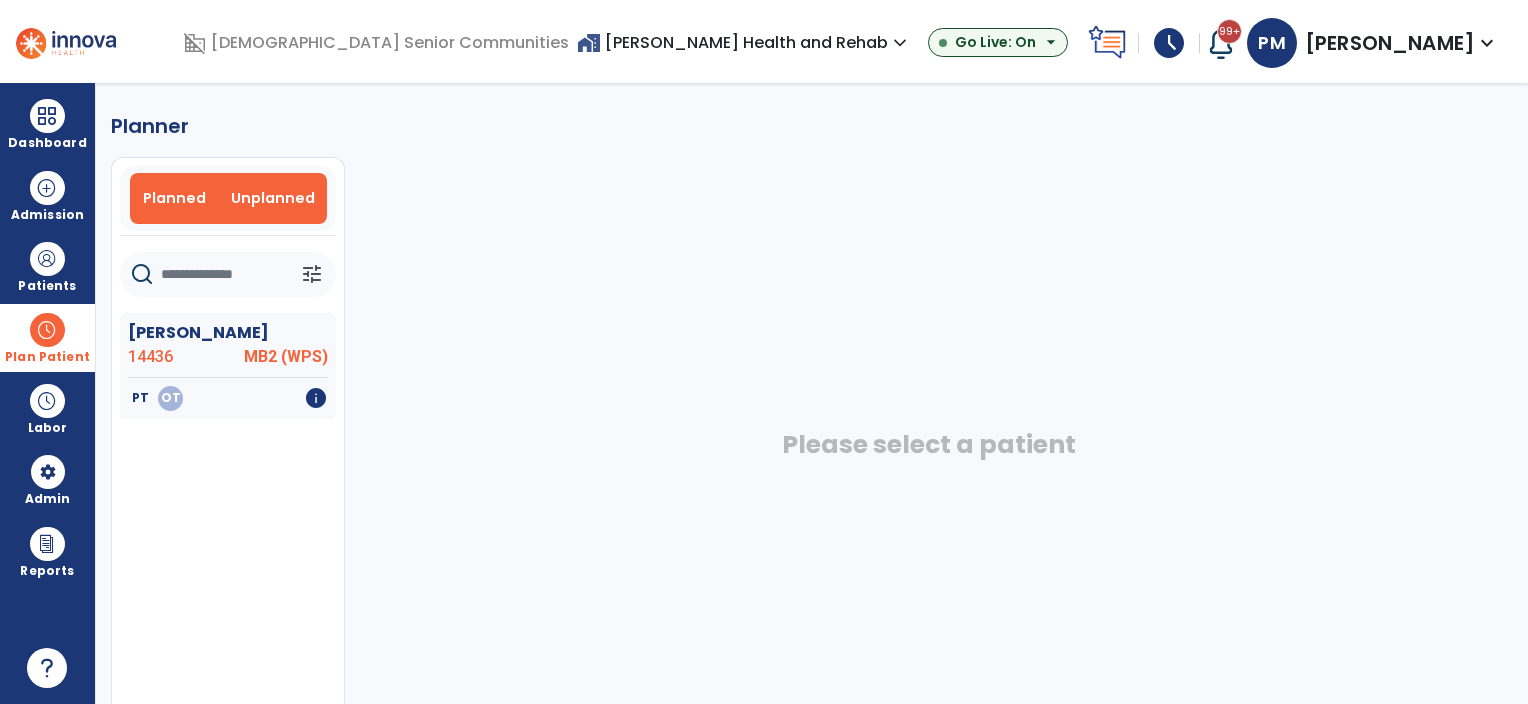 click on "Planned" at bounding box center (174, 198) 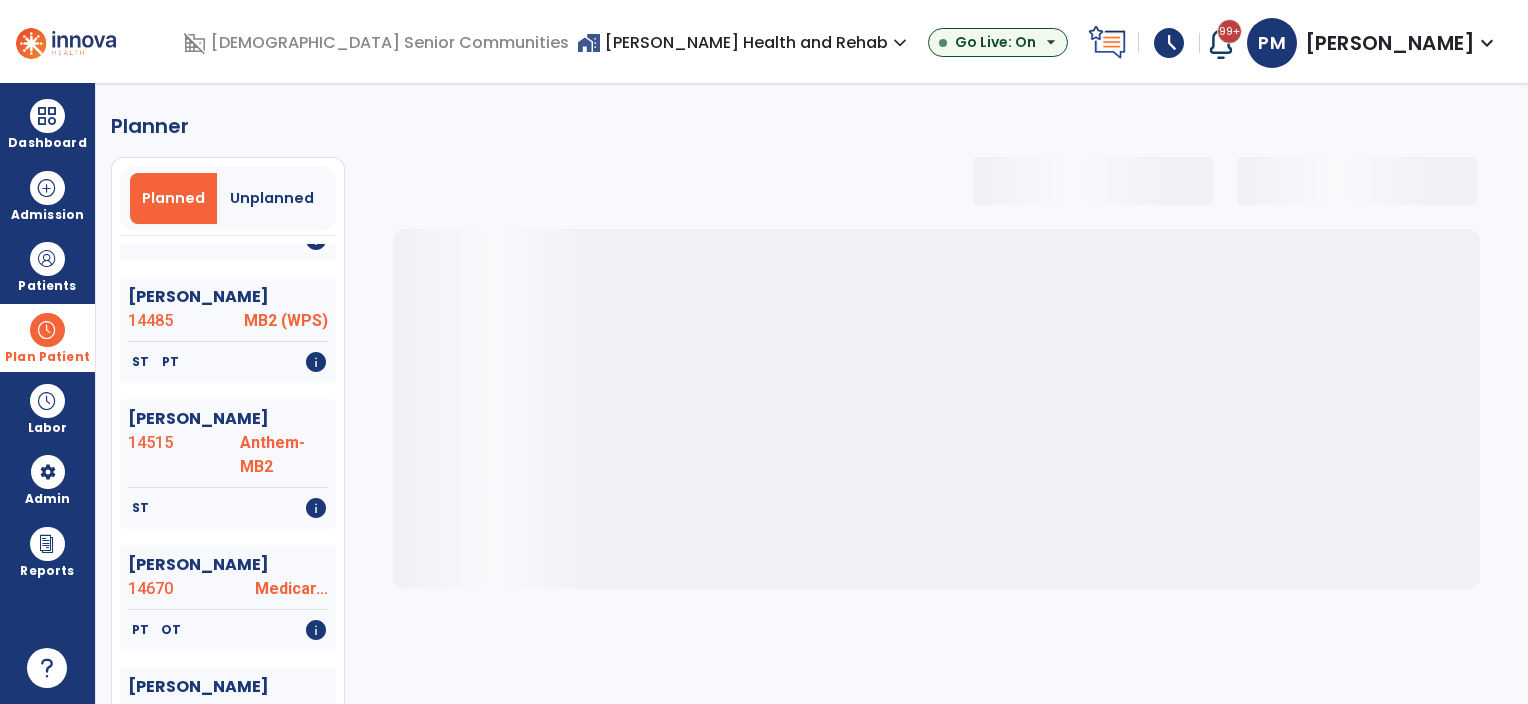 select on "***" 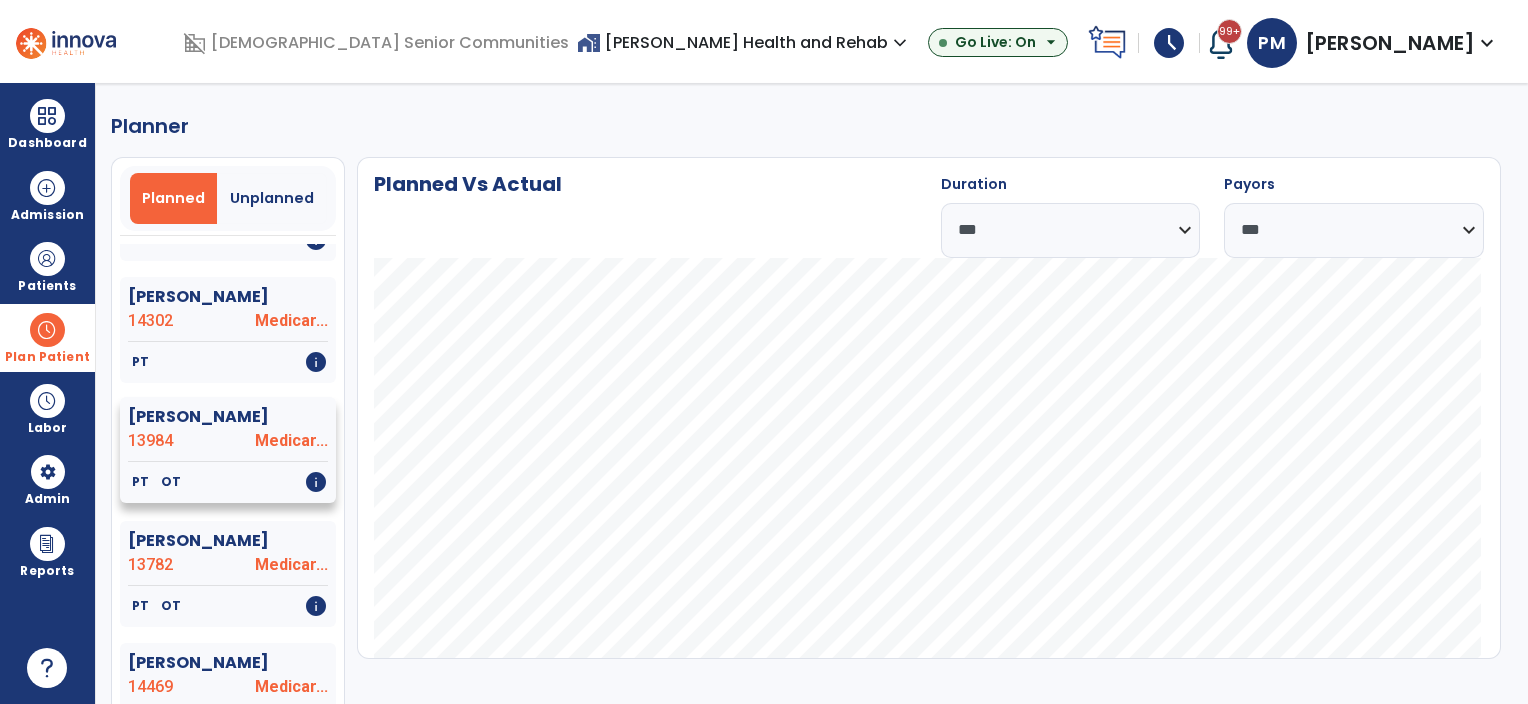 click on "13984" 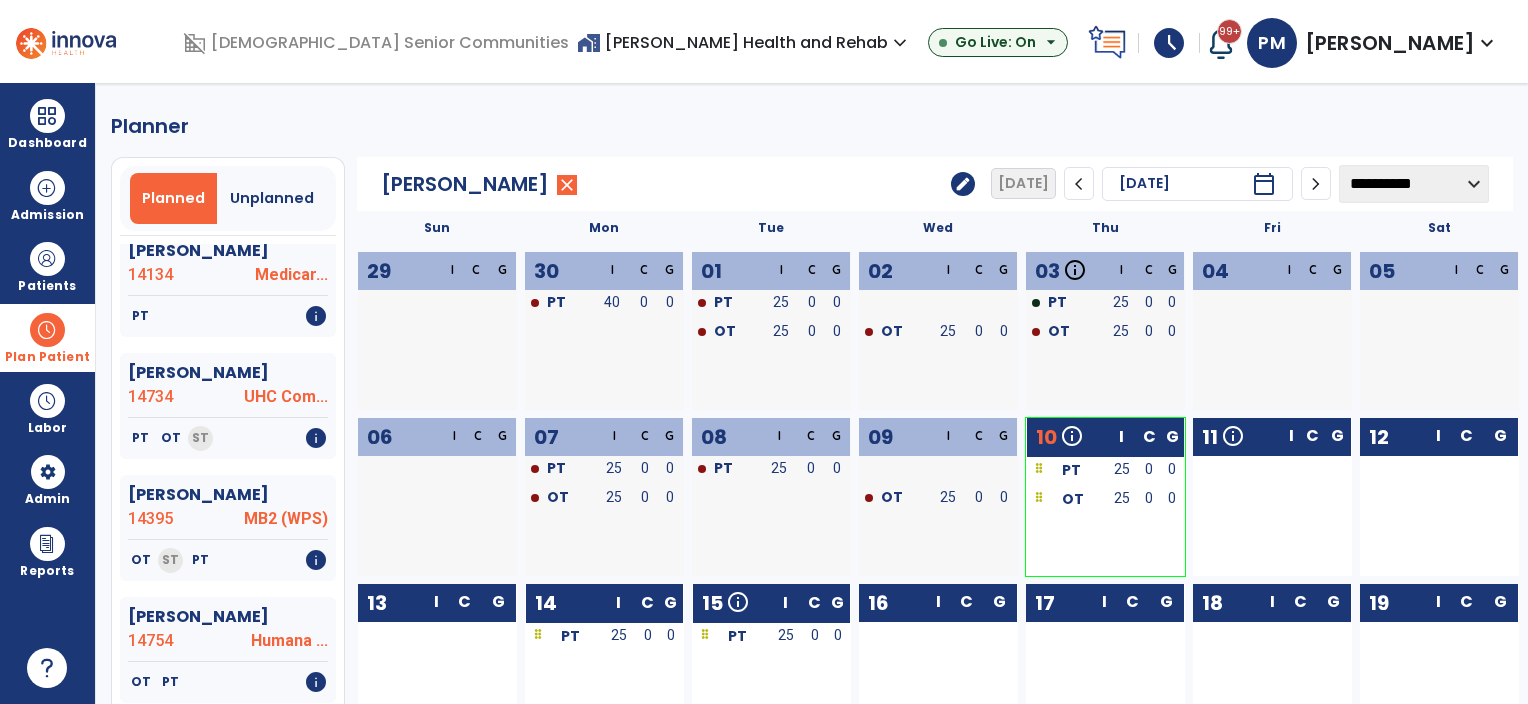 scroll, scrollTop: 4500, scrollLeft: 0, axis: vertical 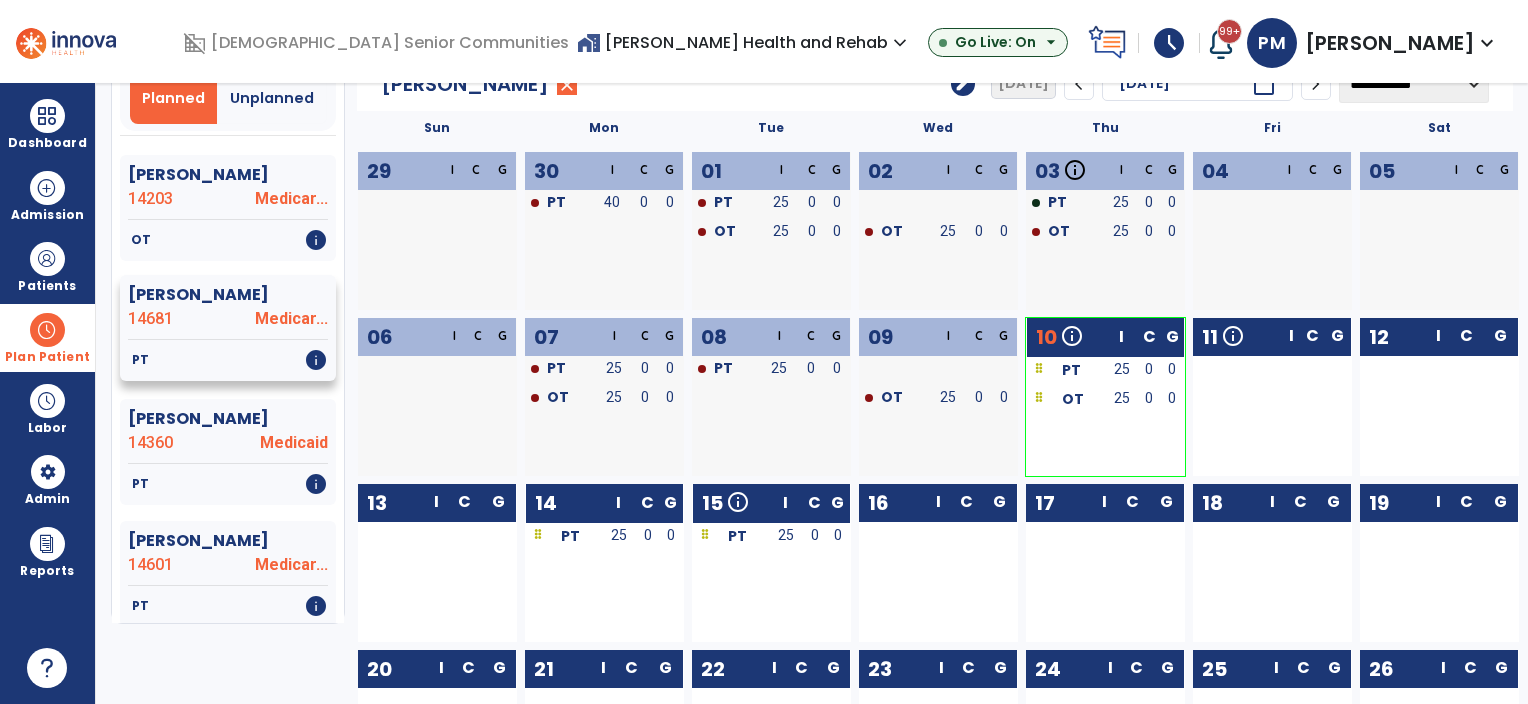 click on "14681" 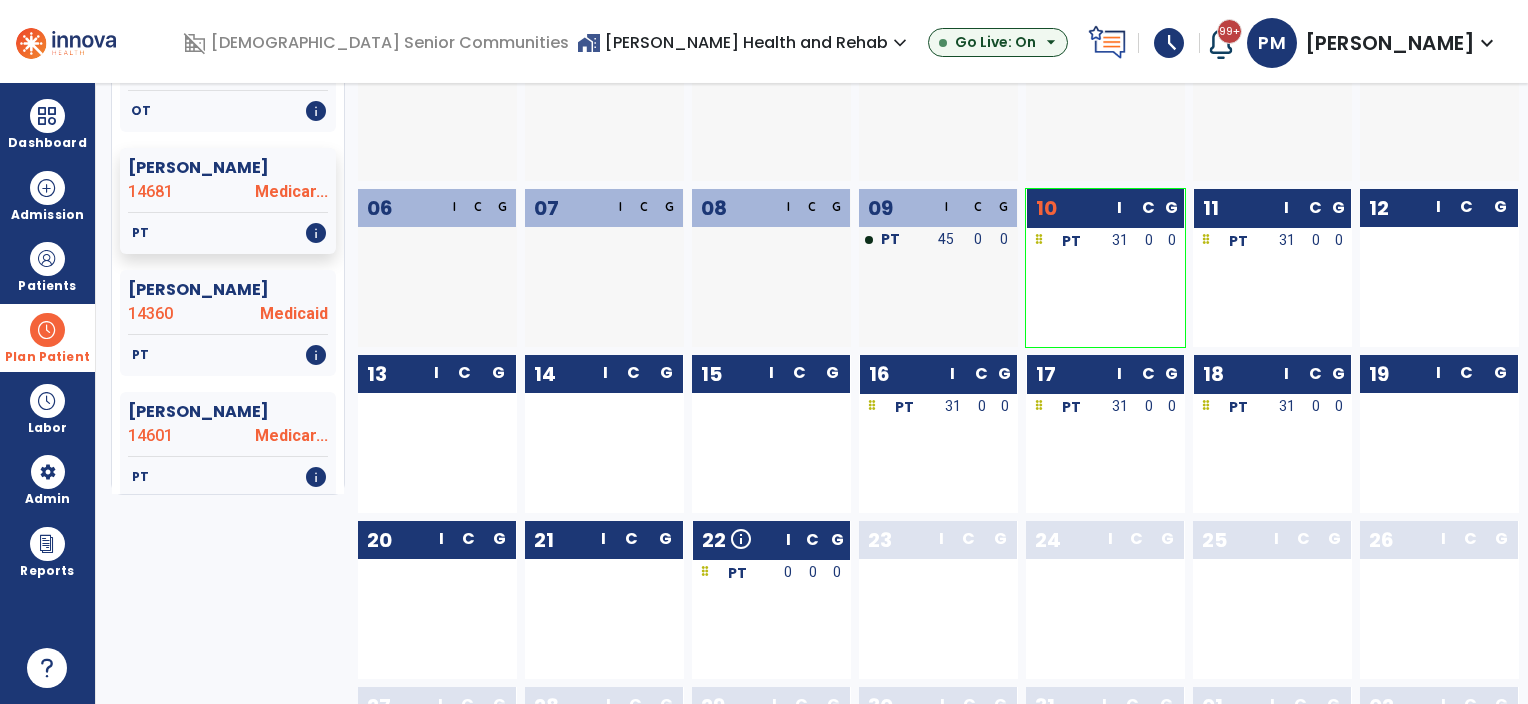 scroll, scrollTop: 300, scrollLeft: 0, axis: vertical 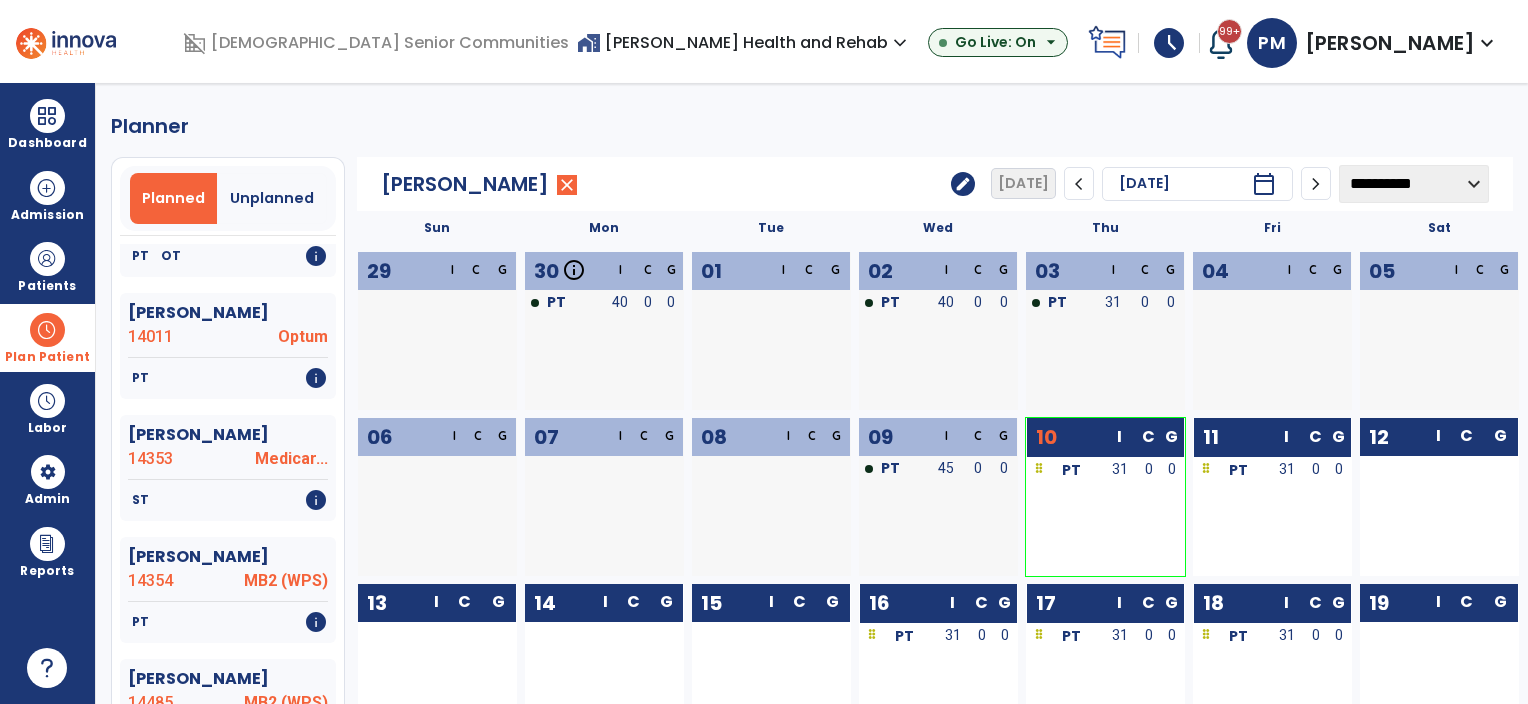 click at bounding box center [47, 330] 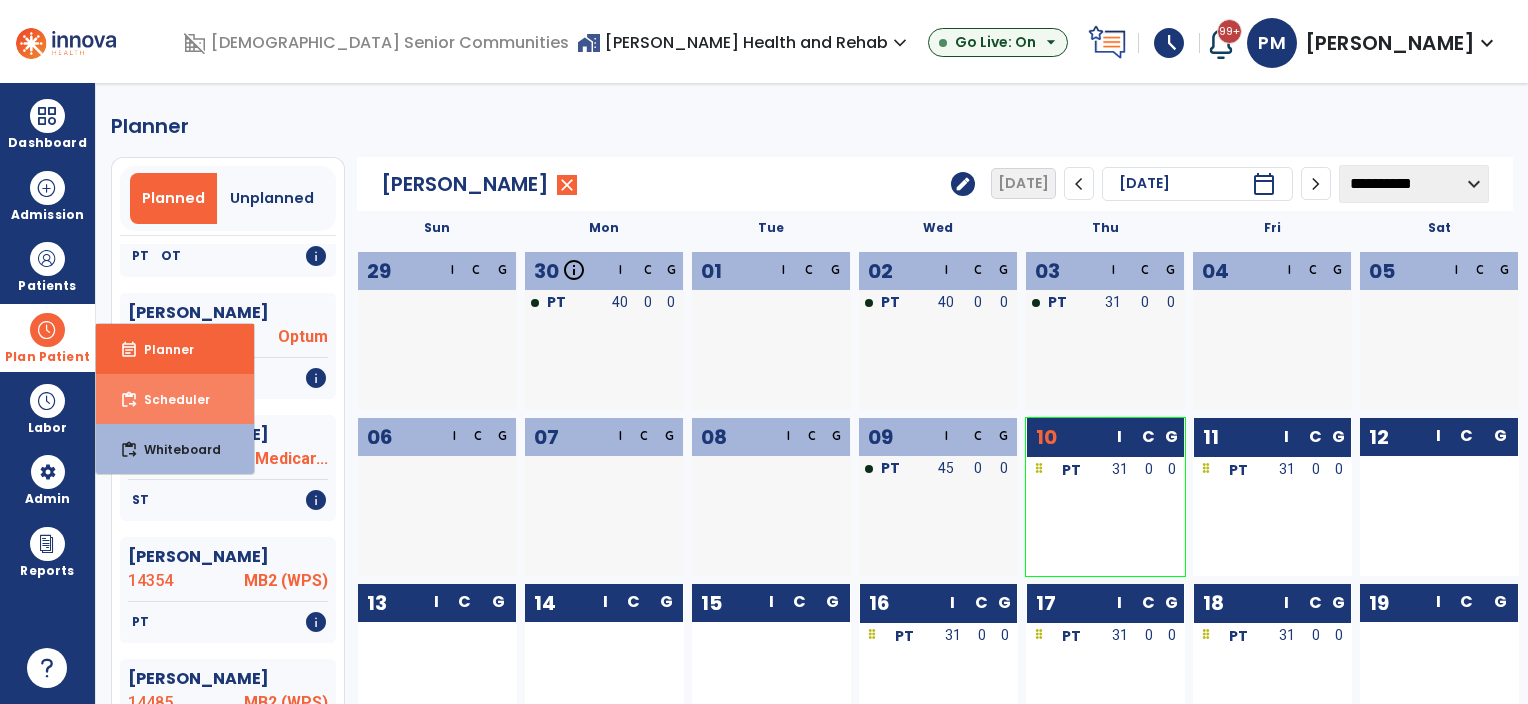 click on "content_paste_go  Scheduler" at bounding box center (175, 399) 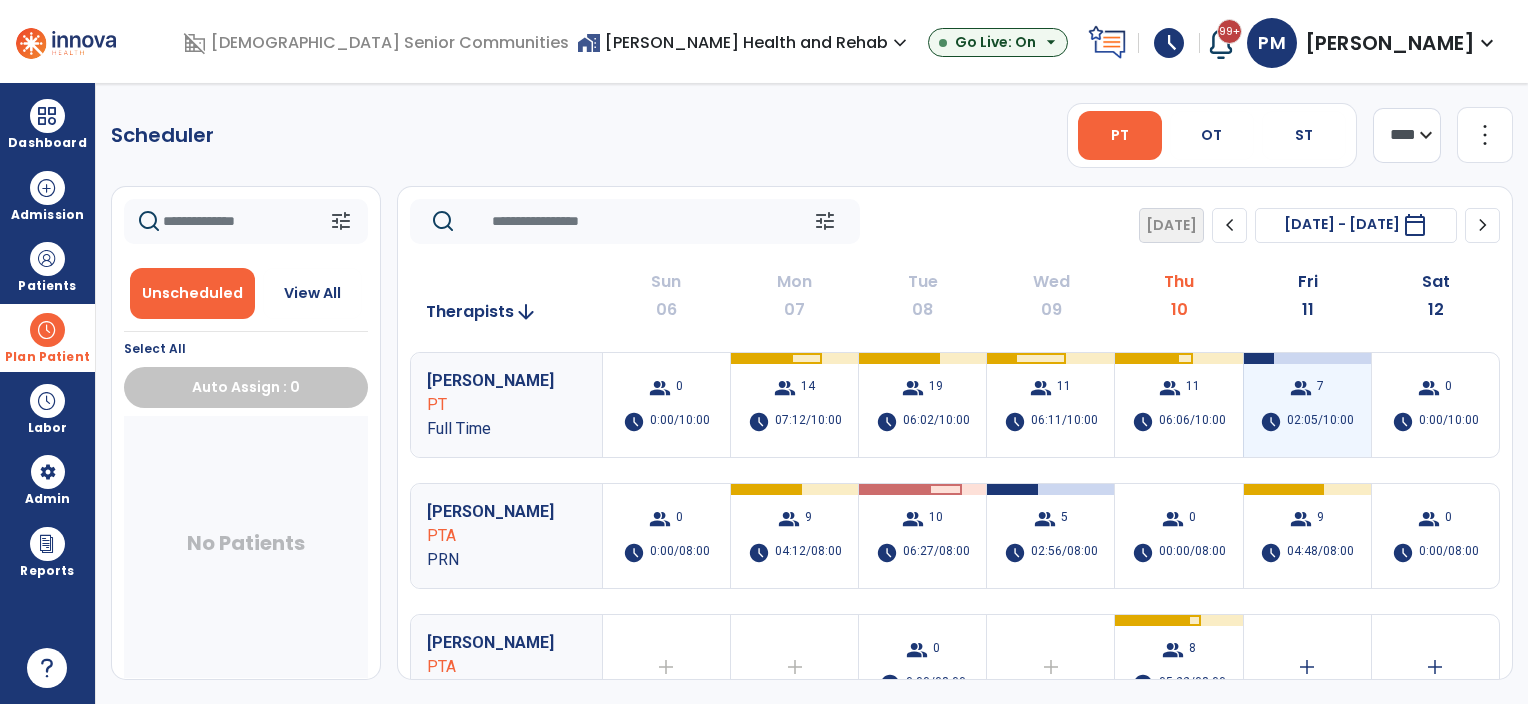 click on "group  7  schedule  02:05/10:00" at bounding box center [1307, 405] 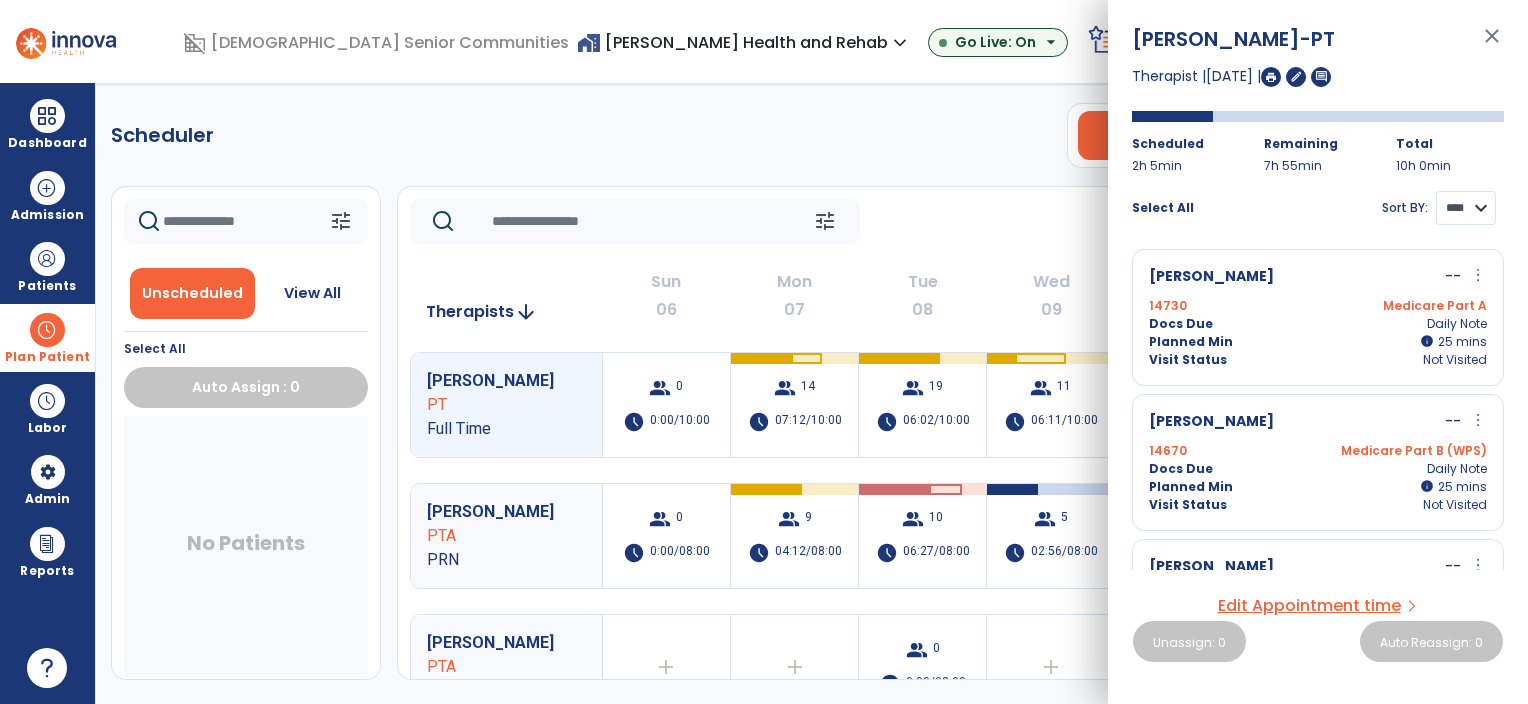 click on "**** ****" at bounding box center [1466, 208] 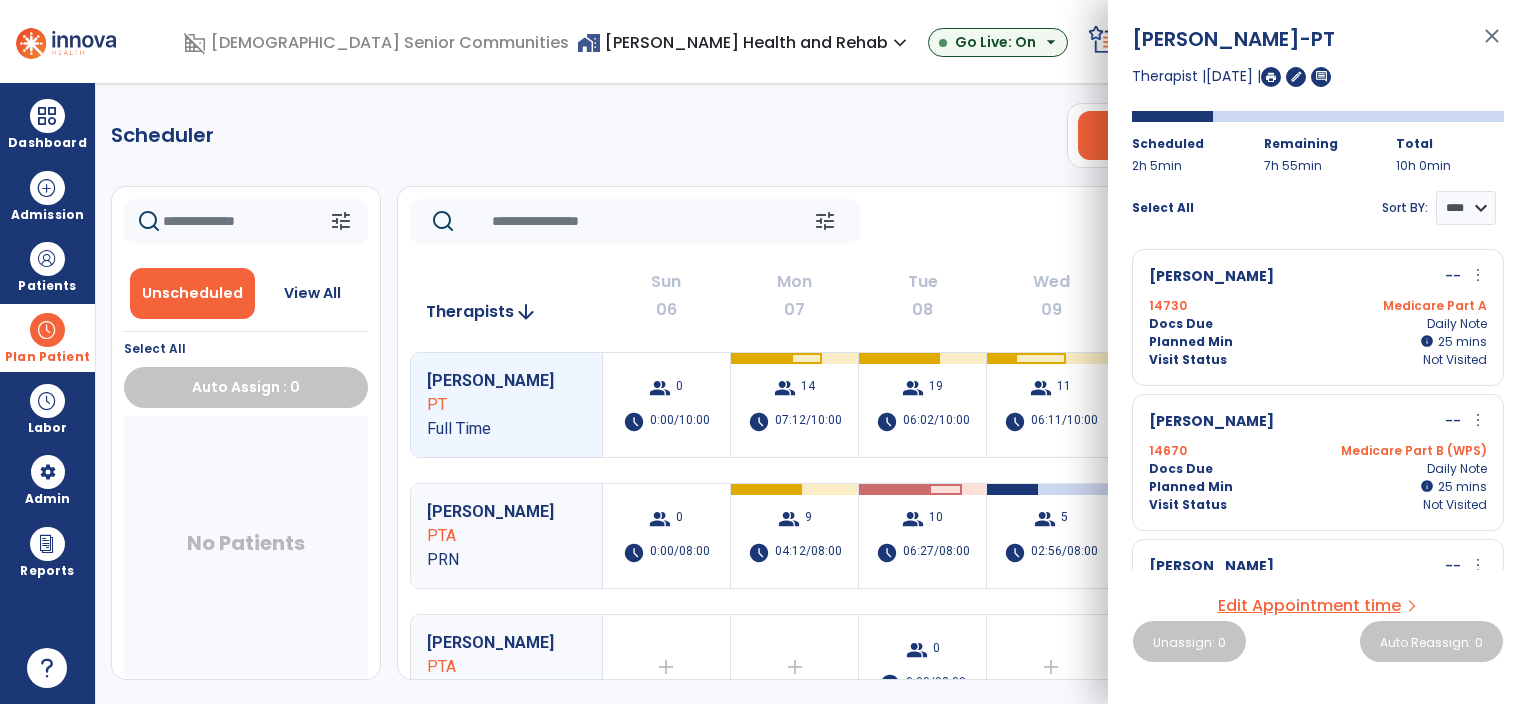 click on "Select All   Sort BY:  **** ****" at bounding box center (1318, 200) 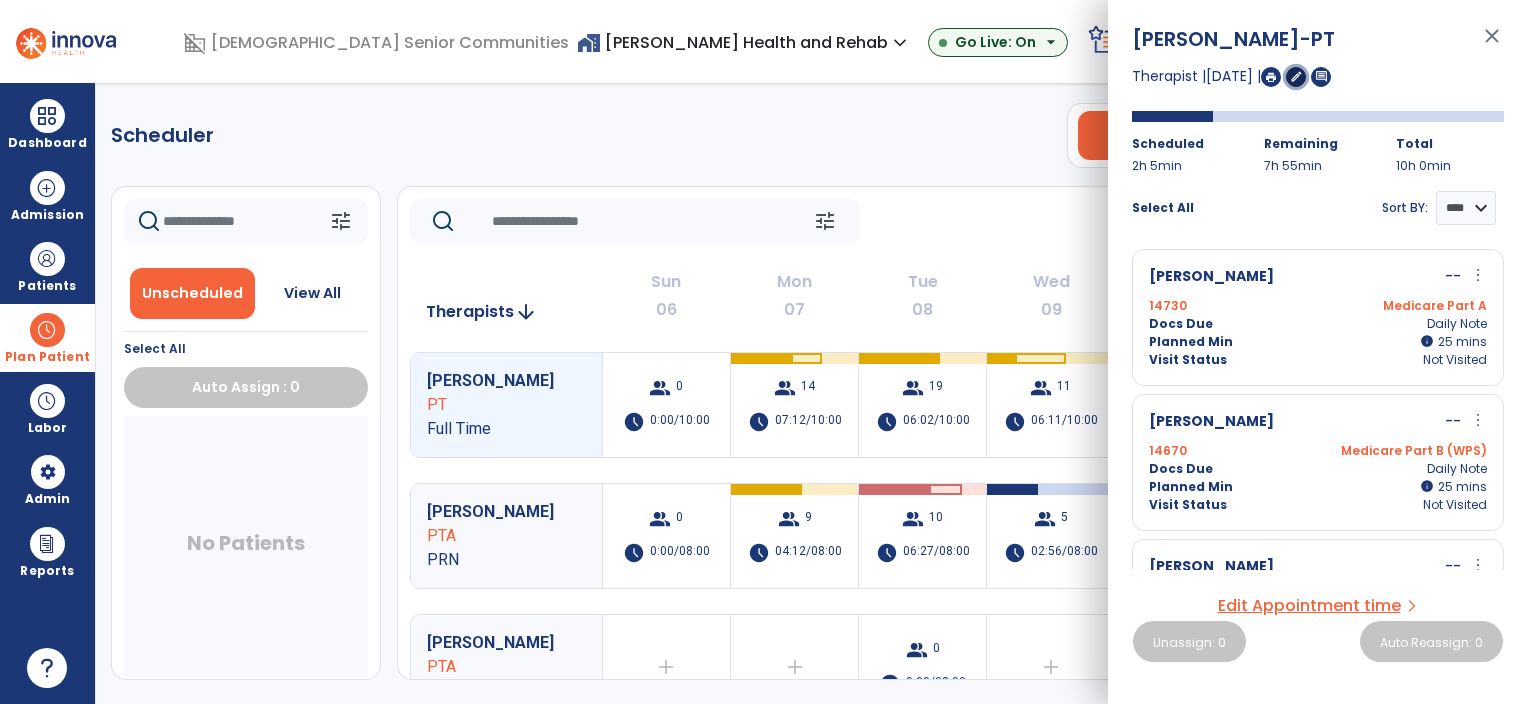 click on "edit" at bounding box center [1296, 76] 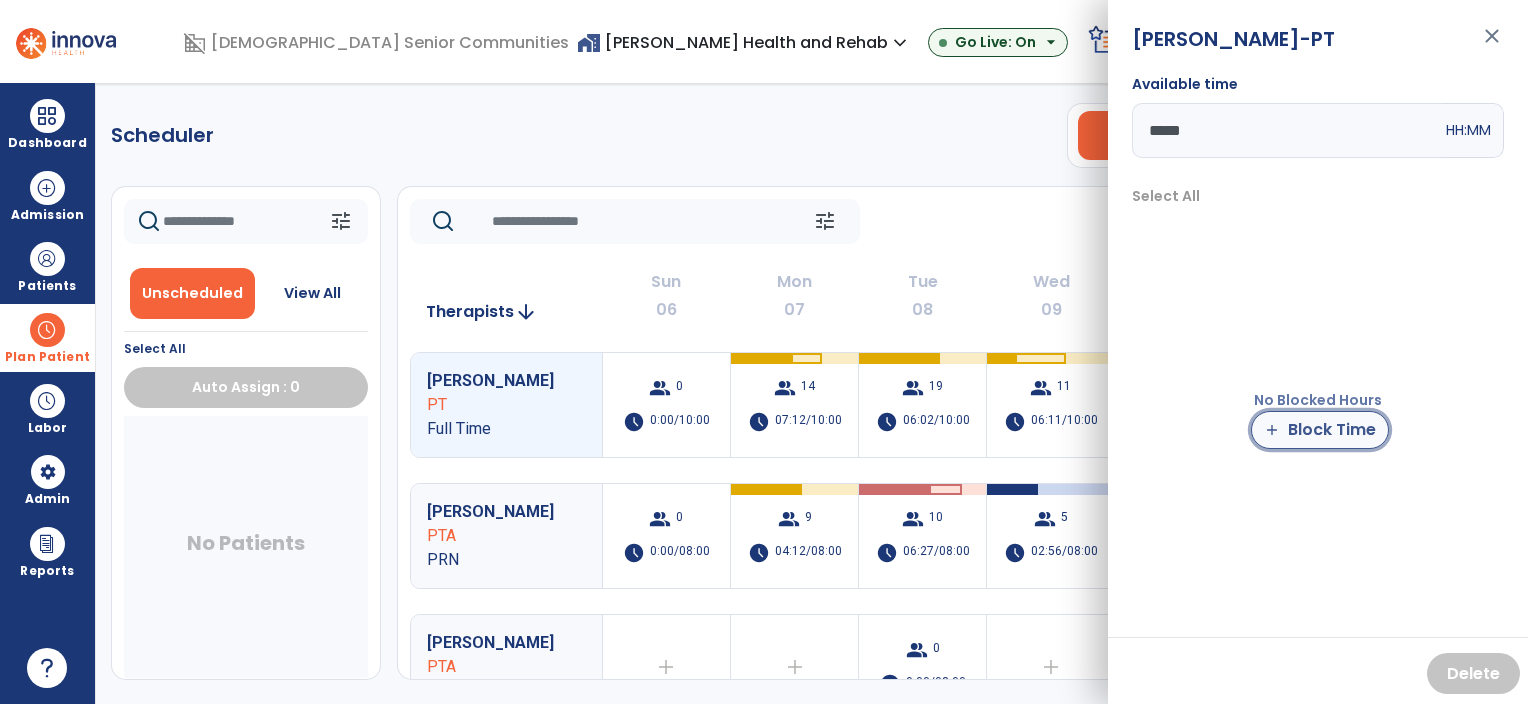 click on "add   Block Time" at bounding box center (1320, 430) 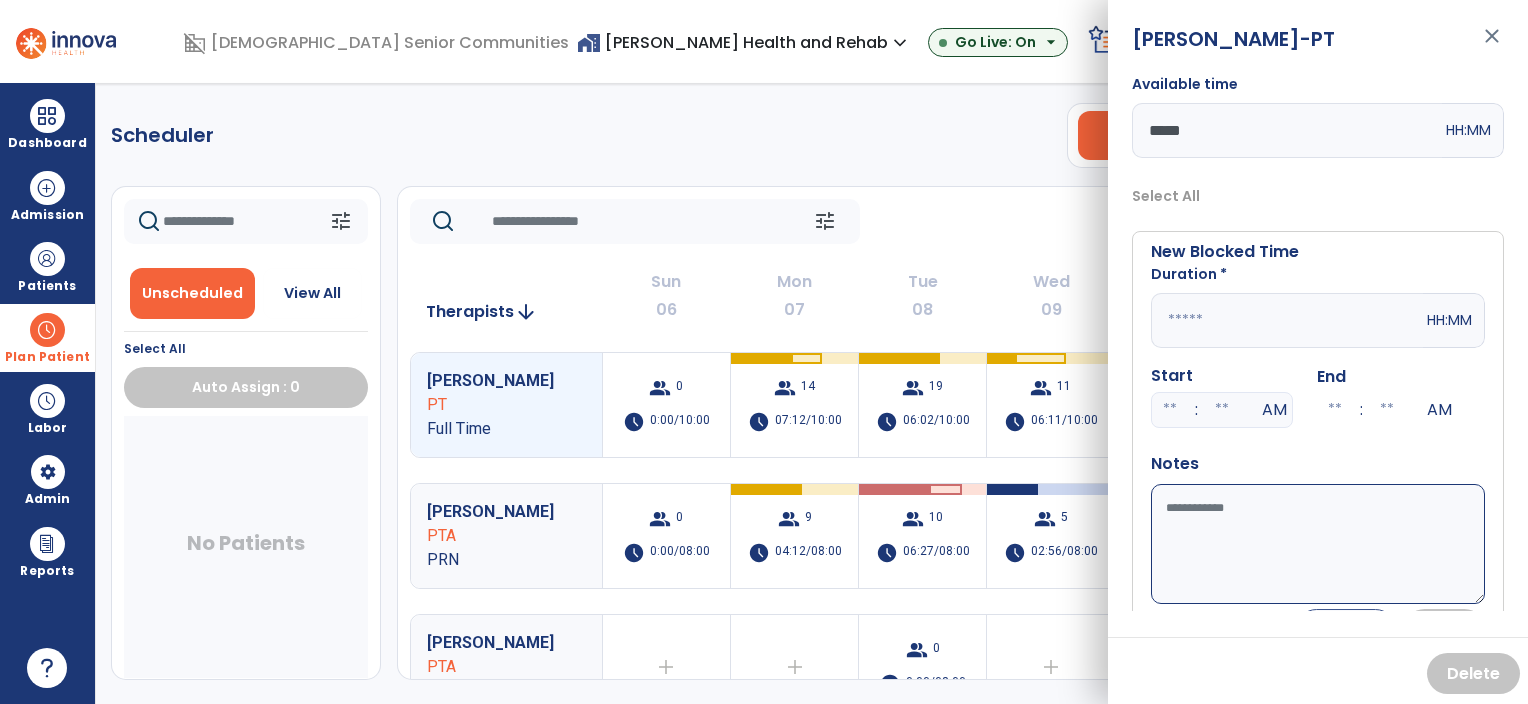 click at bounding box center [1287, 320] 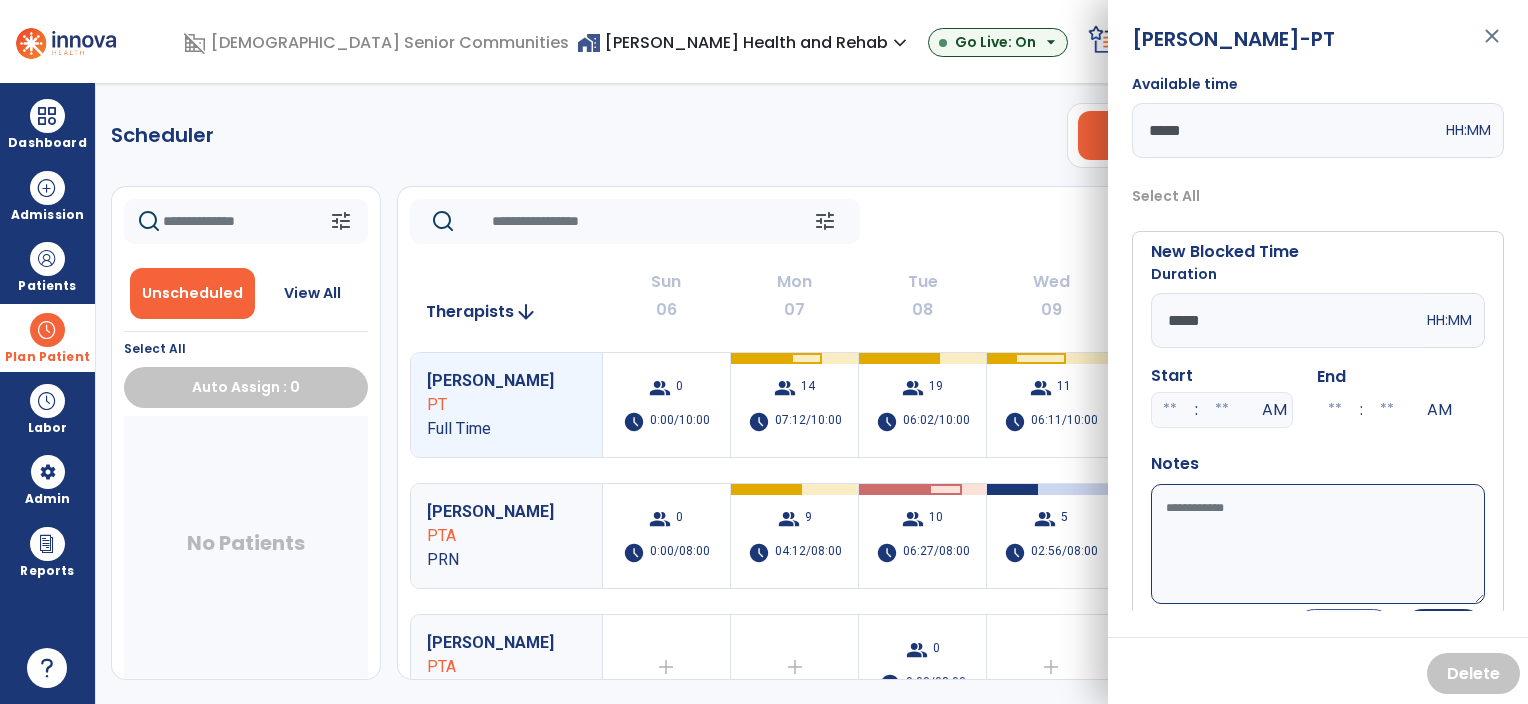 type on "*****" 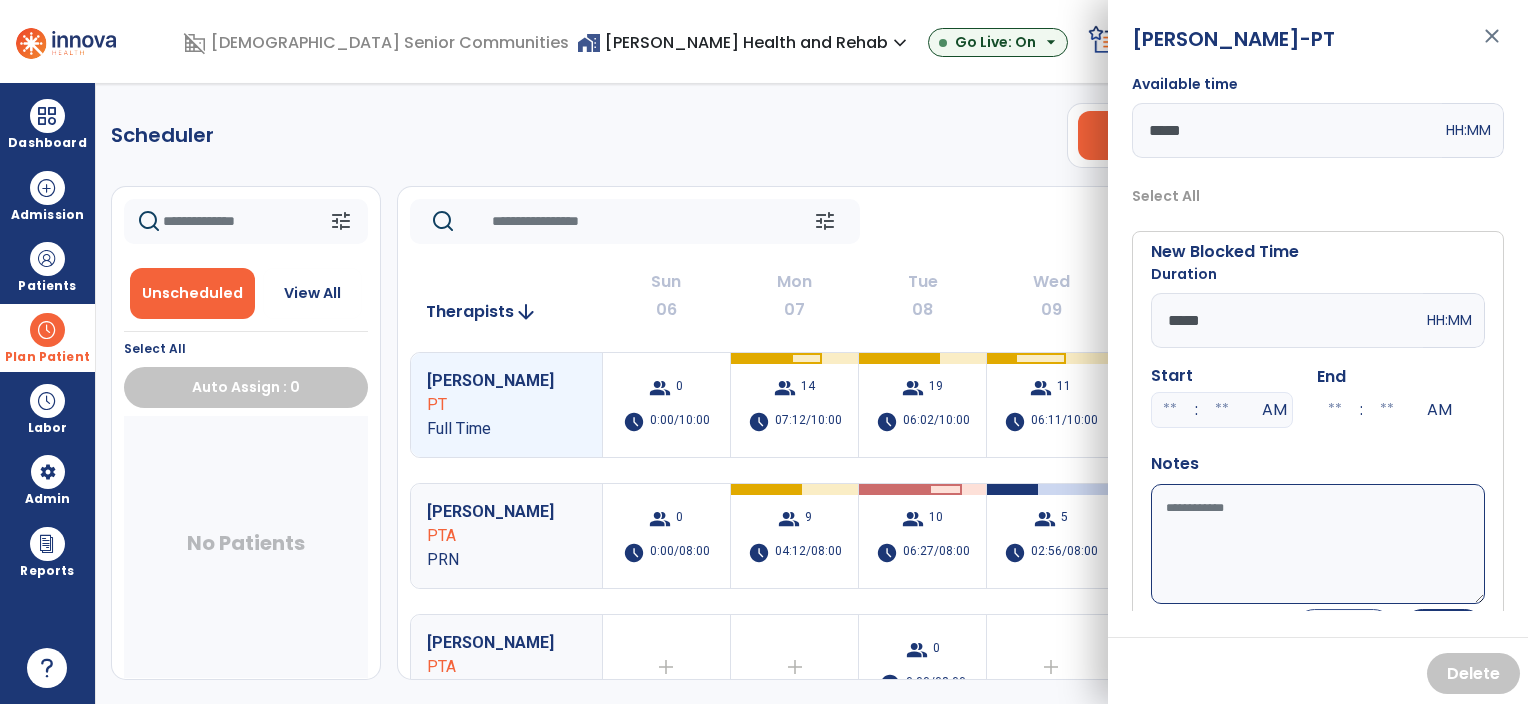 click on "Available time" at bounding box center (1318, 544) 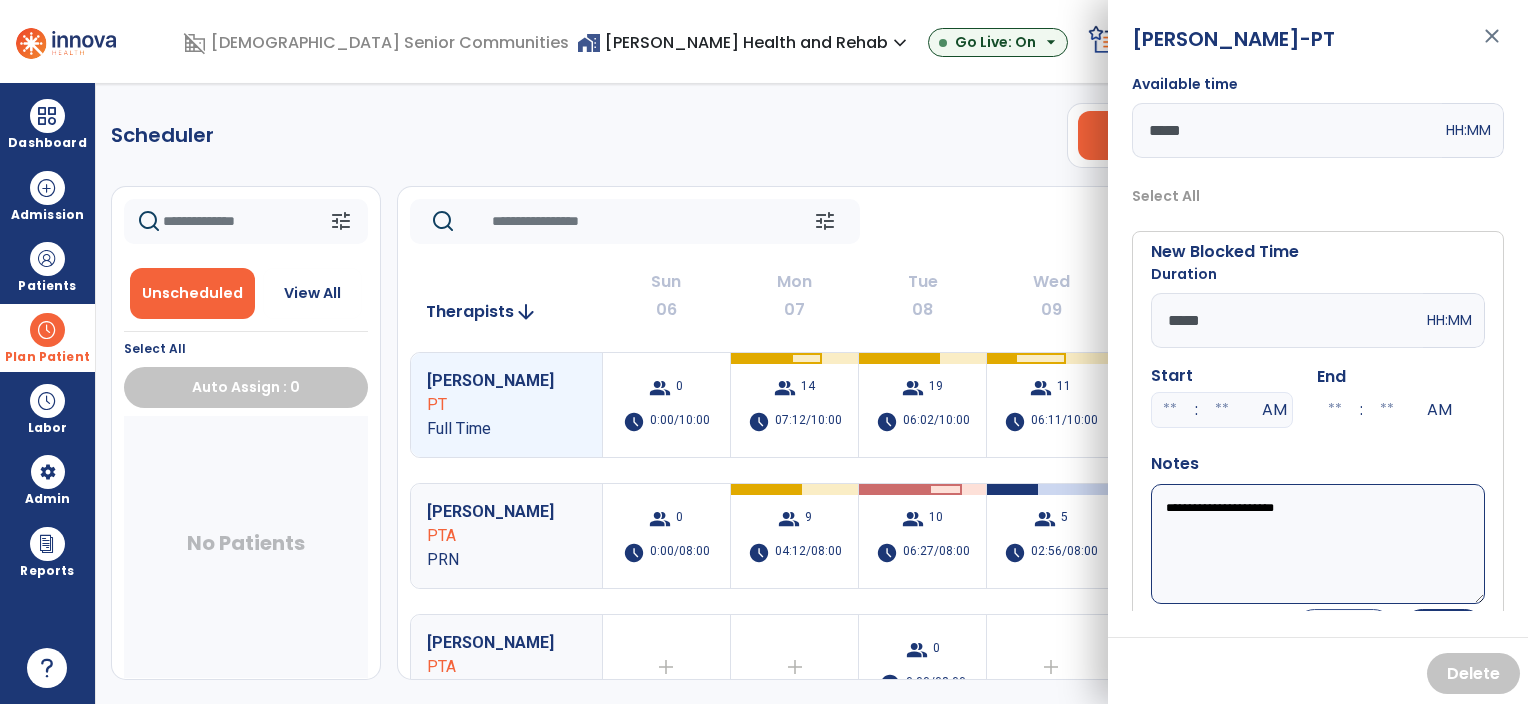 scroll, scrollTop: 47, scrollLeft: 0, axis: vertical 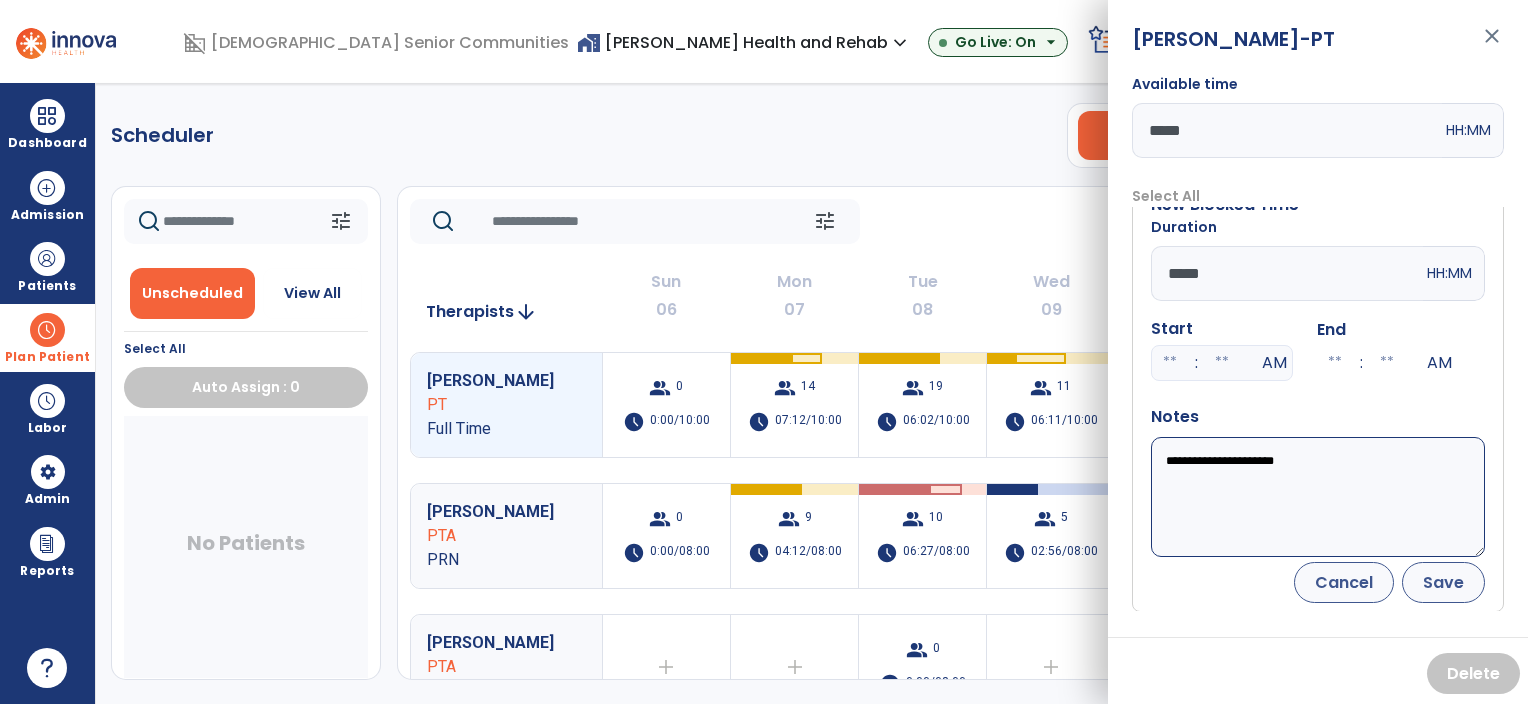 type on "**********" 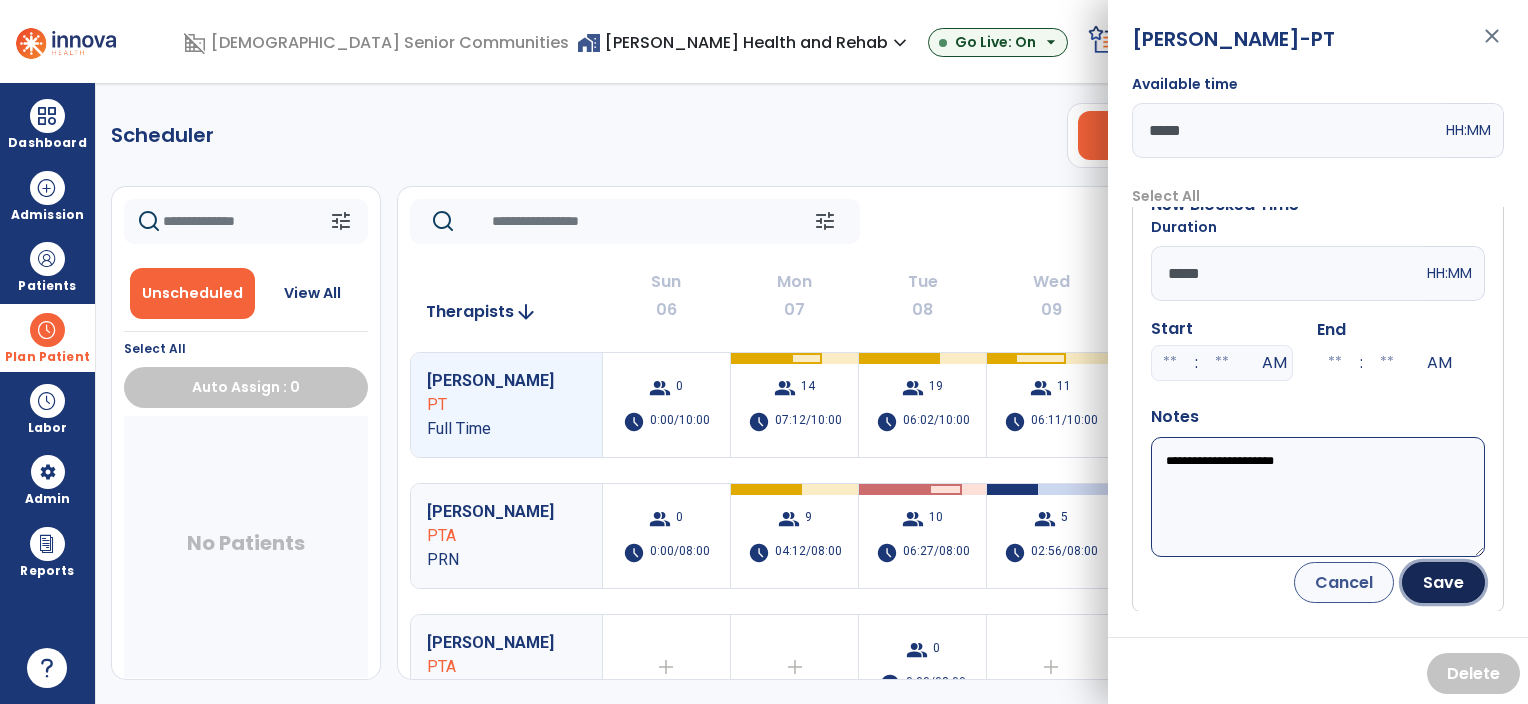 click on "Save" at bounding box center [1443, 582] 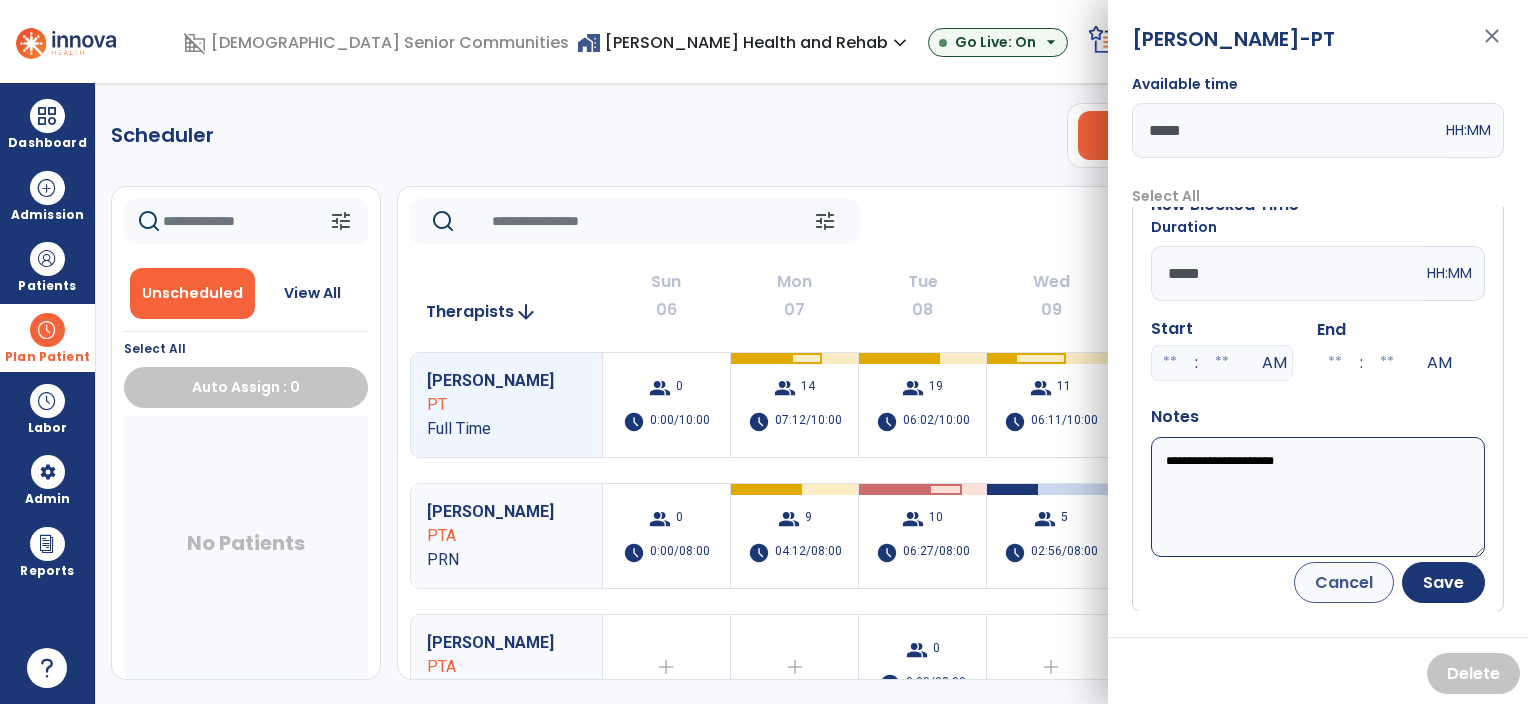 scroll, scrollTop: 0, scrollLeft: 0, axis: both 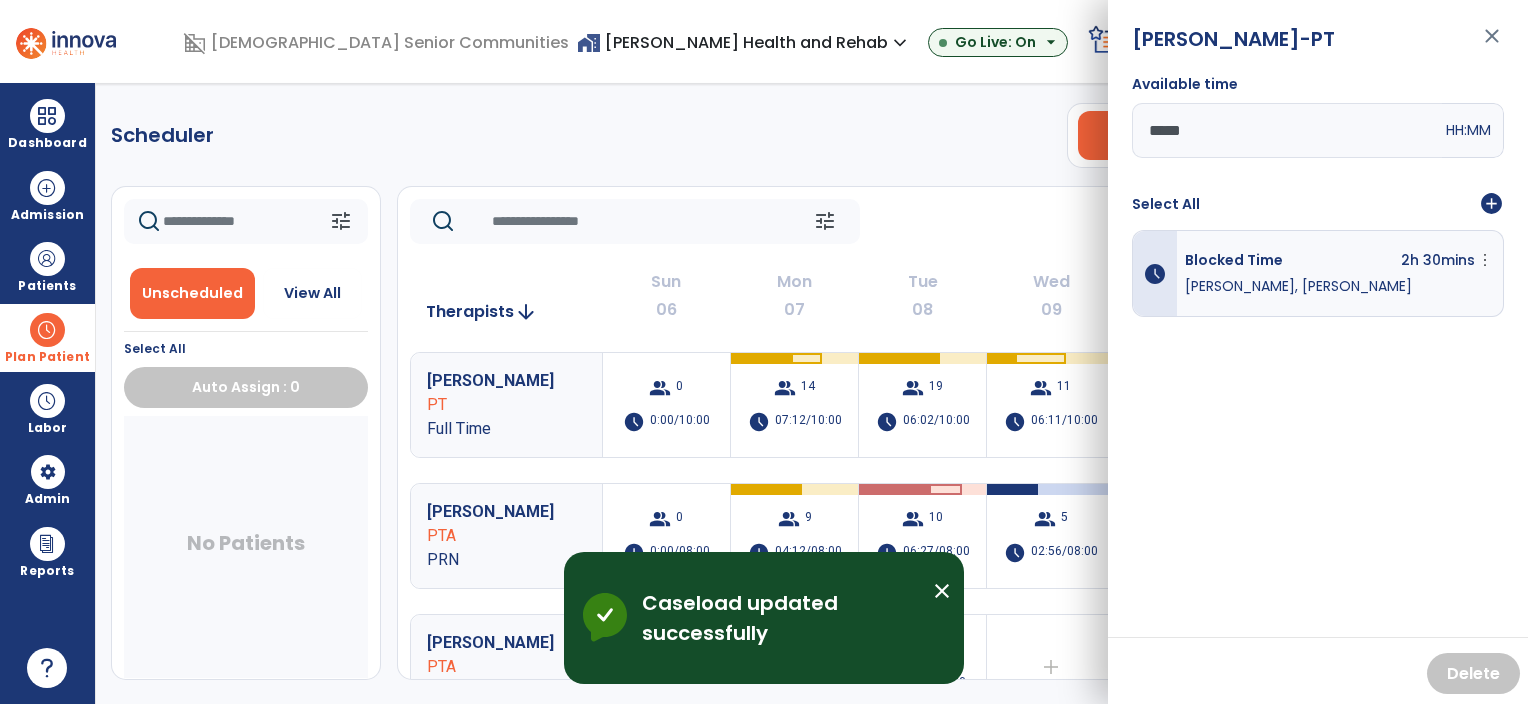 click on "close" at bounding box center (1492, 45) 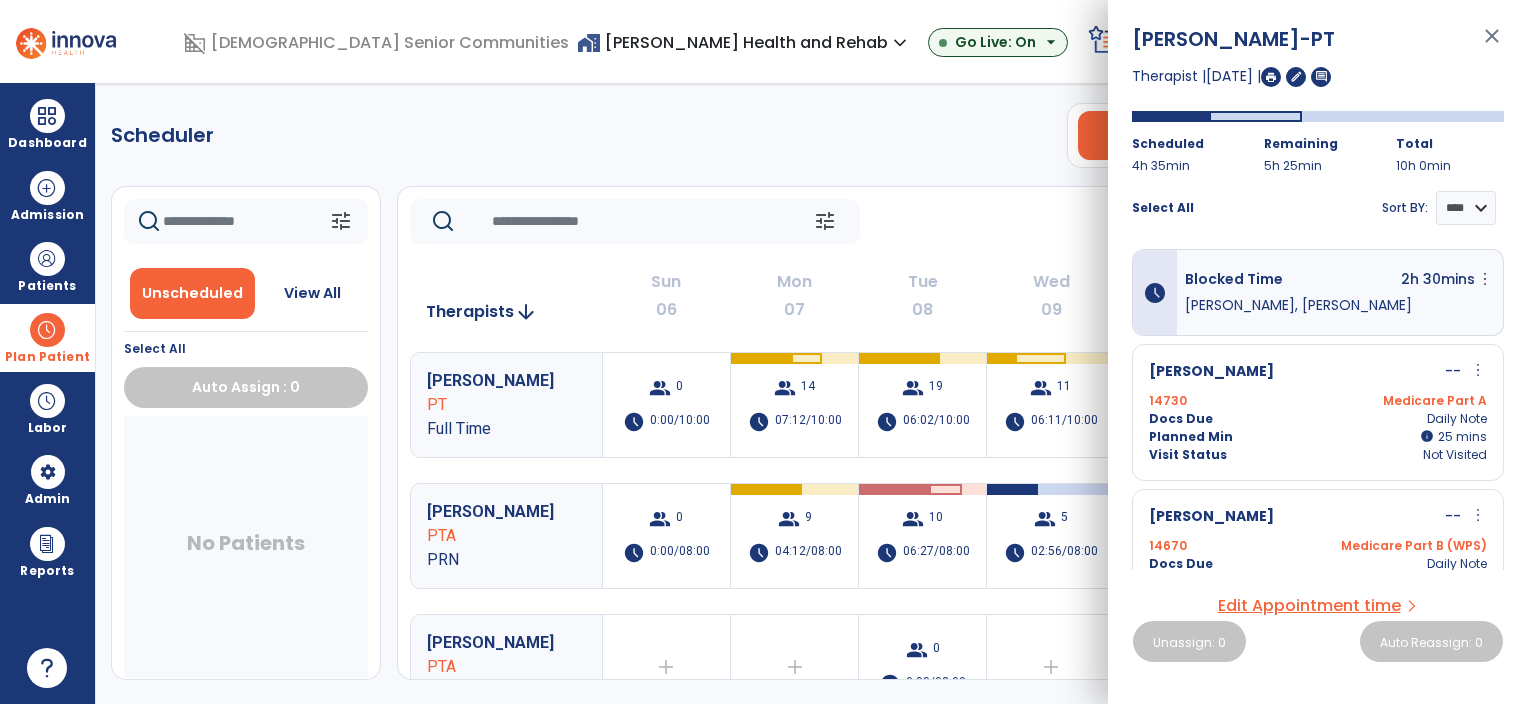 click on "Scheduler   PT   OT   ST  **** *** more_vert  Manage Labor   View All Therapists   Print" 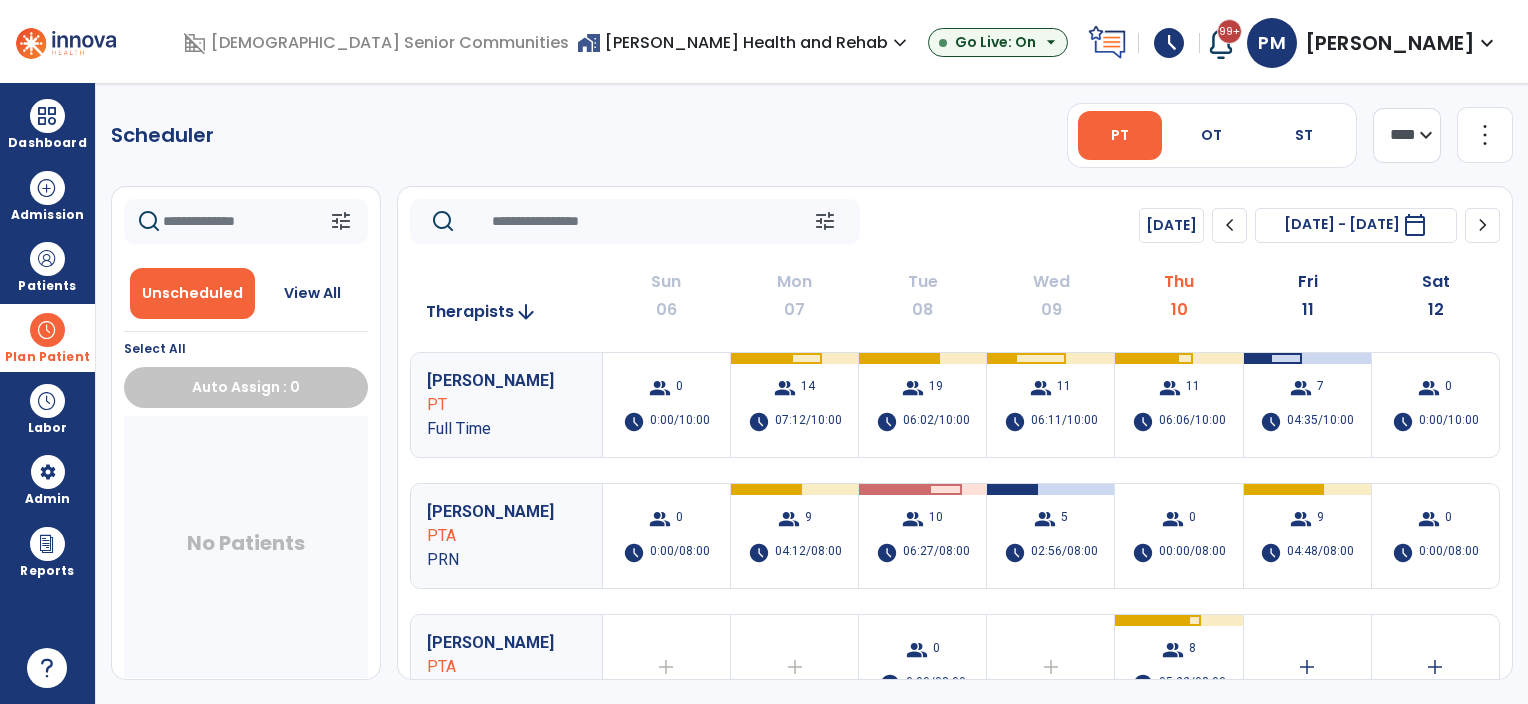 click at bounding box center [47, 330] 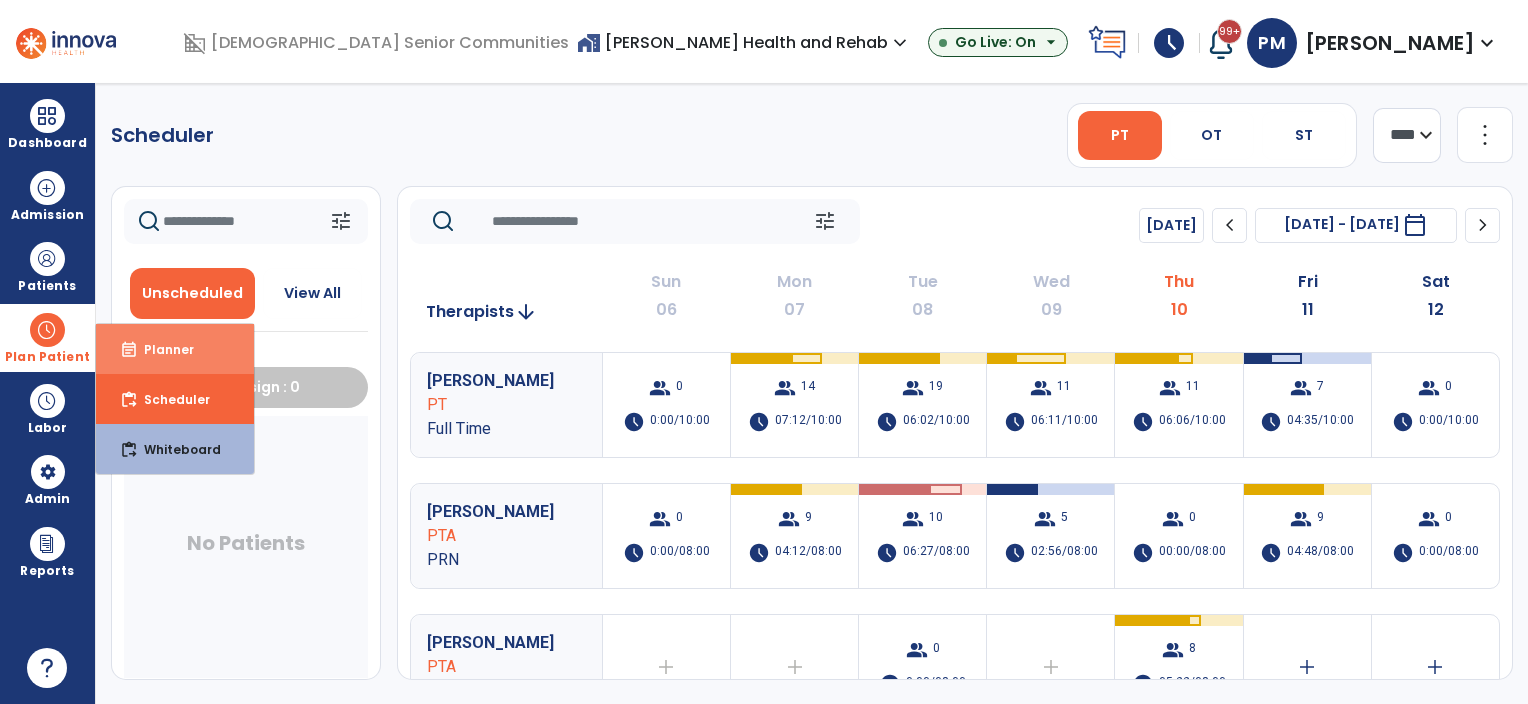 click on "Planner" at bounding box center (161, 349) 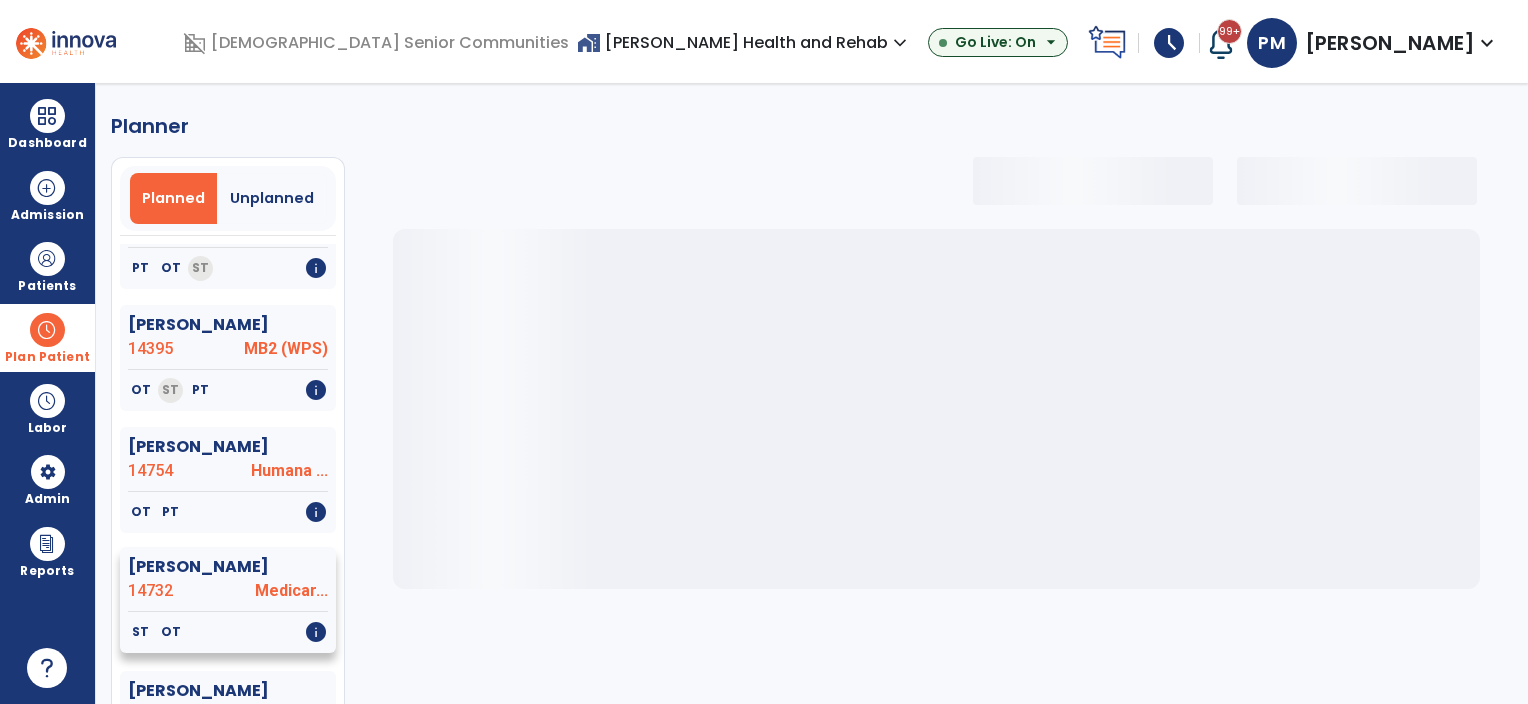 select on "***" 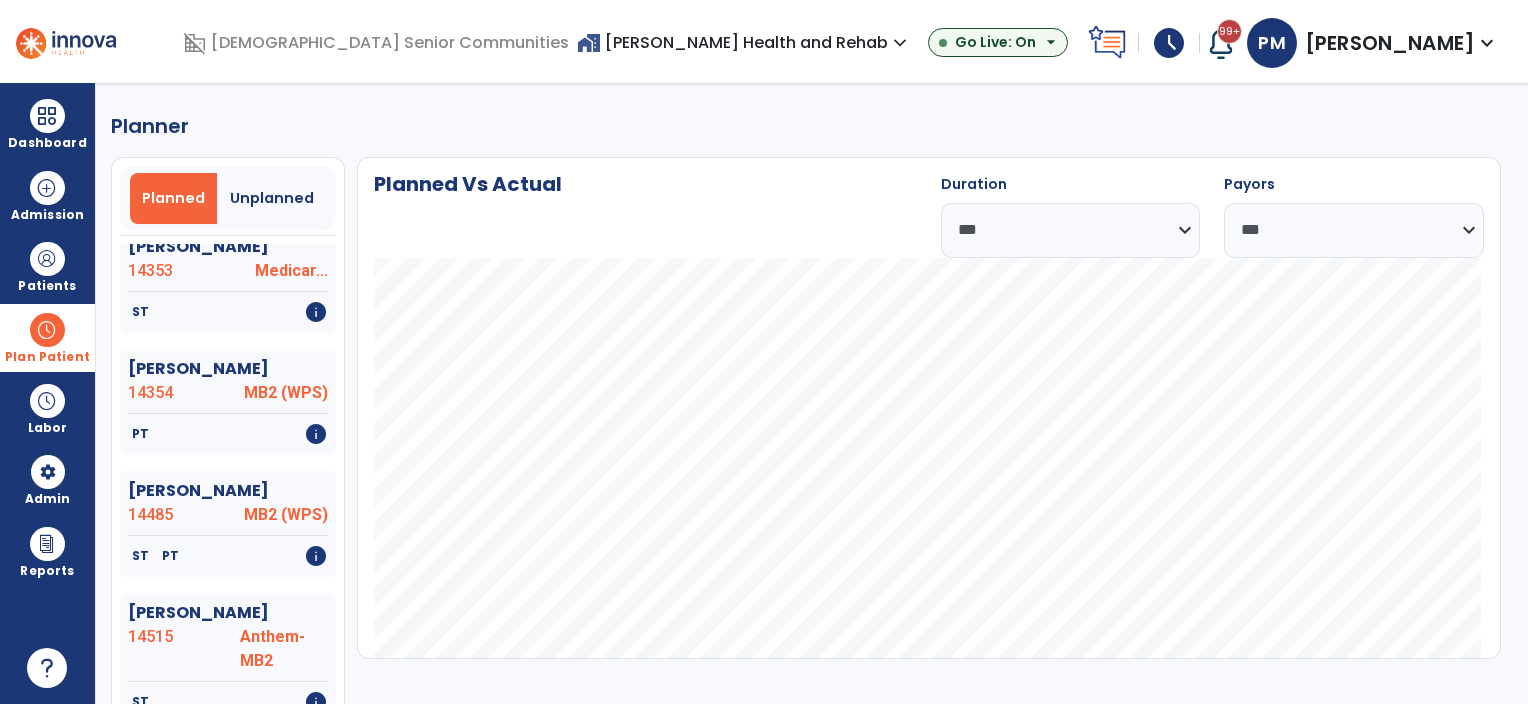 scroll, scrollTop: 2500, scrollLeft: 0, axis: vertical 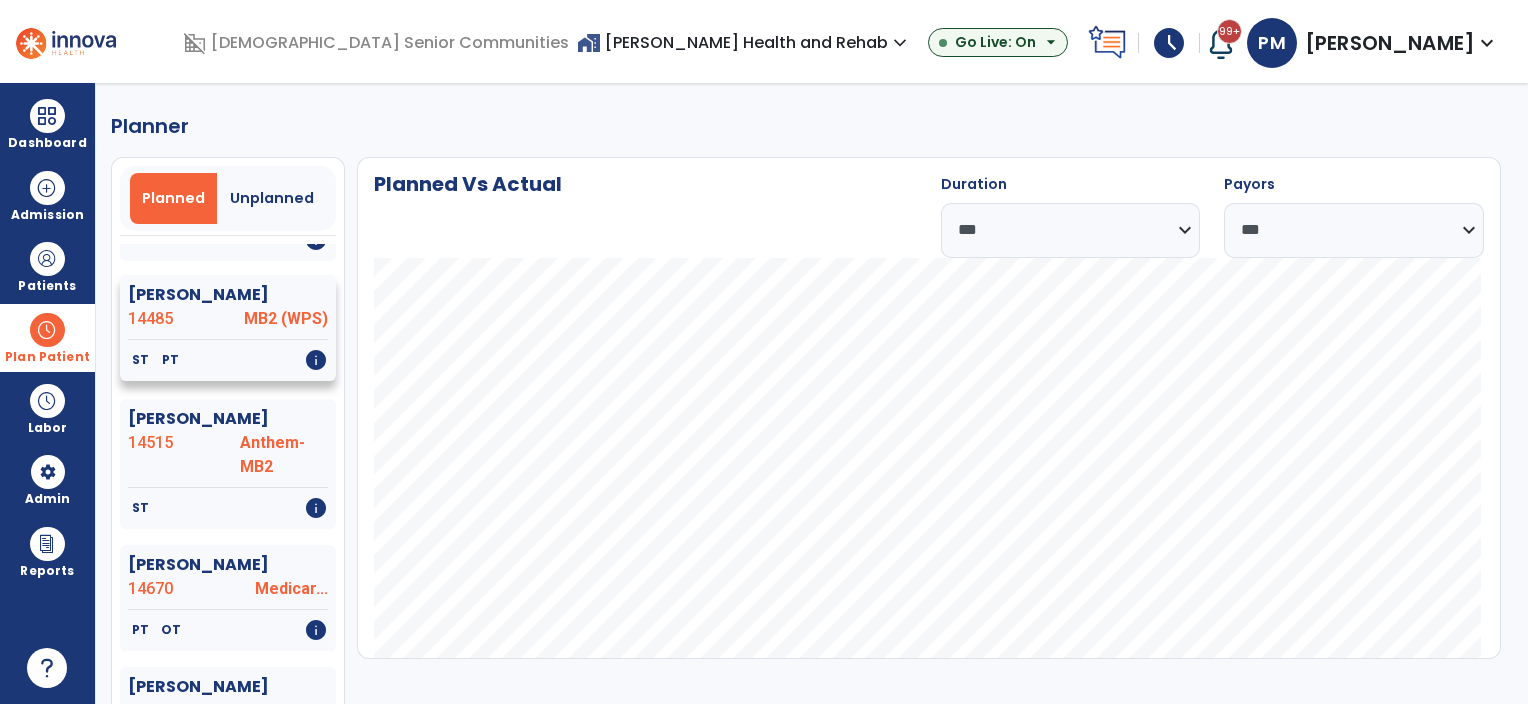 drag, startPoint x: 175, startPoint y: 311, endPoint x: 239, endPoint y: 308, distance: 64.070274 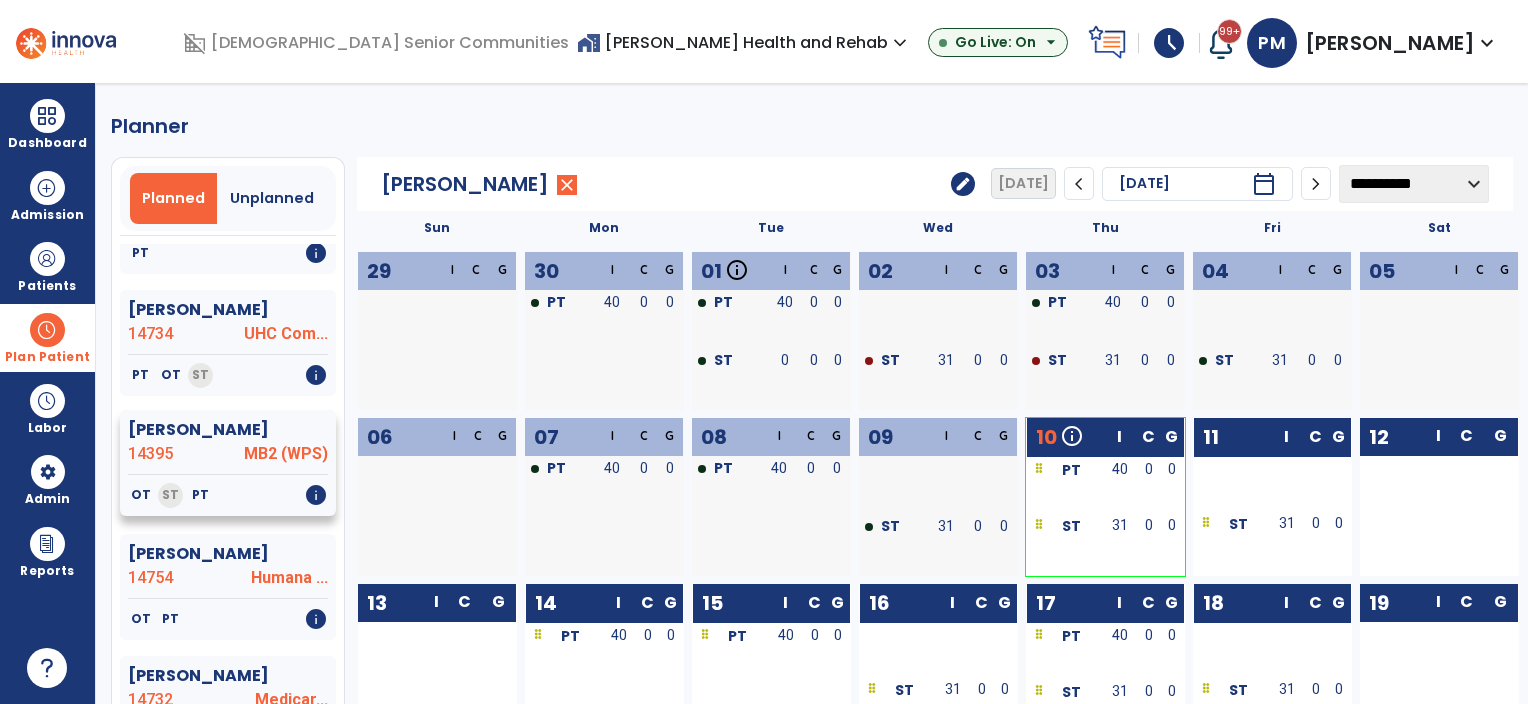 scroll, scrollTop: 900, scrollLeft: 0, axis: vertical 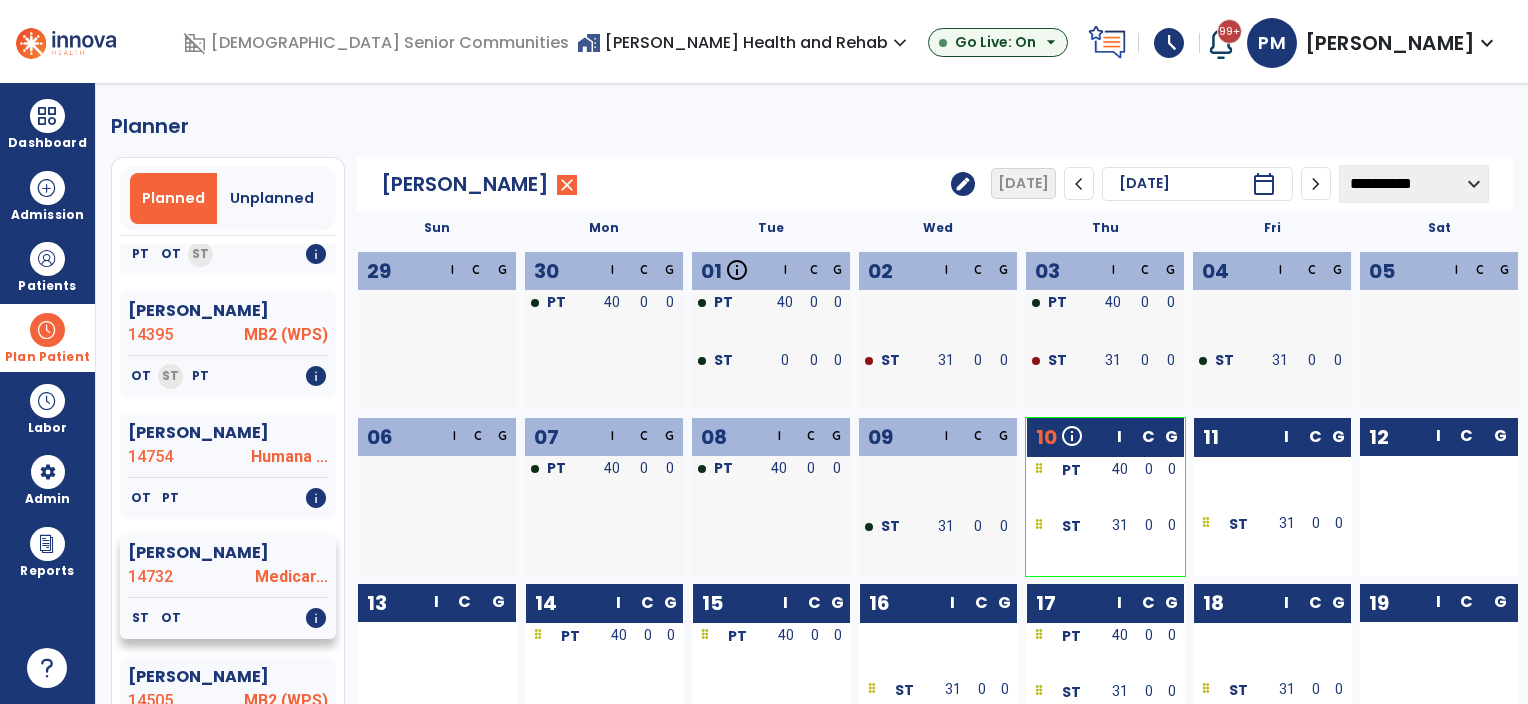 drag, startPoint x: 199, startPoint y: 559, endPoint x: 258, endPoint y: 544, distance: 60.876926 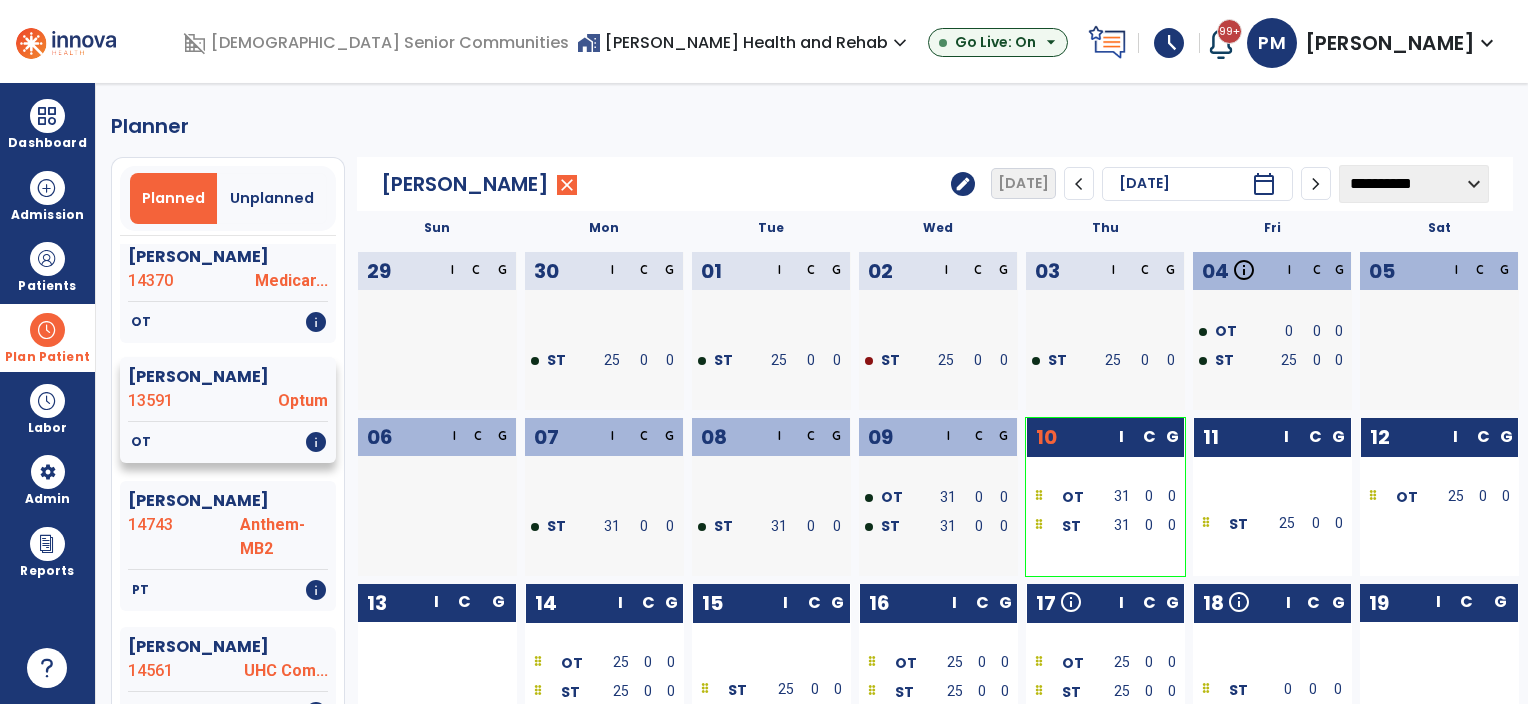 scroll, scrollTop: 0, scrollLeft: 0, axis: both 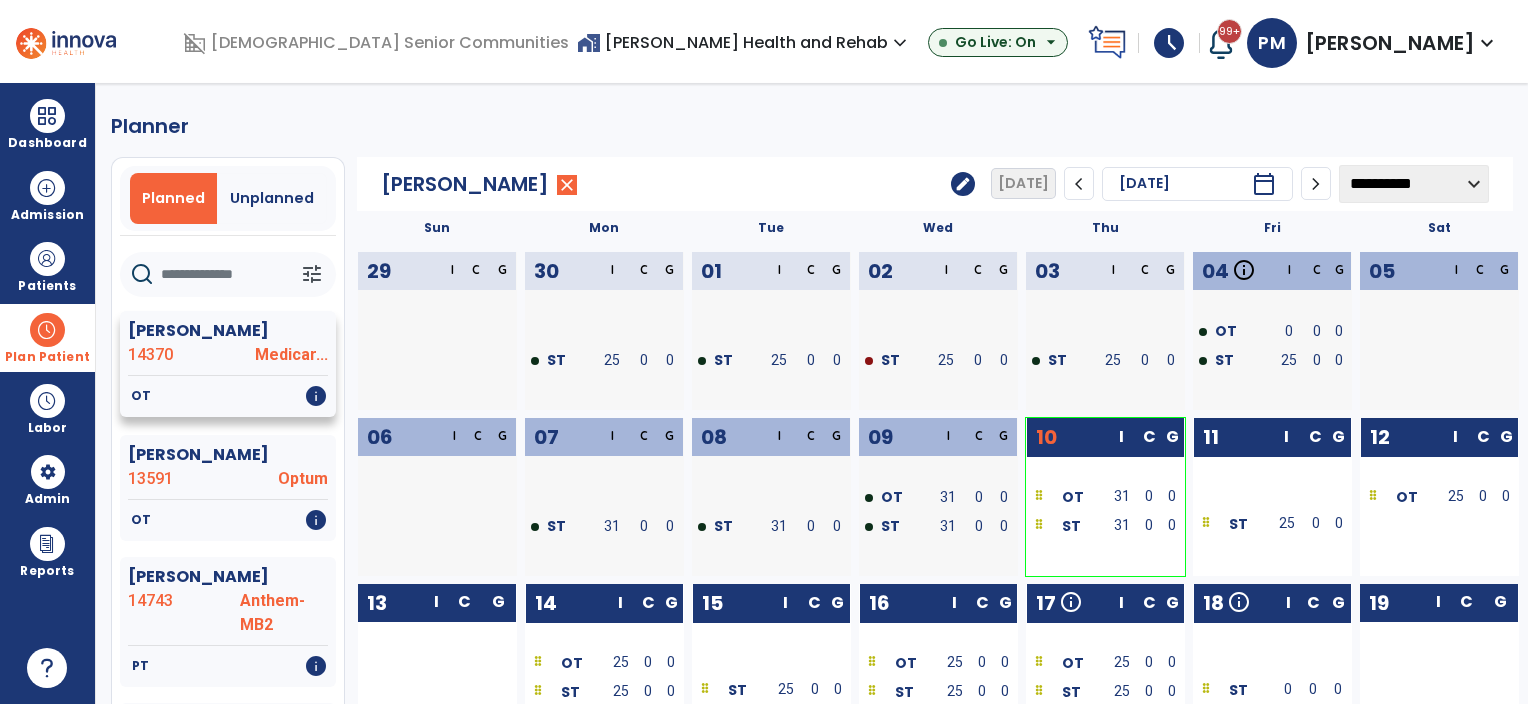 drag, startPoint x: 194, startPoint y: 344, endPoint x: 212, endPoint y: 340, distance: 18.439089 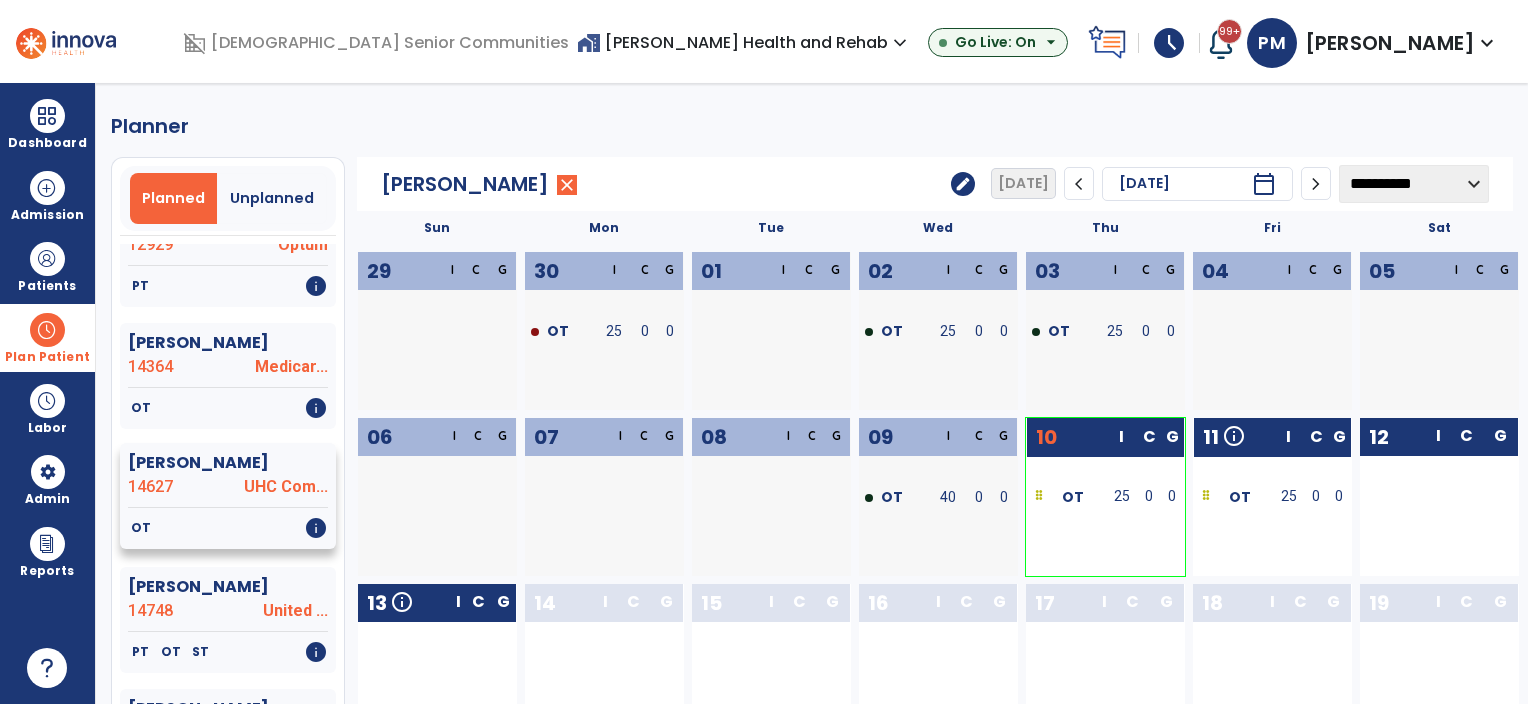 scroll, scrollTop: 1500, scrollLeft: 0, axis: vertical 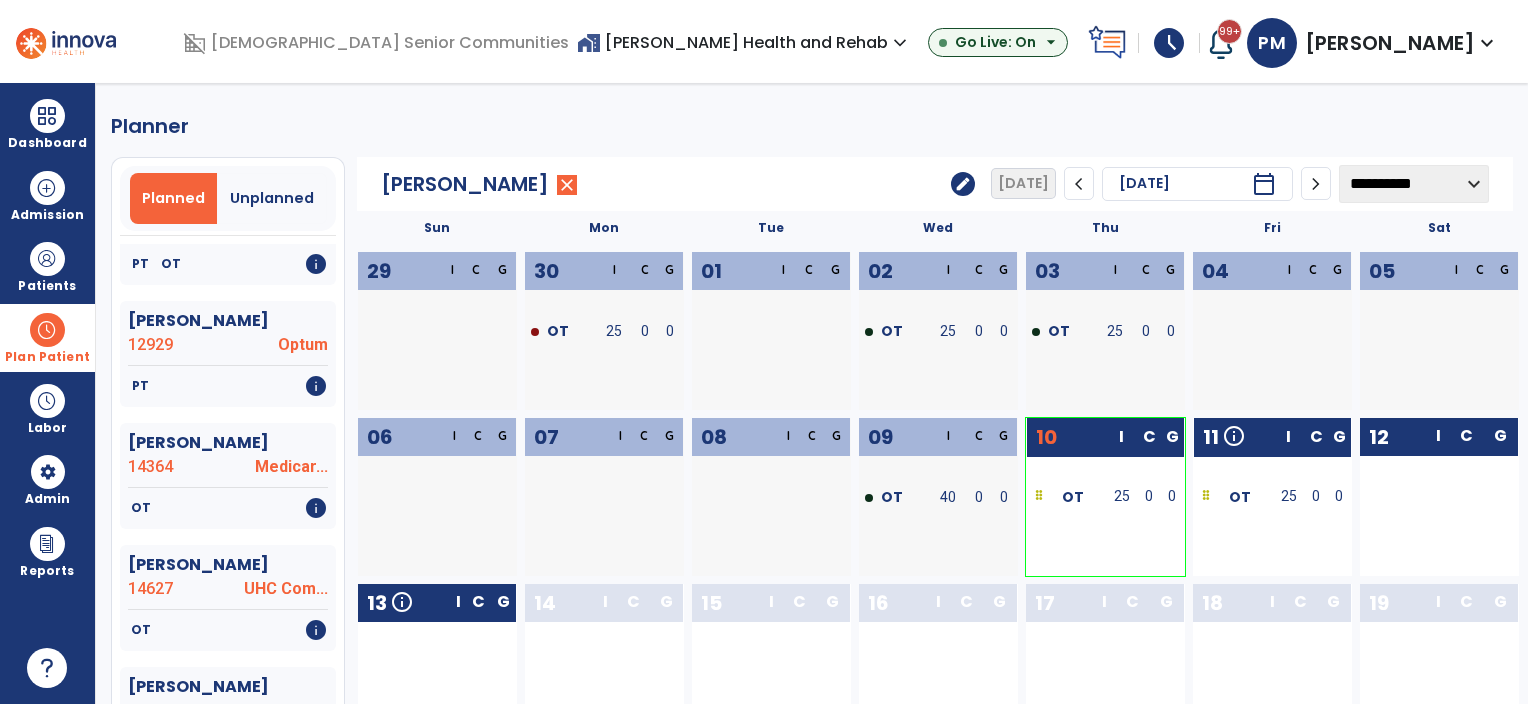 click at bounding box center [47, 330] 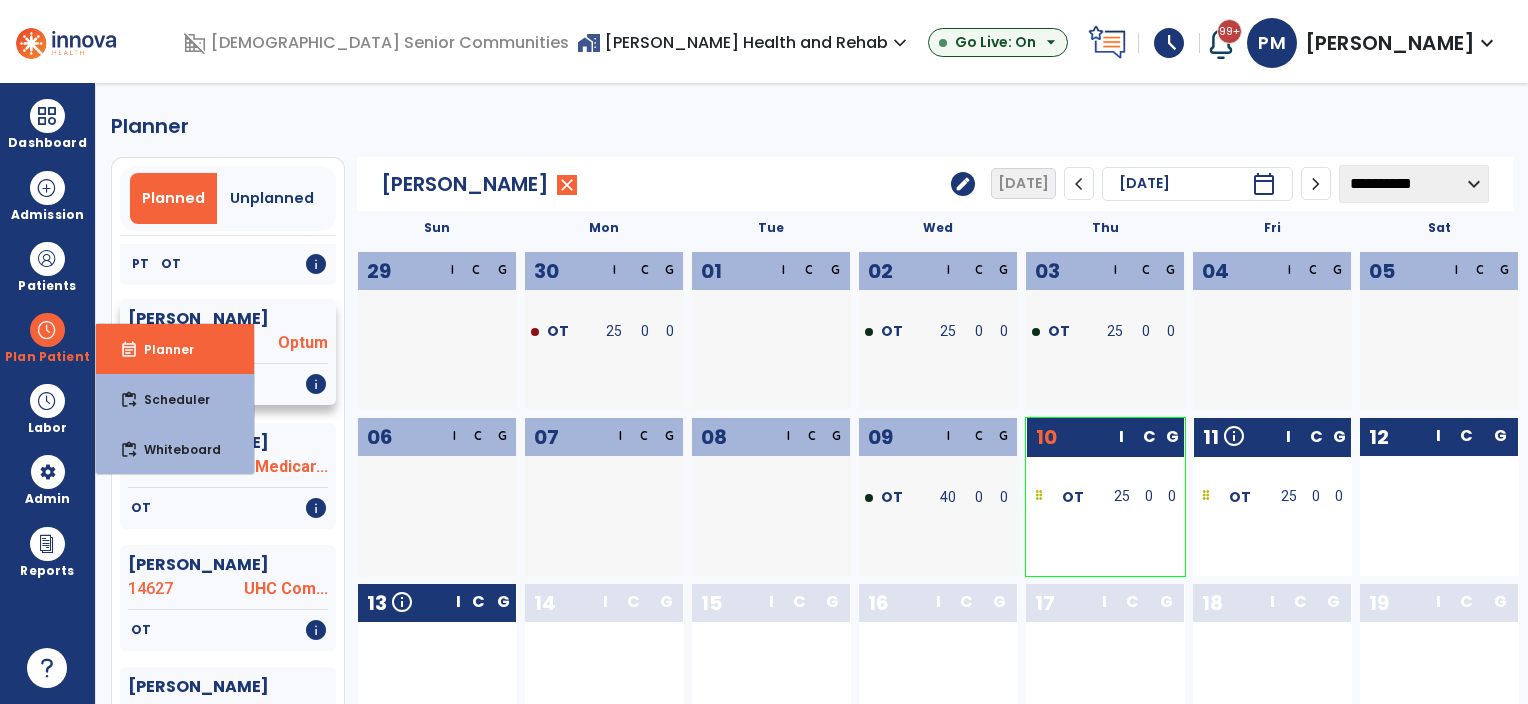 click on "event_note" at bounding box center [129, 350] 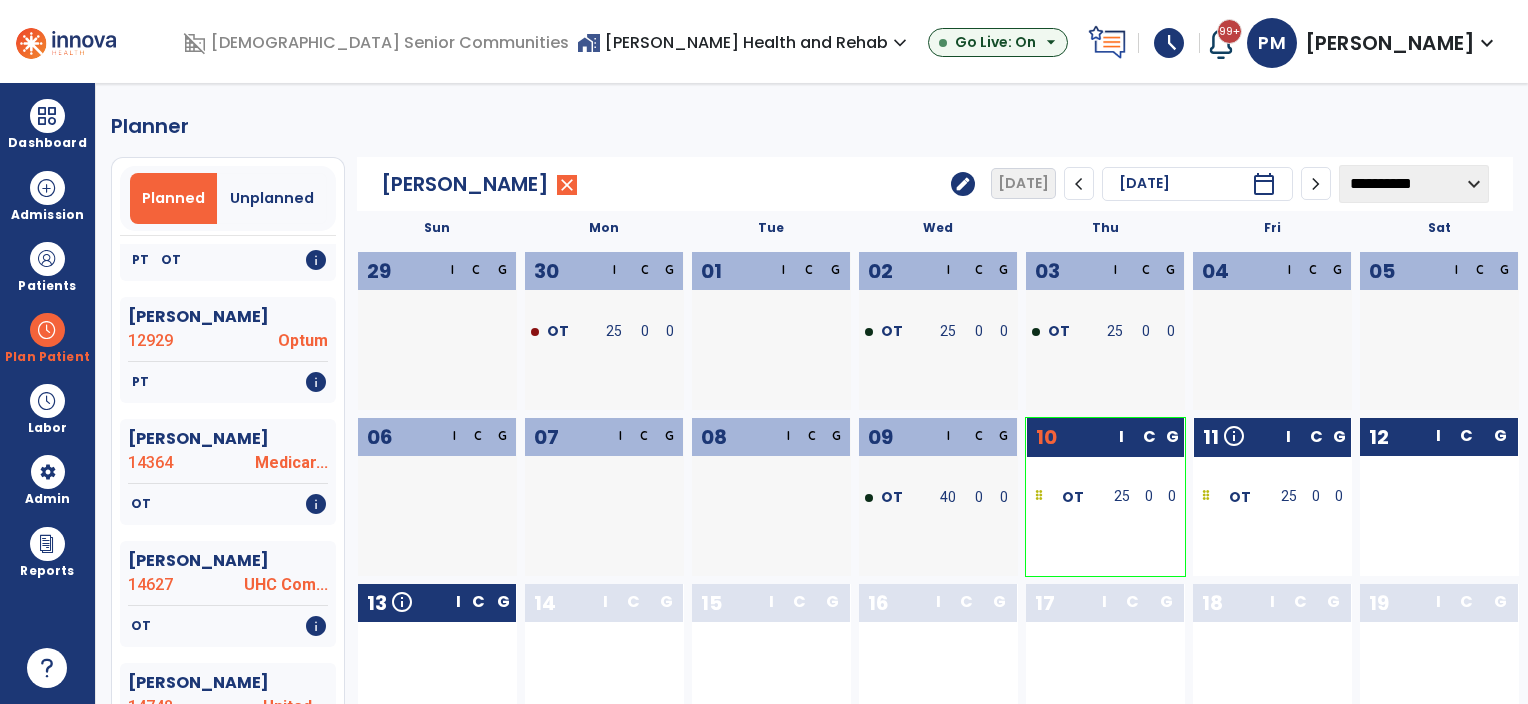 scroll, scrollTop: 1400, scrollLeft: 0, axis: vertical 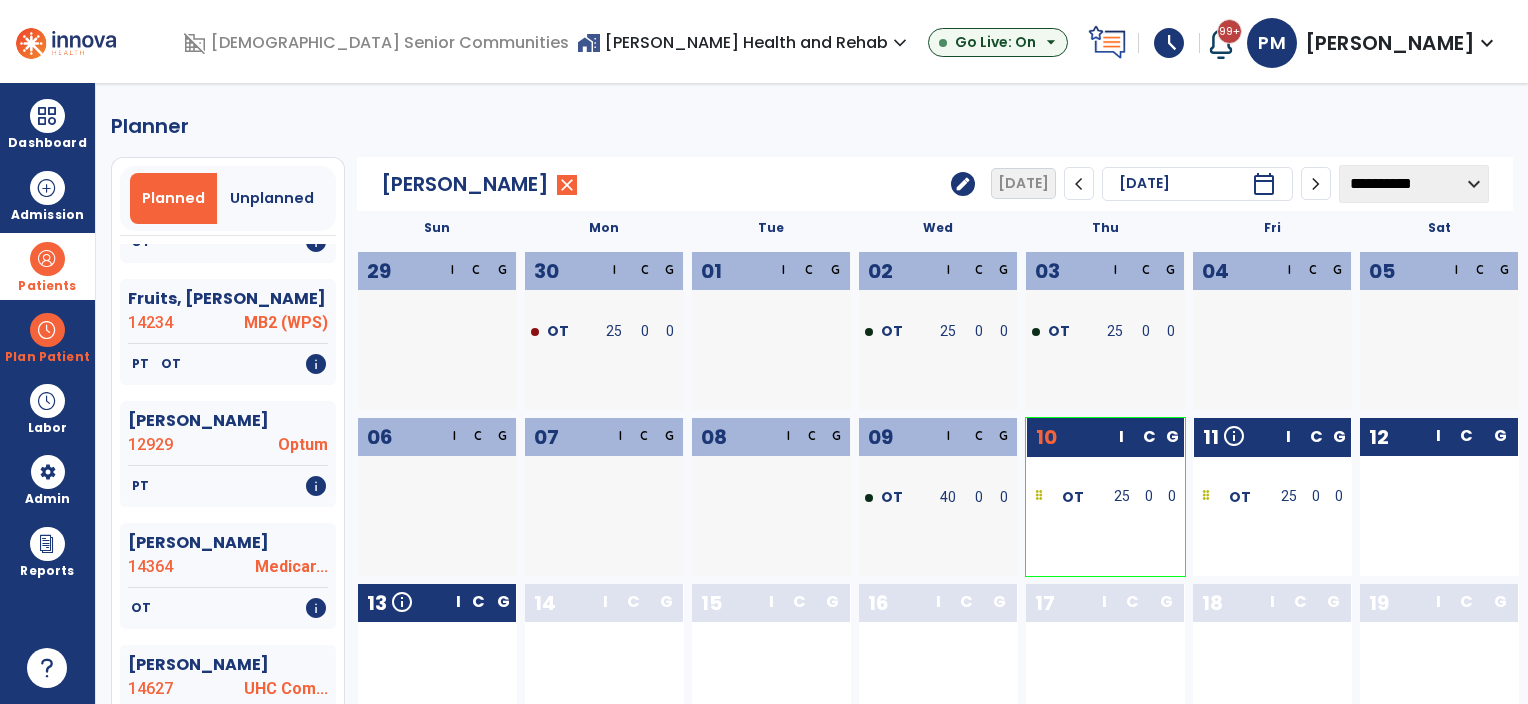 click on "Patients" at bounding box center [47, 266] 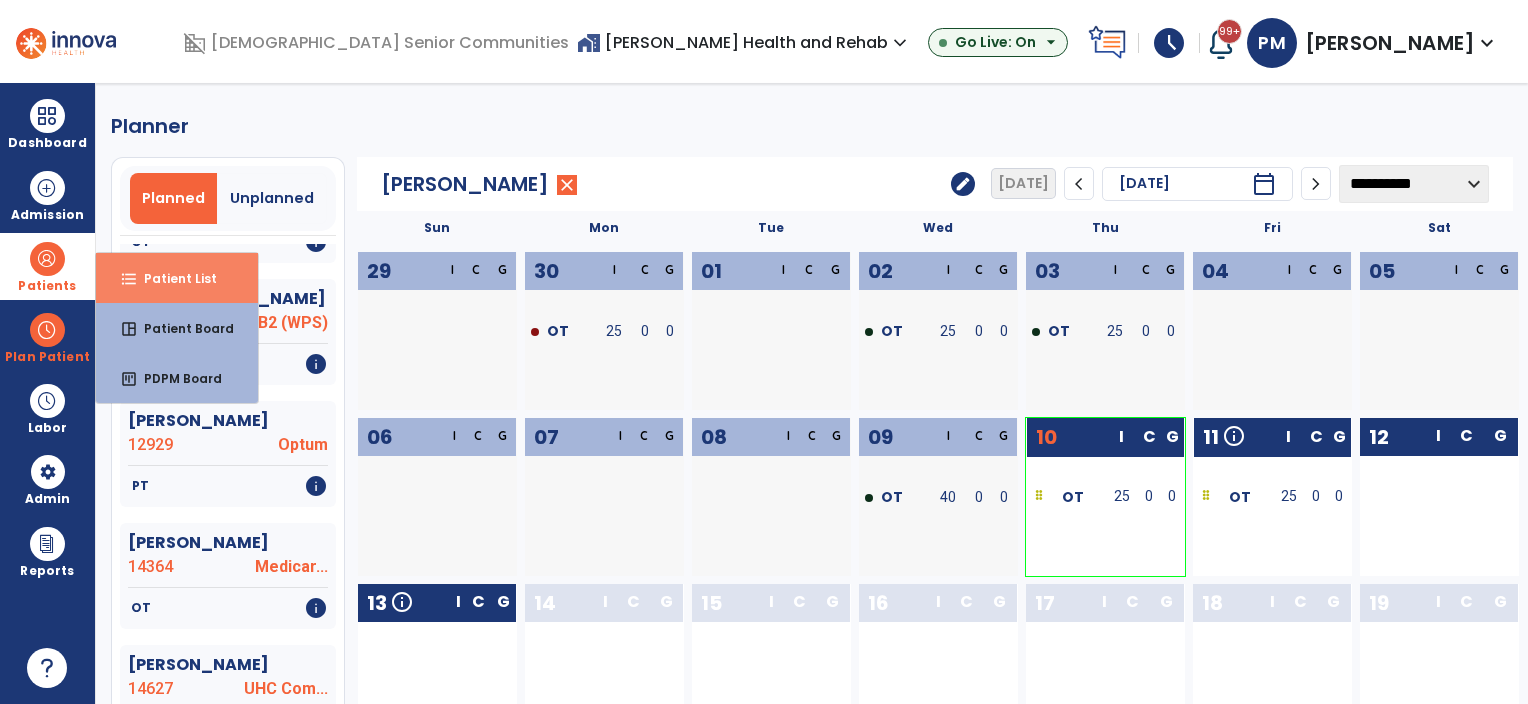 drag, startPoint x: 162, startPoint y: 288, endPoint x: 230, endPoint y: 280, distance: 68.46897 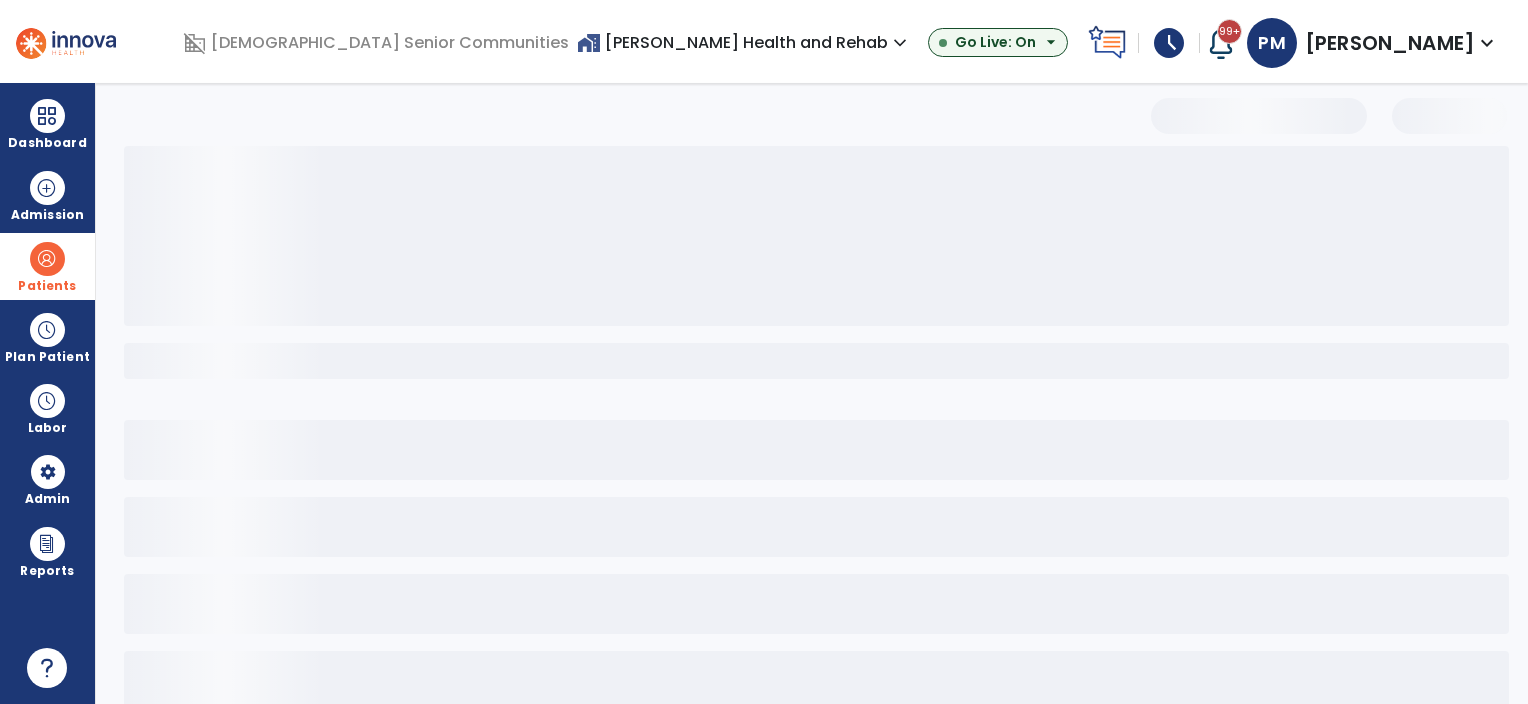 select on "***" 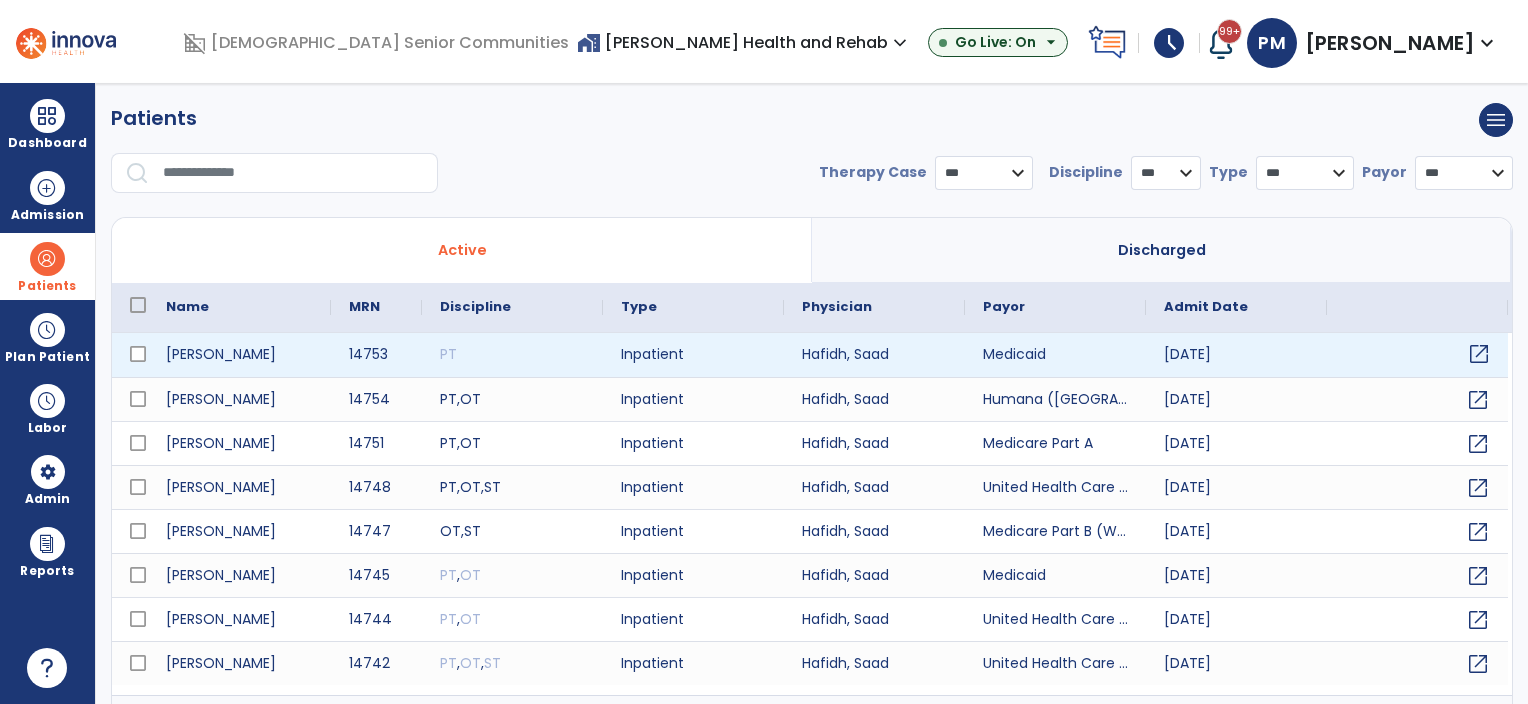 click on "open_in_new" at bounding box center (1479, 354) 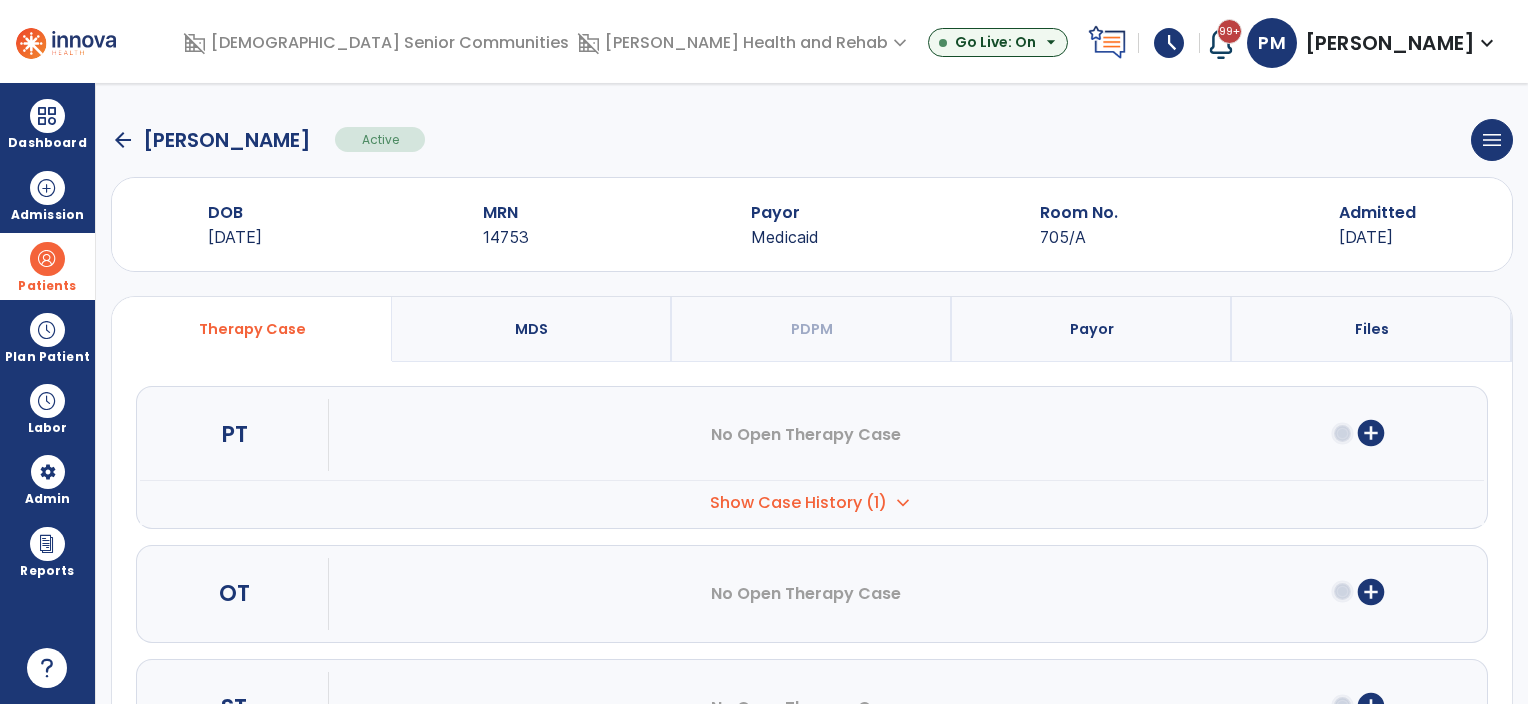 click on "expand_more" at bounding box center [903, 503] 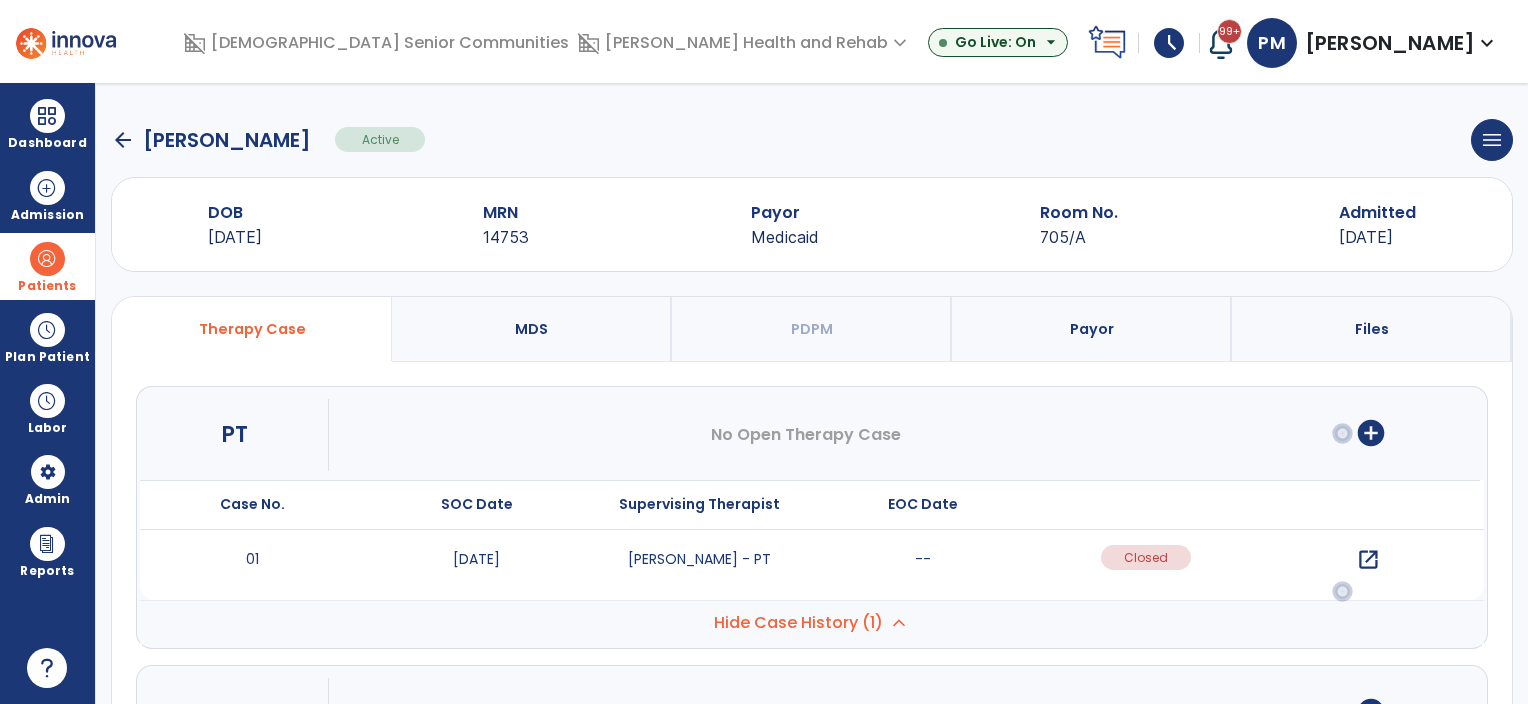 click on "open_in_new" at bounding box center (1368, 560) 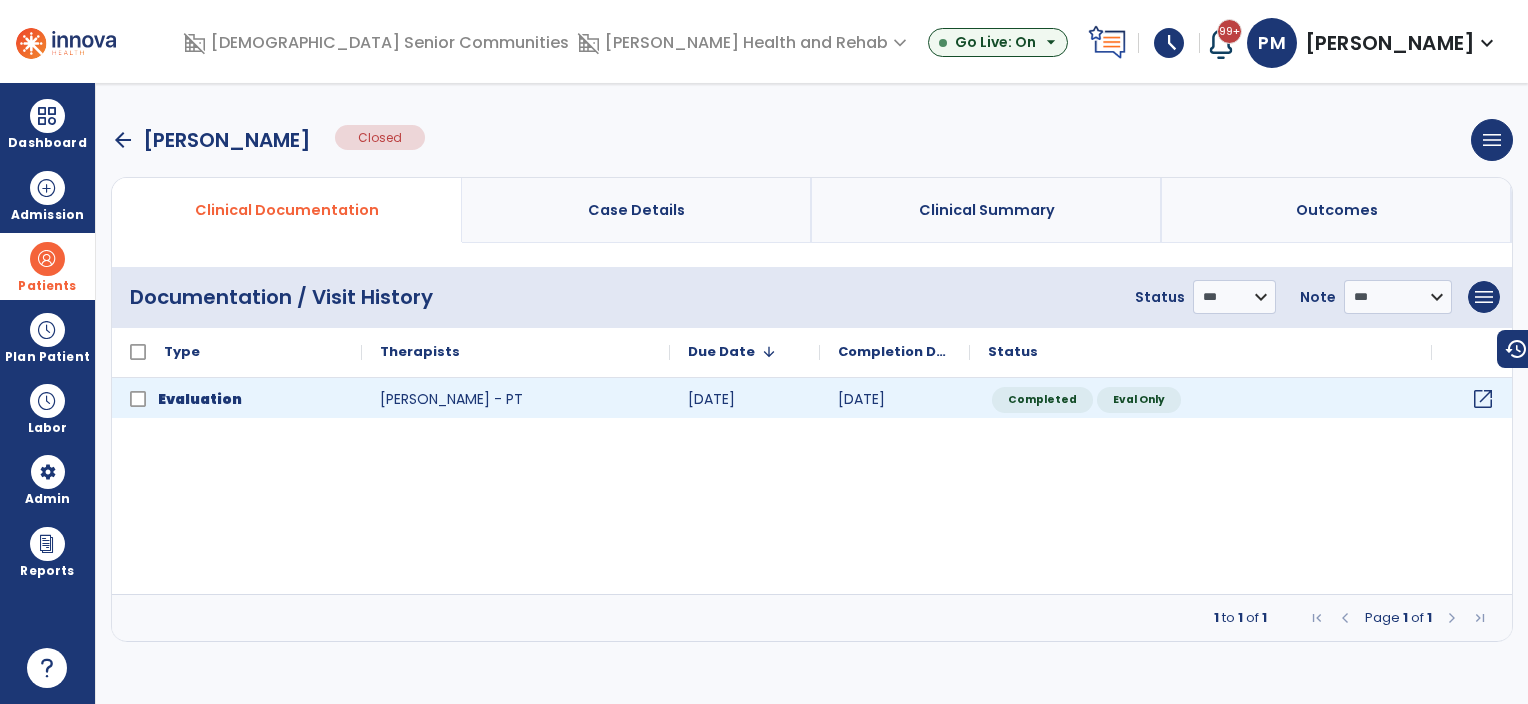 click on "open_in_new" 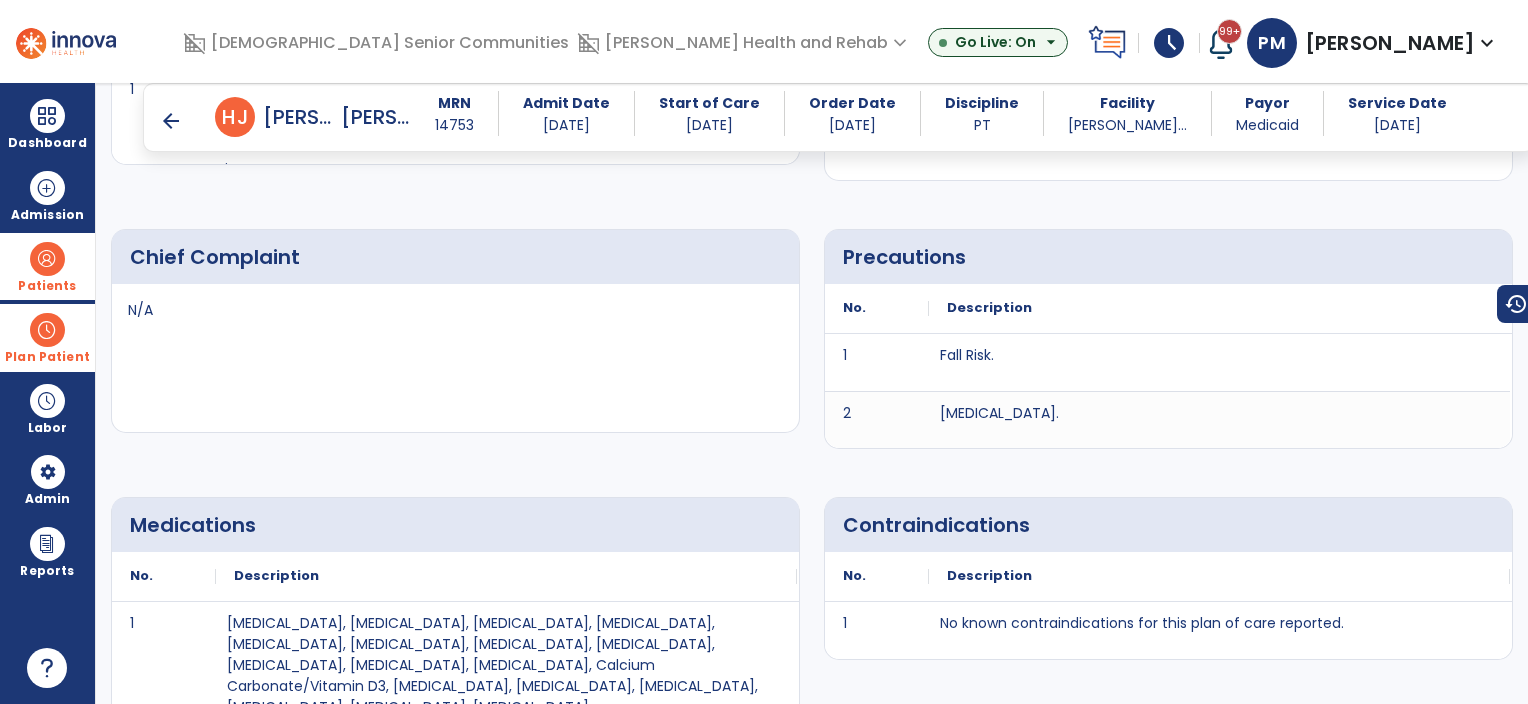 scroll, scrollTop: 800, scrollLeft: 0, axis: vertical 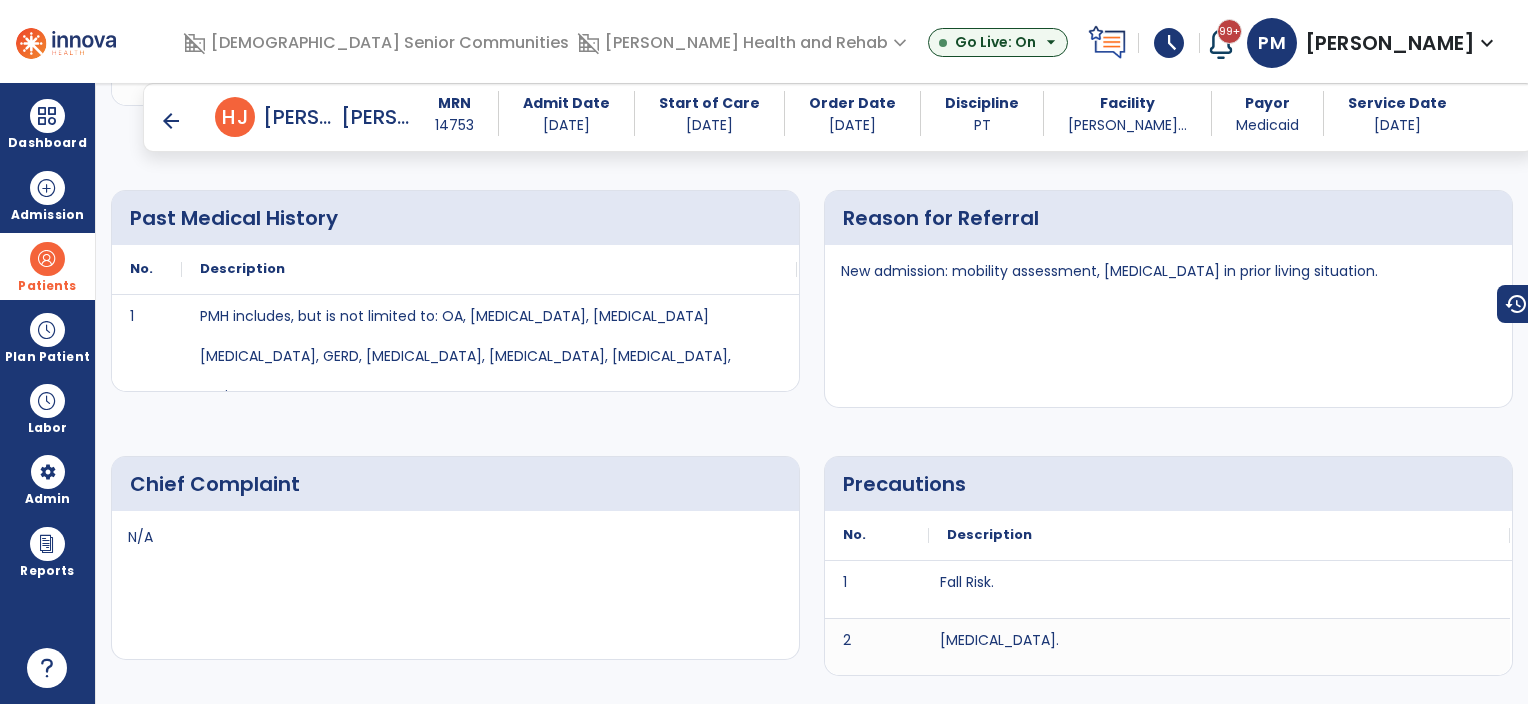 click on "arrow_back" at bounding box center (171, 121) 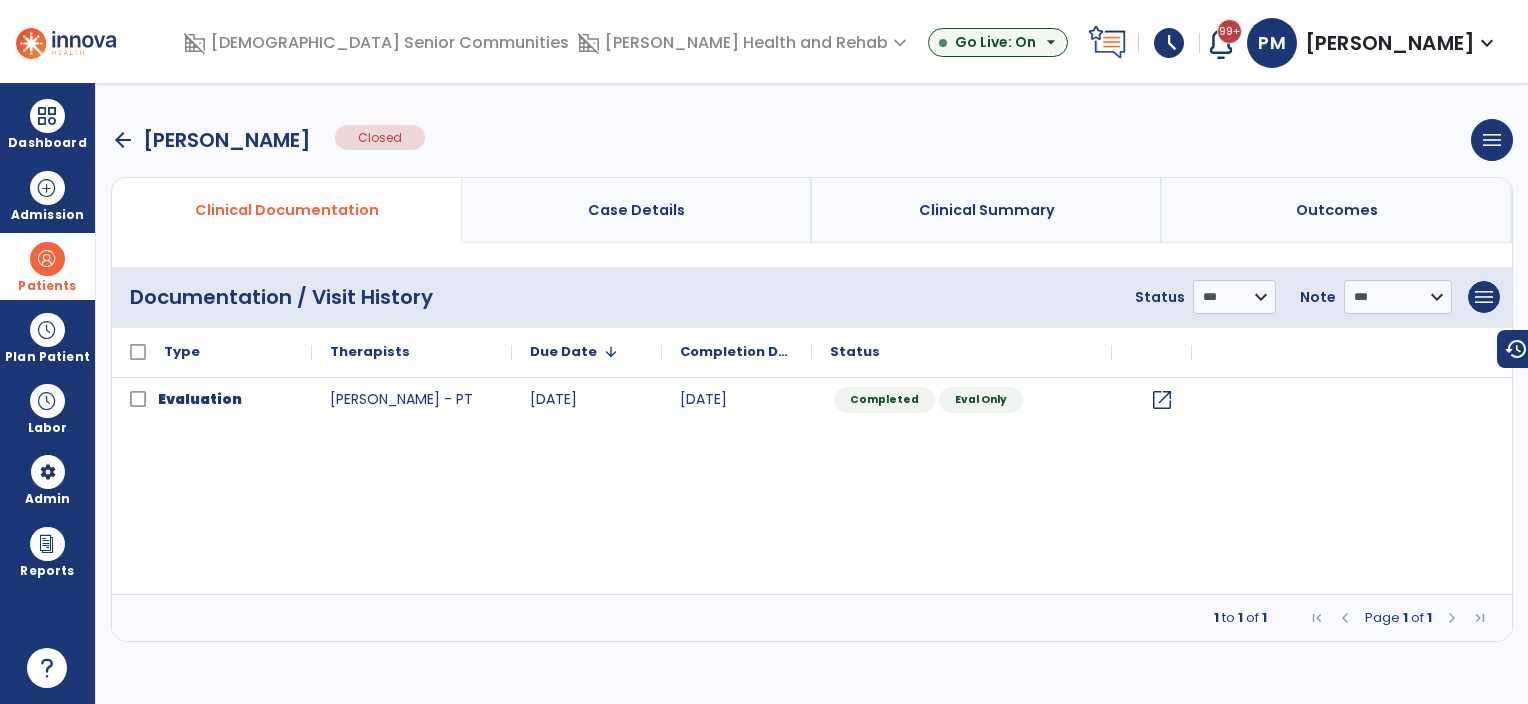 scroll, scrollTop: 0, scrollLeft: 0, axis: both 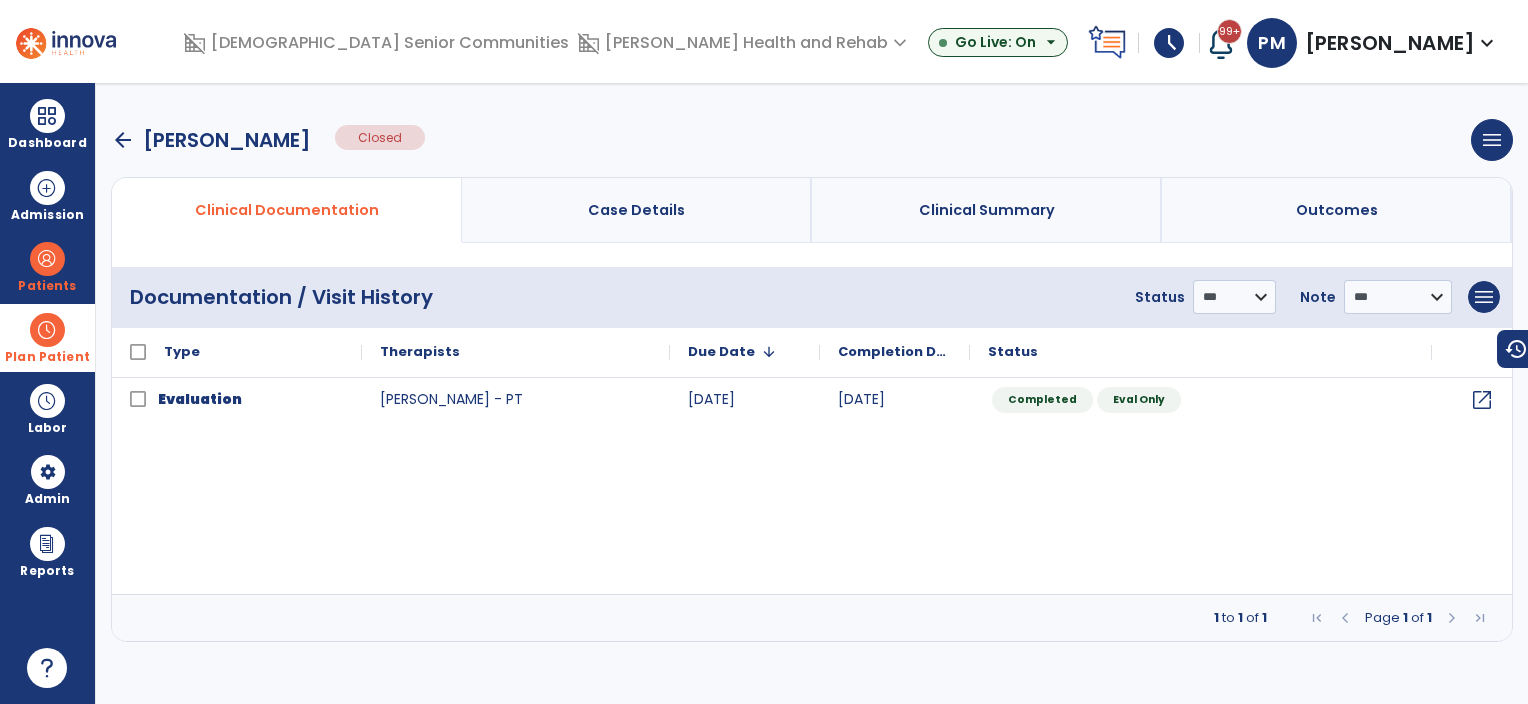 click at bounding box center [47, 330] 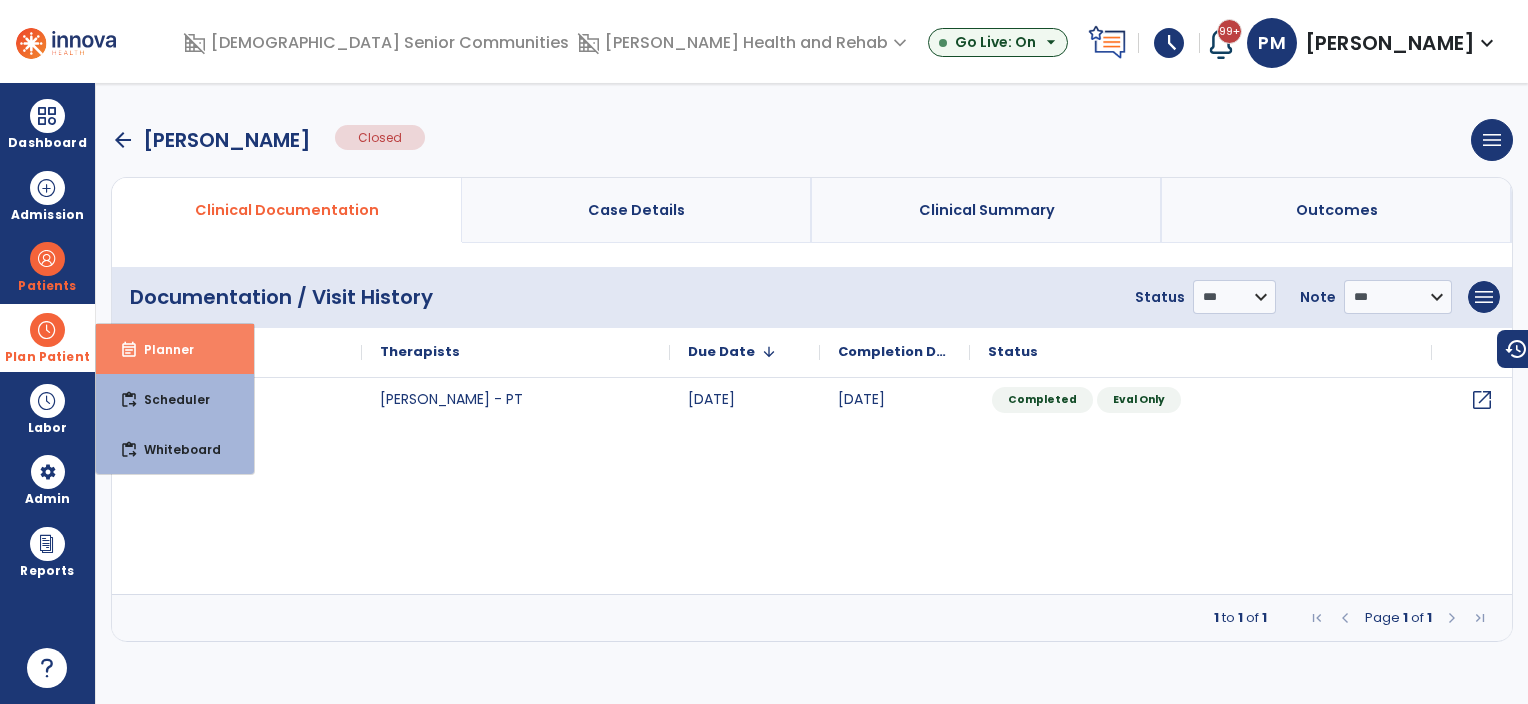 click on "Planner" at bounding box center (161, 349) 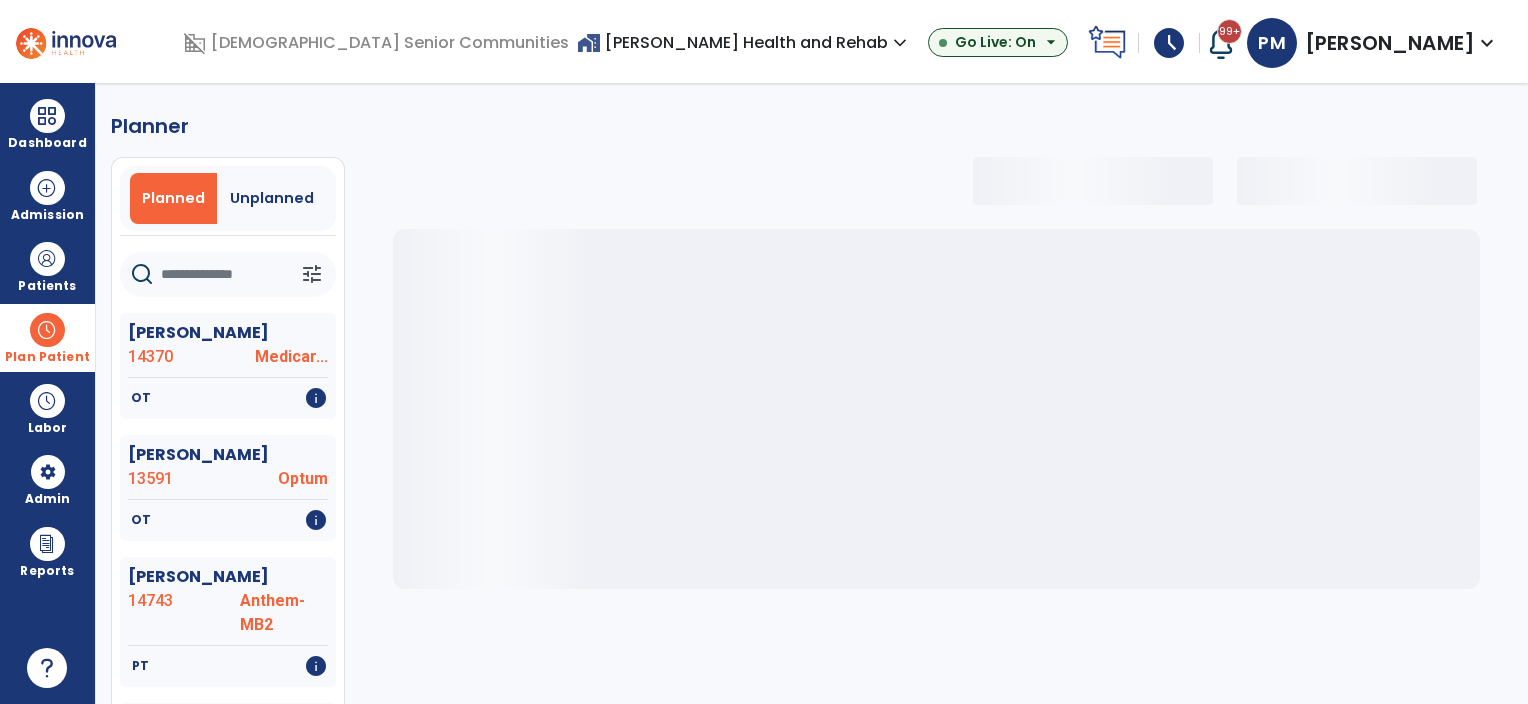 select on "***" 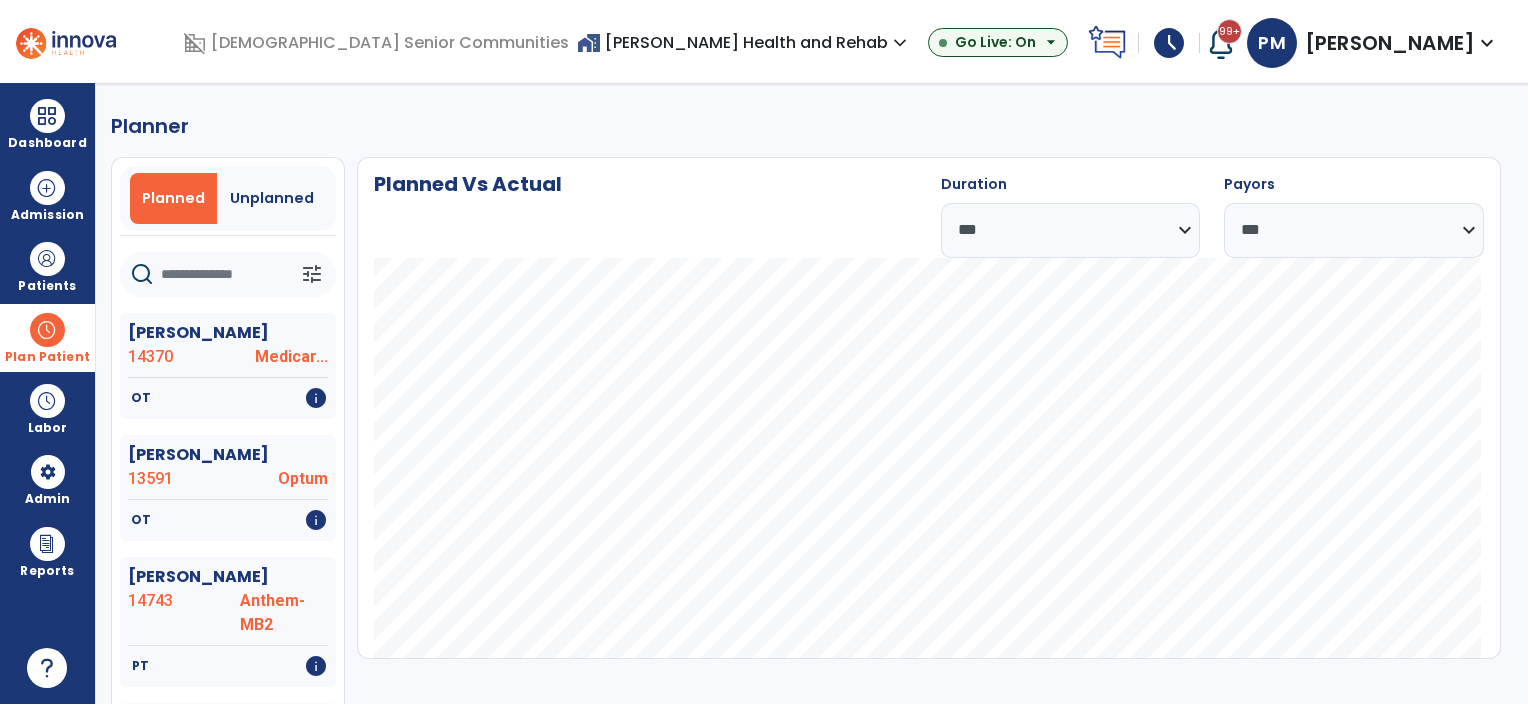 click at bounding box center [47, 330] 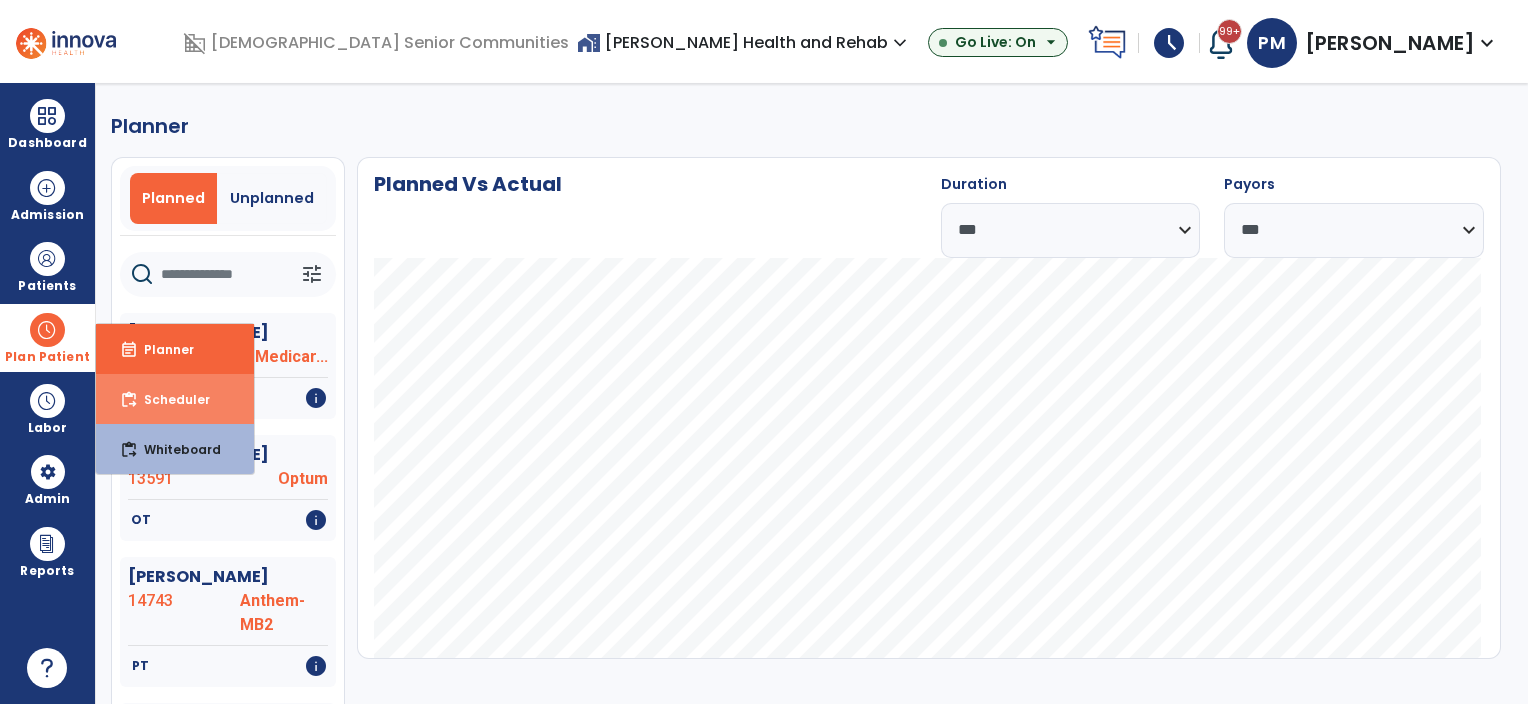 click on "Scheduler" at bounding box center (169, 399) 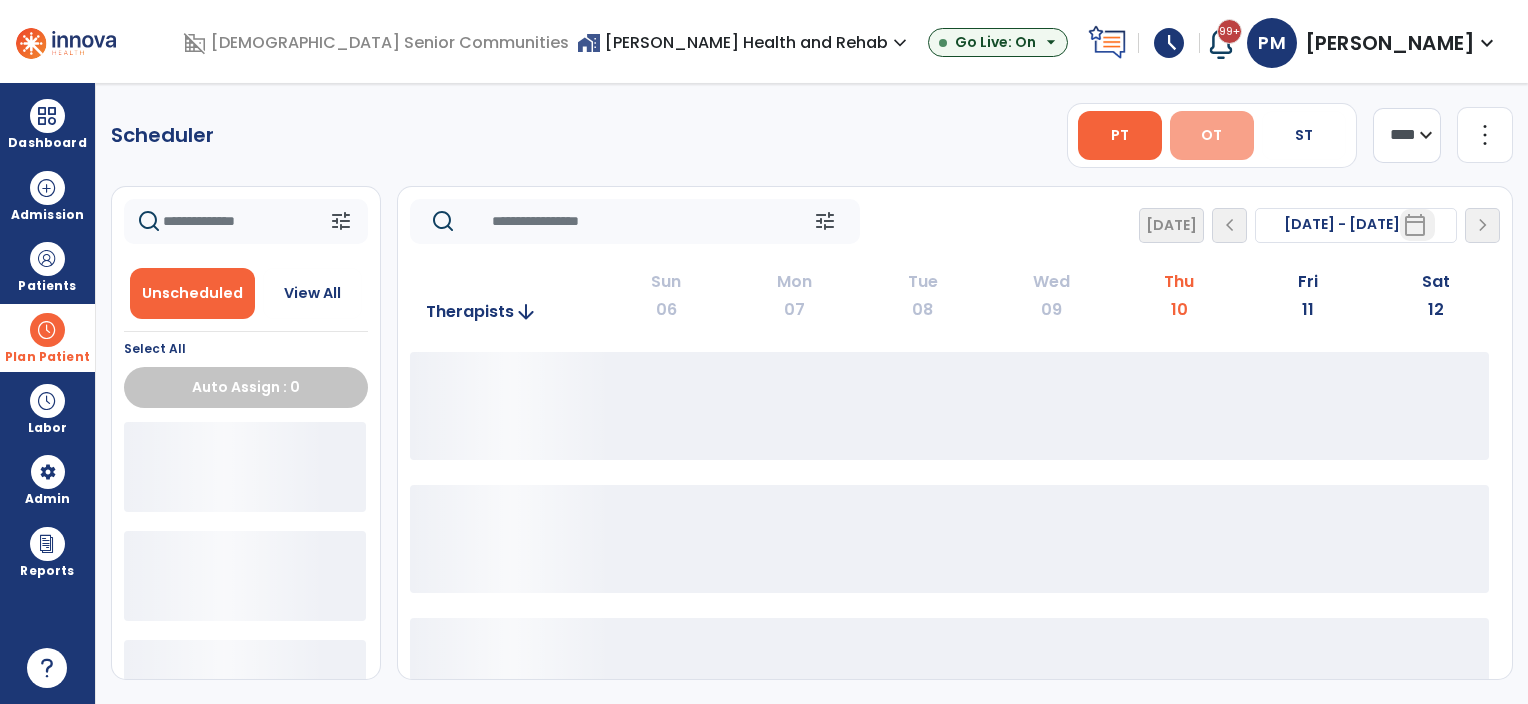 click on "OT" at bounding box center (1212, 135) 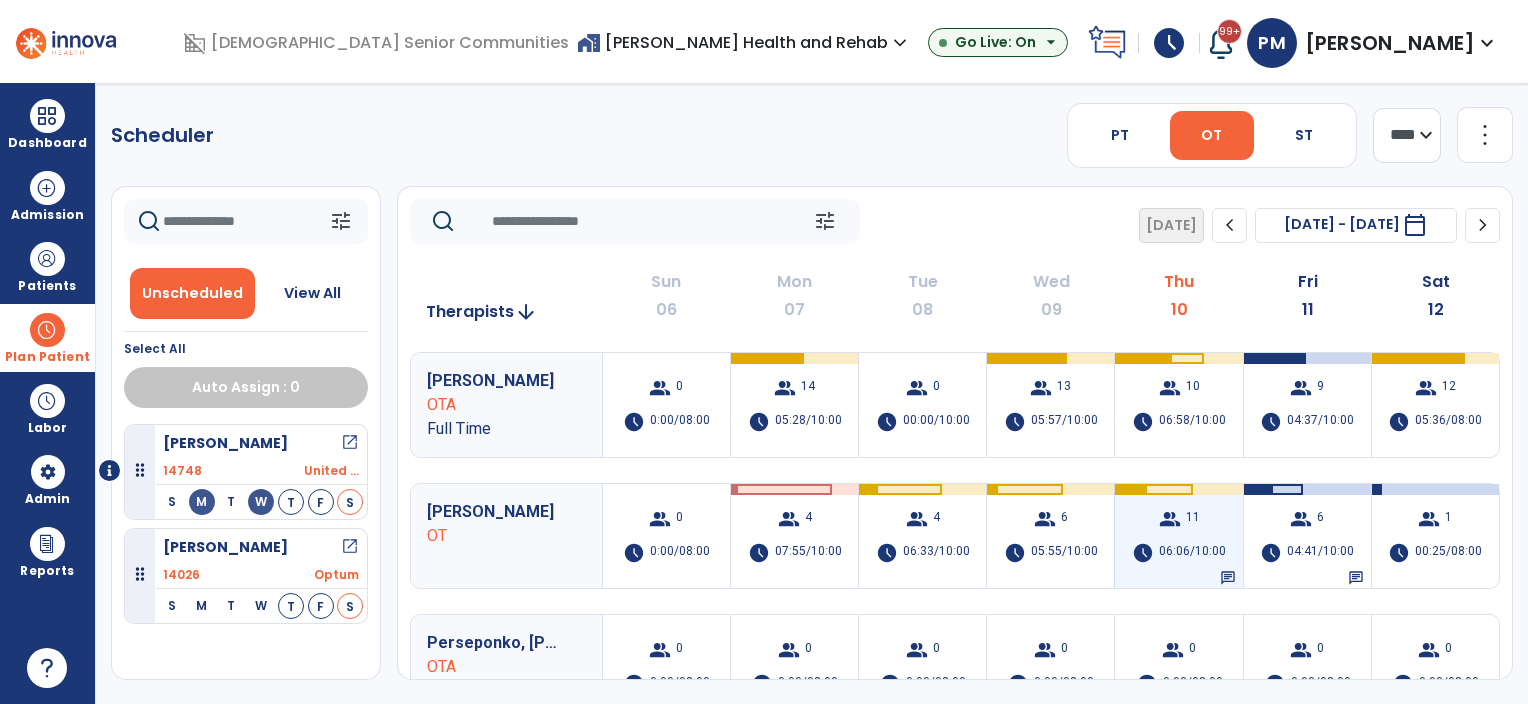click on "group  11  schedule  06:06/10:00   chat" at bounding box center [1178, 536] 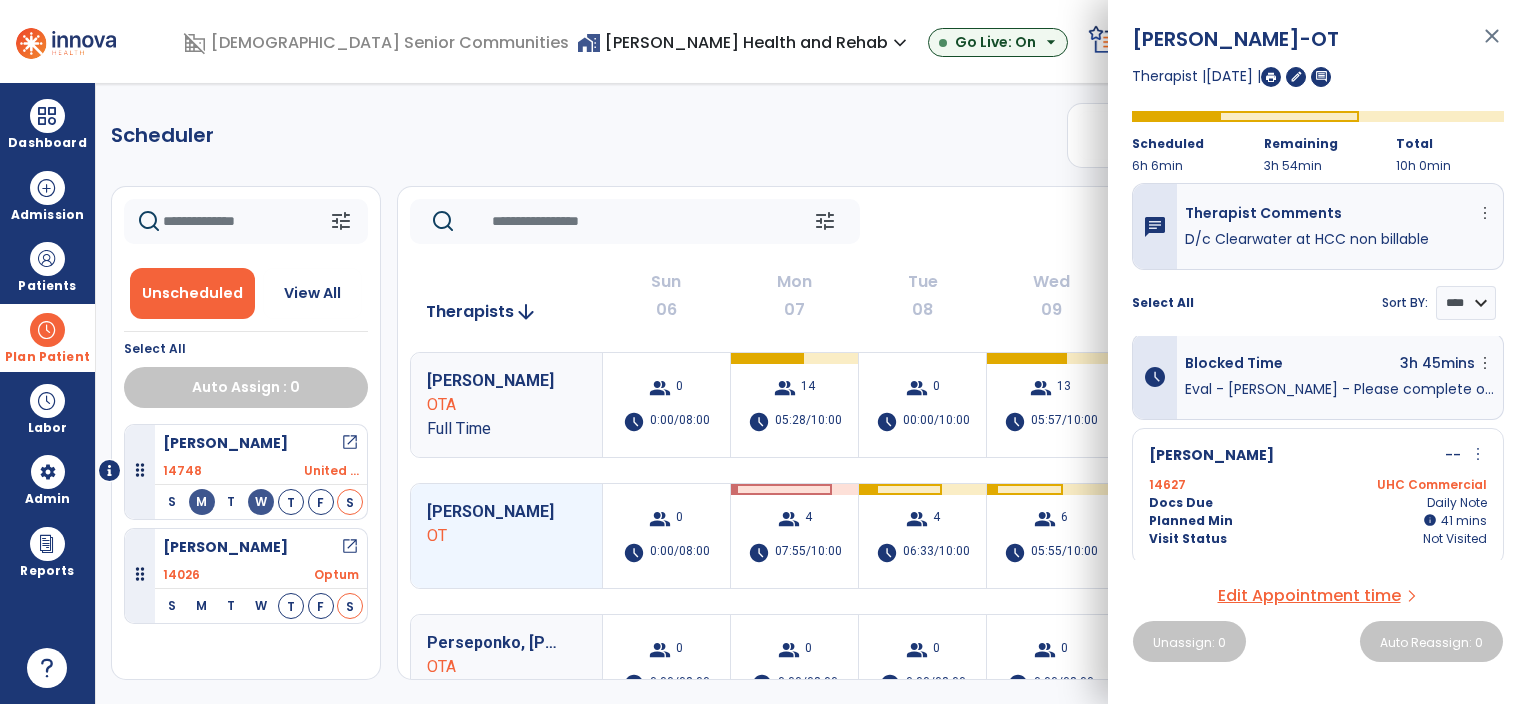 scroll, scrollTop: 0, scrollLeft: 0, axis: both 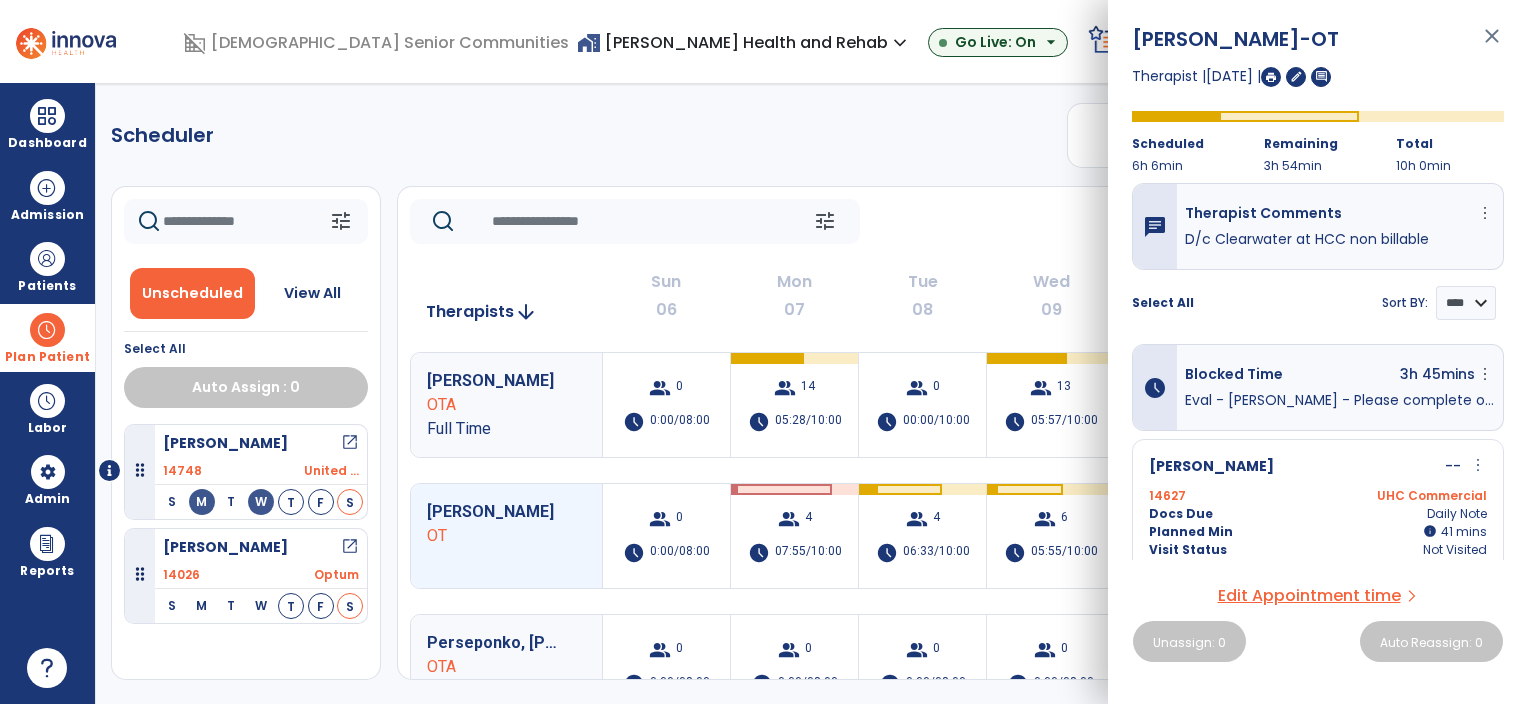 click on "close" at bounding box center [1492, 45] 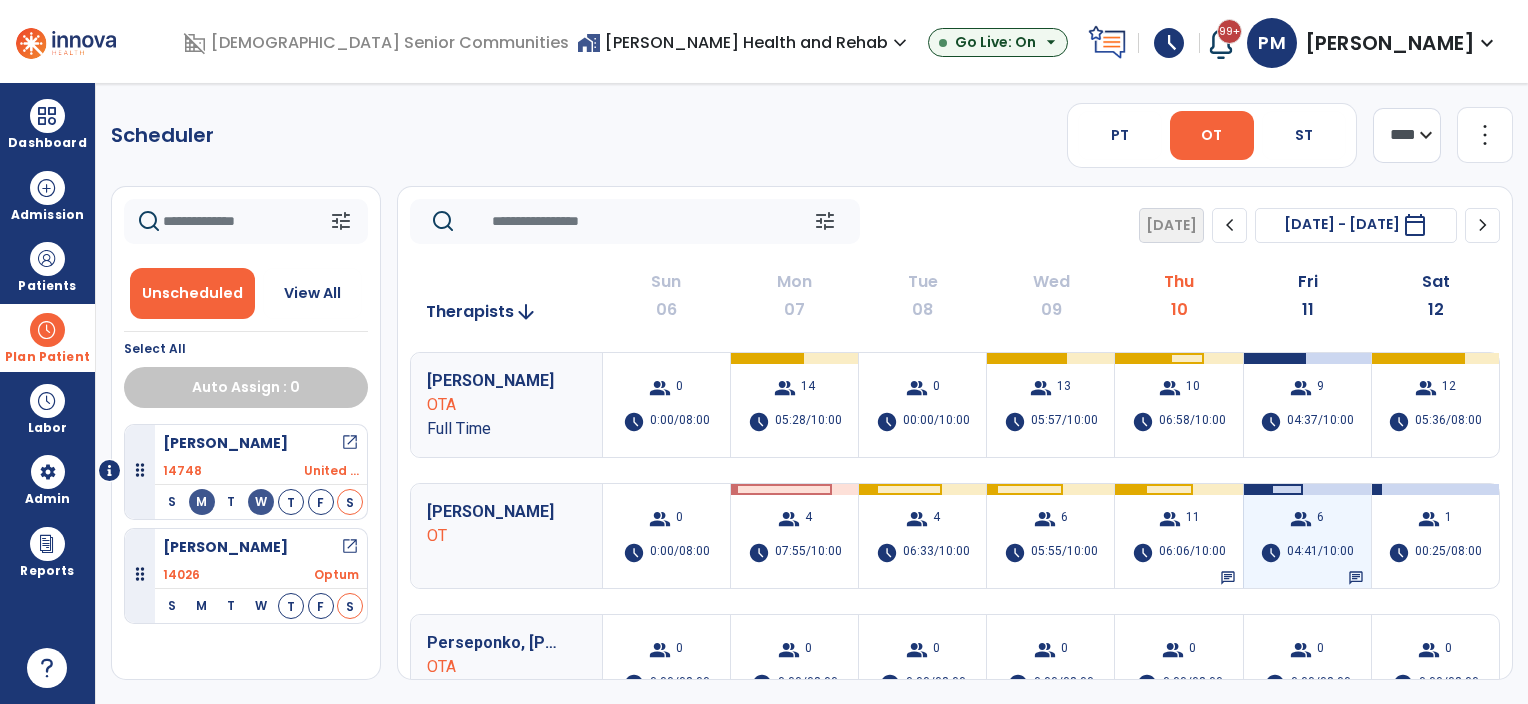 click on "group  6  schedule  04:41/10:00   chat" at bounding box center (1307, 536) 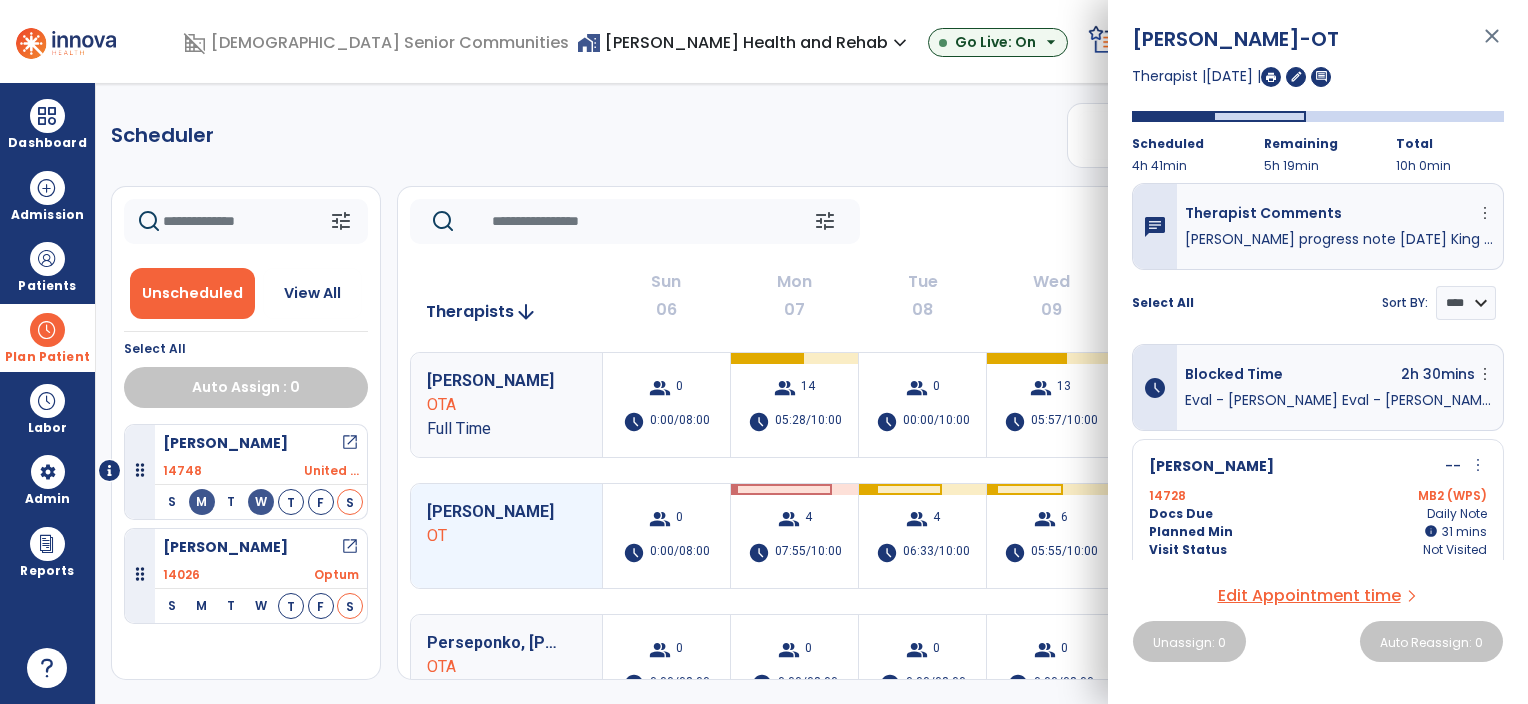 click on "Scheduler   PT   OT   ST  **** *** more_vert  Manage Labor   View All Therapists   Print" 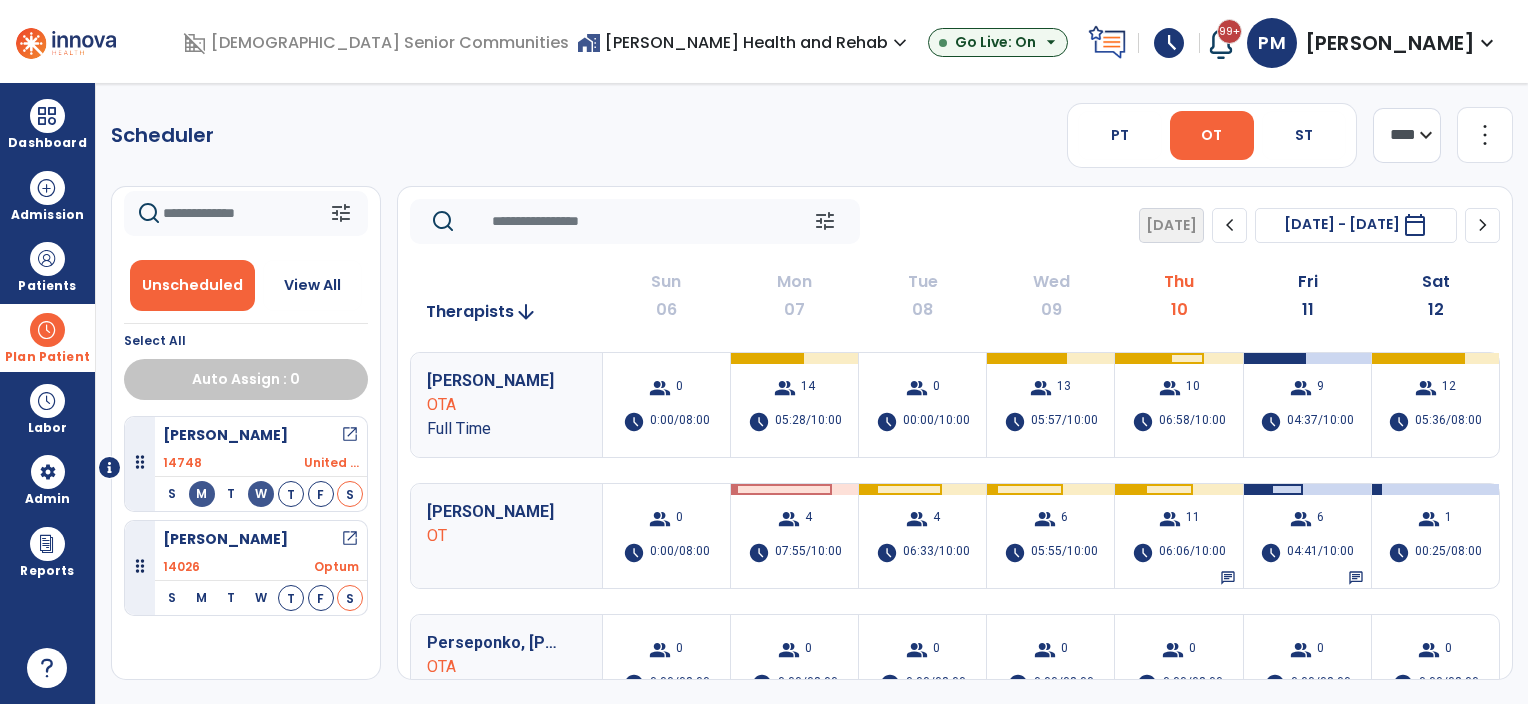 scroll, scrollTop: 0, scrollLeft: 0, axis: both 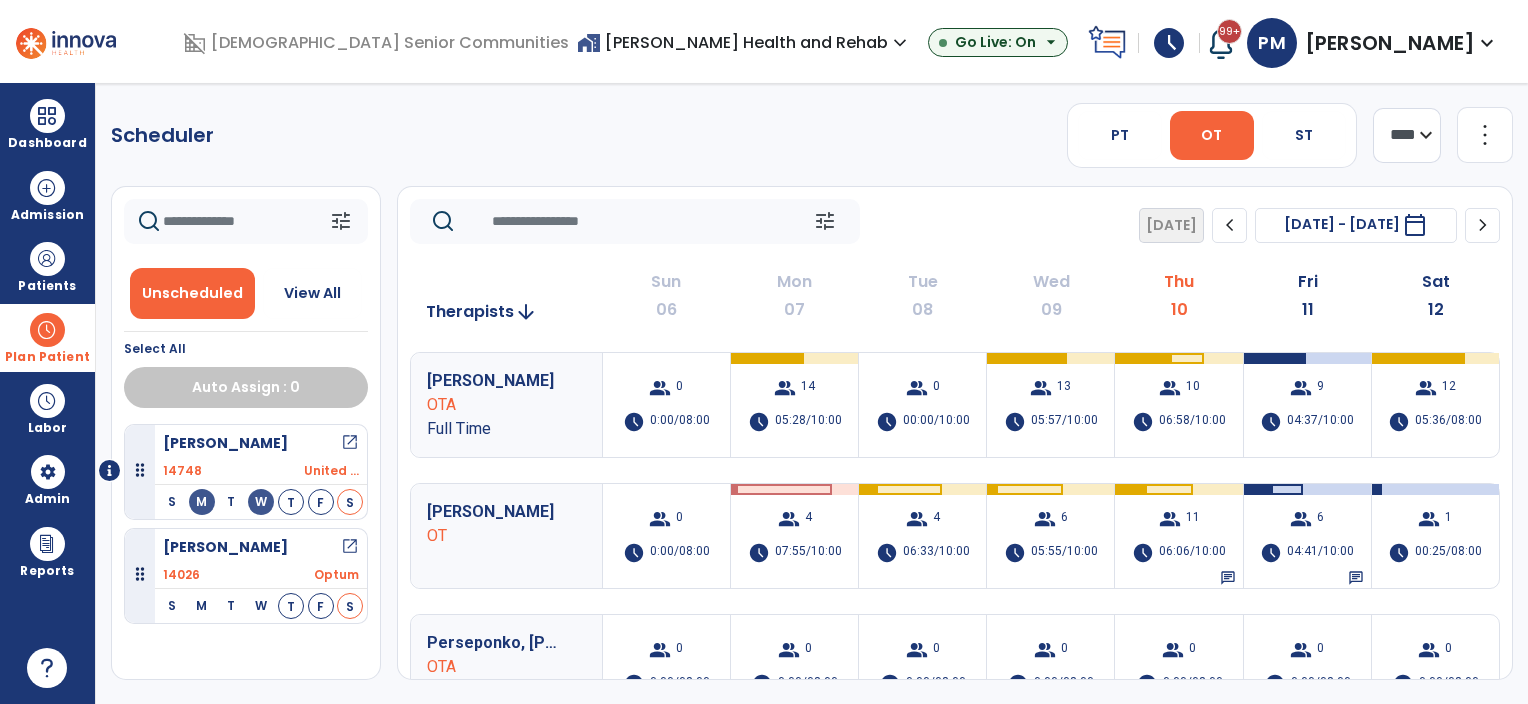 click at bounding box center [47, 330] 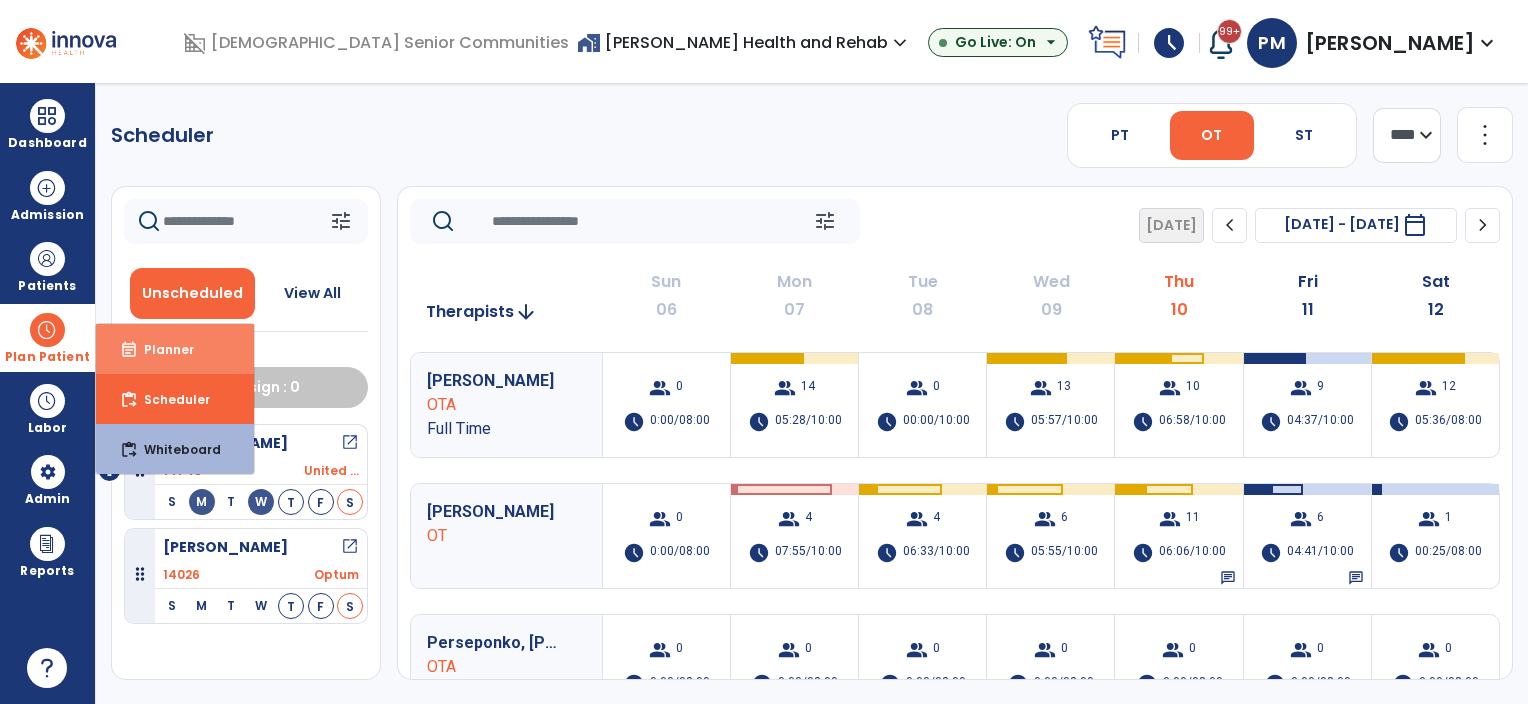 click on "Planner" at bounding box center [161, 349] 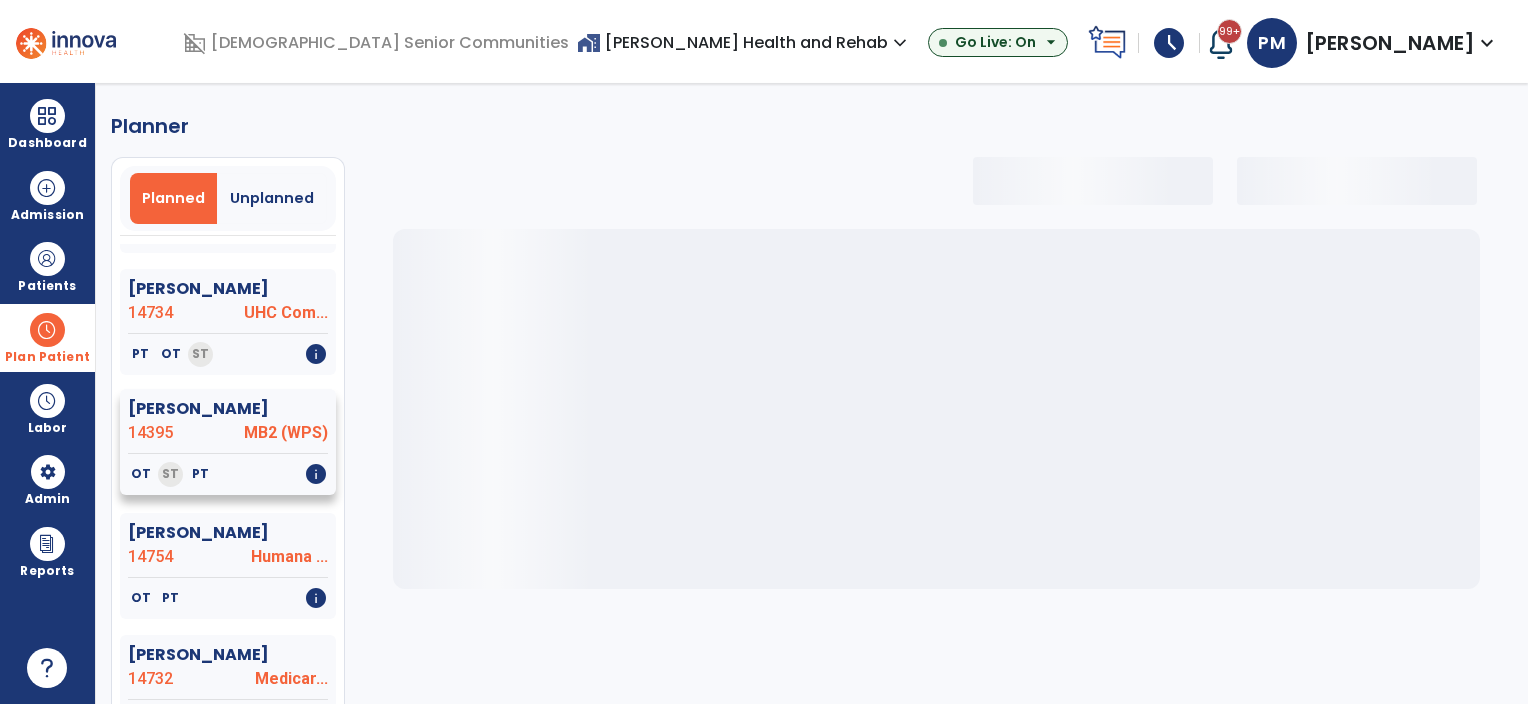 select on "***" 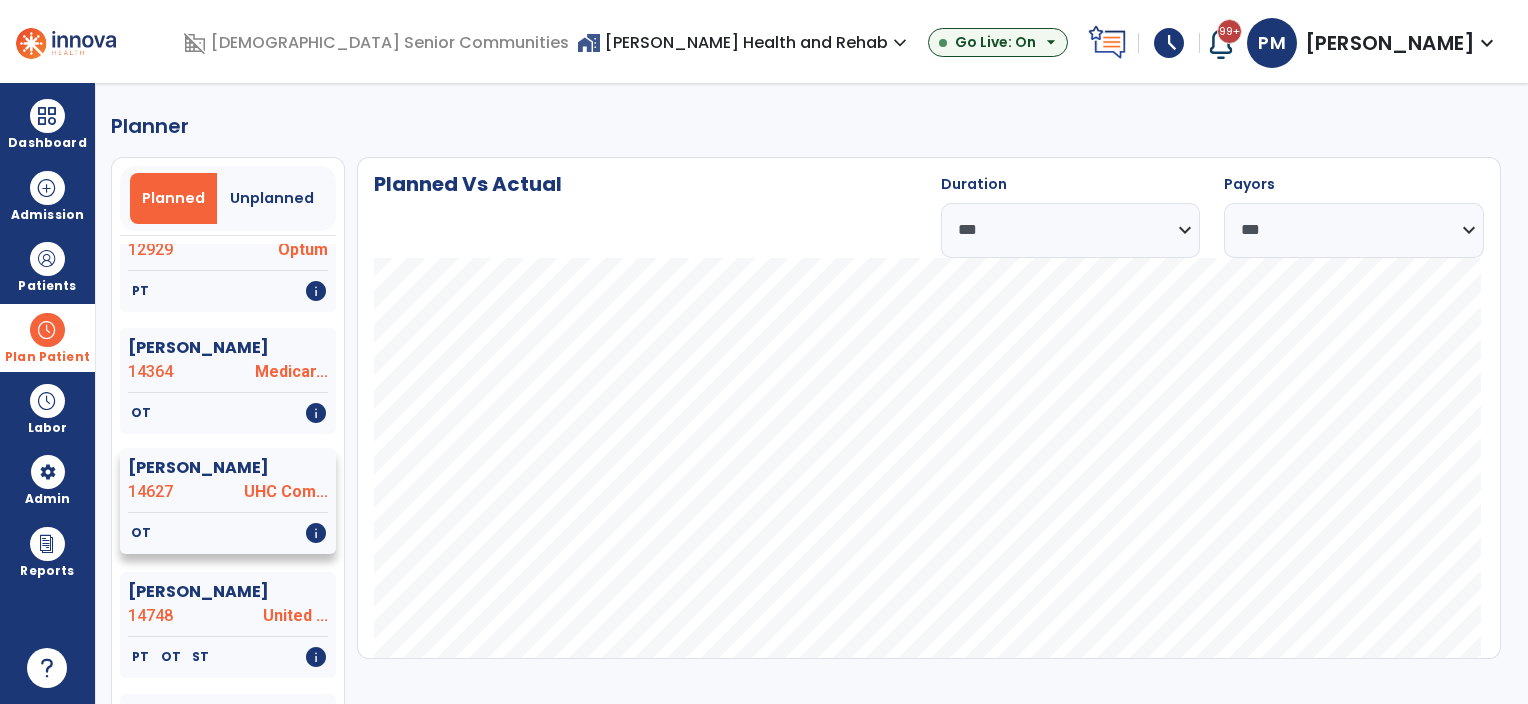 scroll, scrollTop: 1600, scrollLeft: 0, axis: vertical 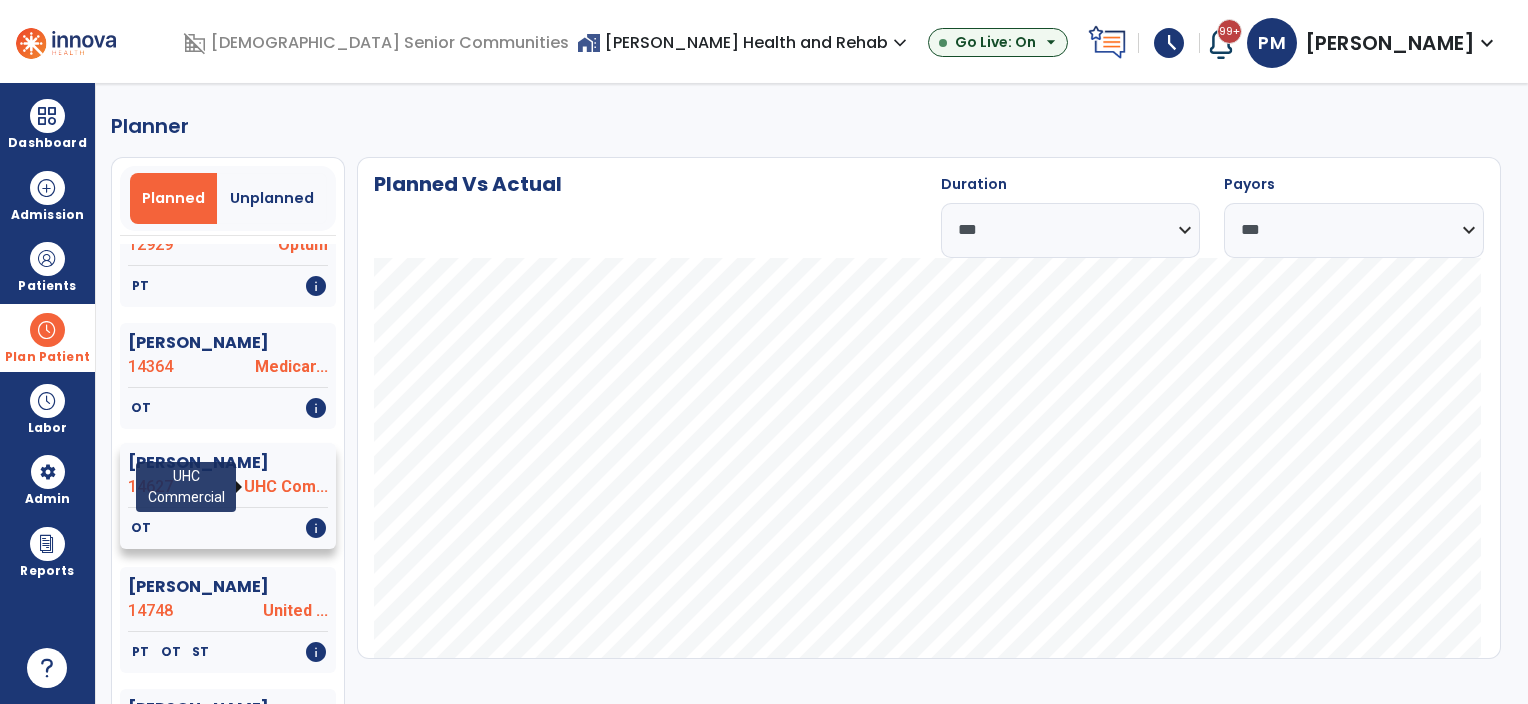 click on "UHC Com..." 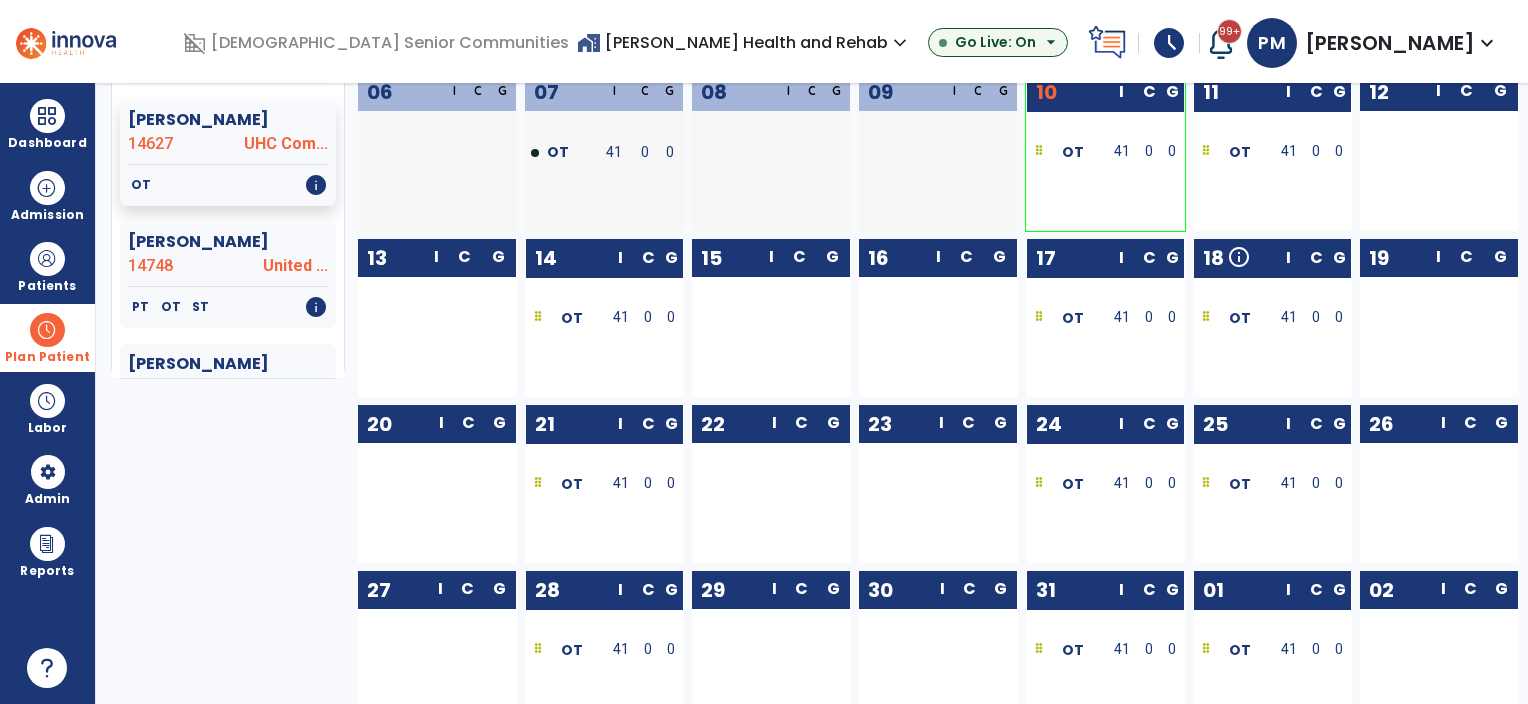 scroll, scrollTop: 370, scrollLeft: 0, axis: vertical 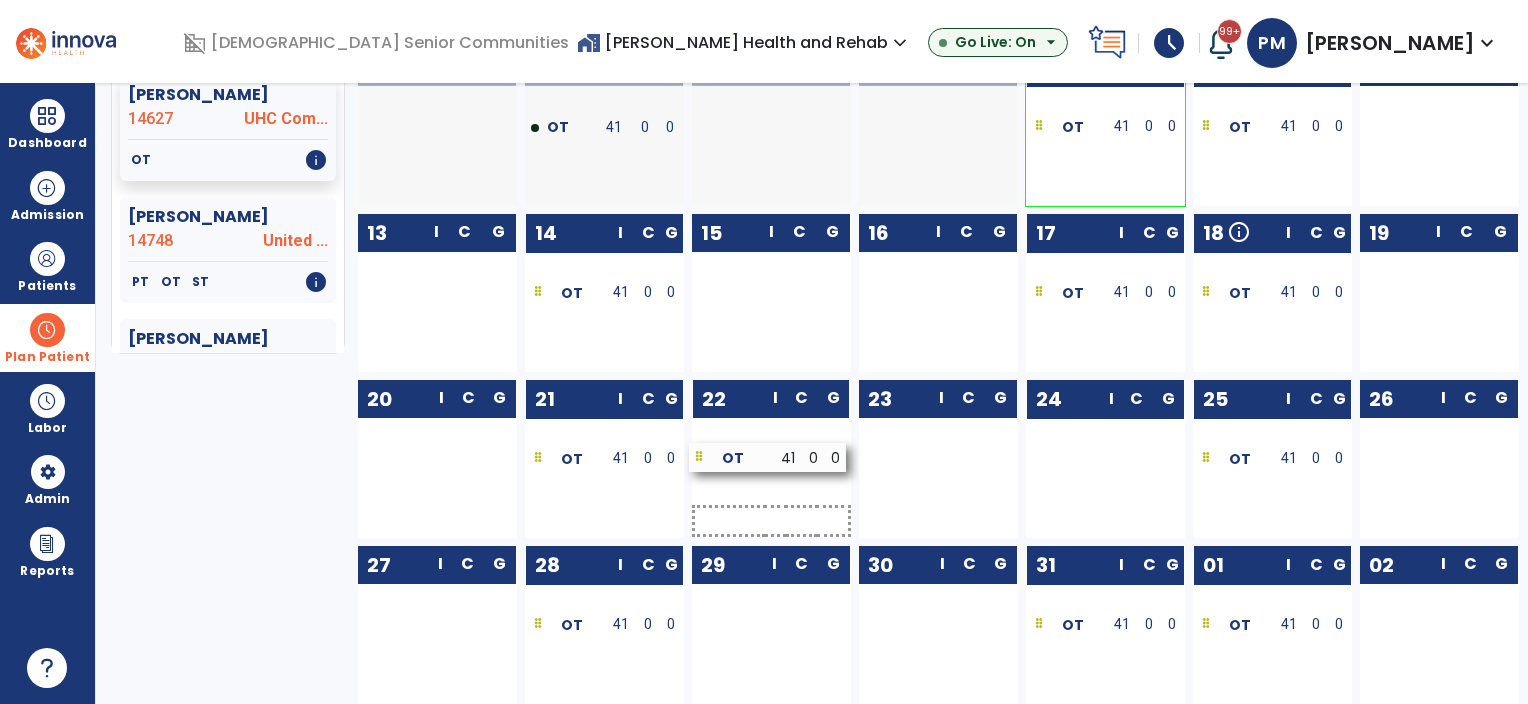 drag, startPoint x: 1120, startPoint y: 461, endPoint x: 784, endPoint y: 460, distance: 336.0015 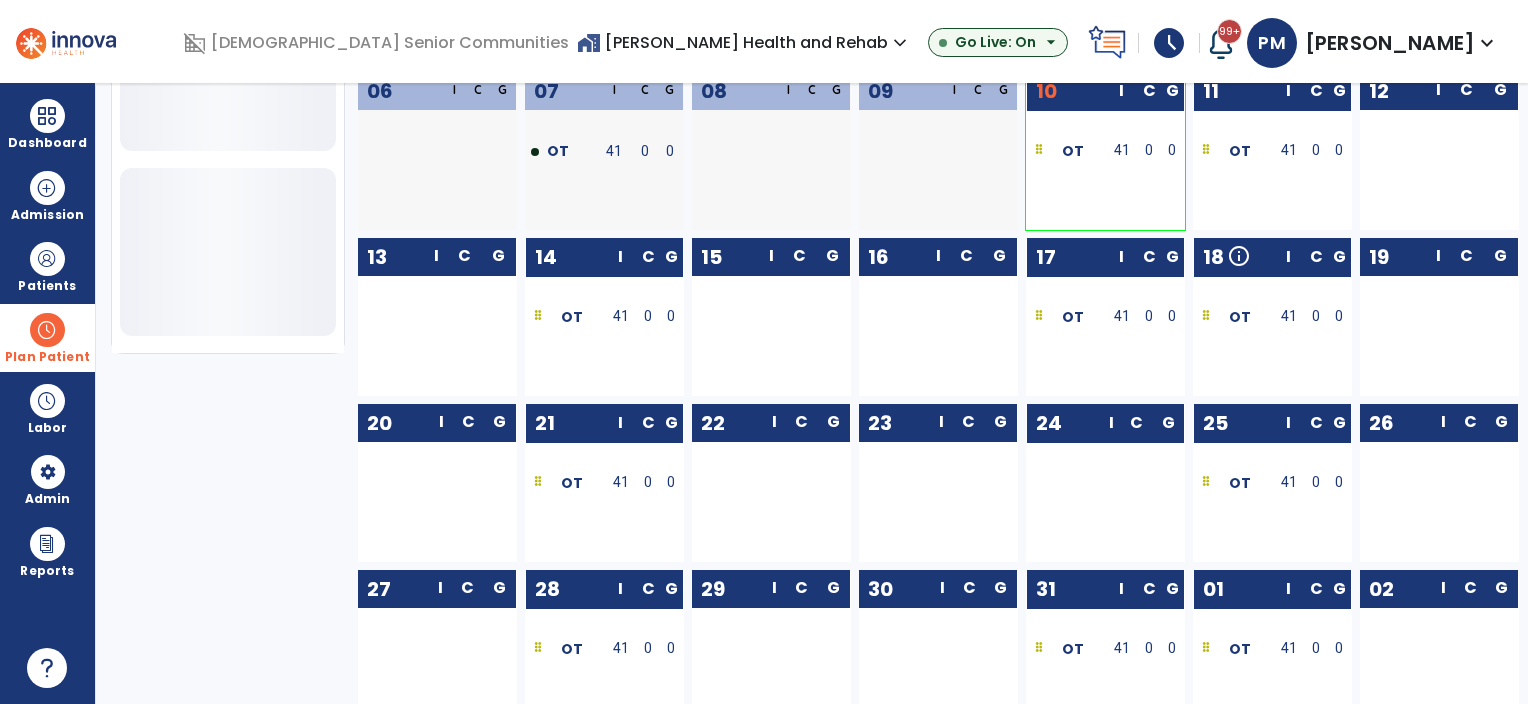 scroll, scrollTop: 716, scrollLeft: 0, axis: vertical 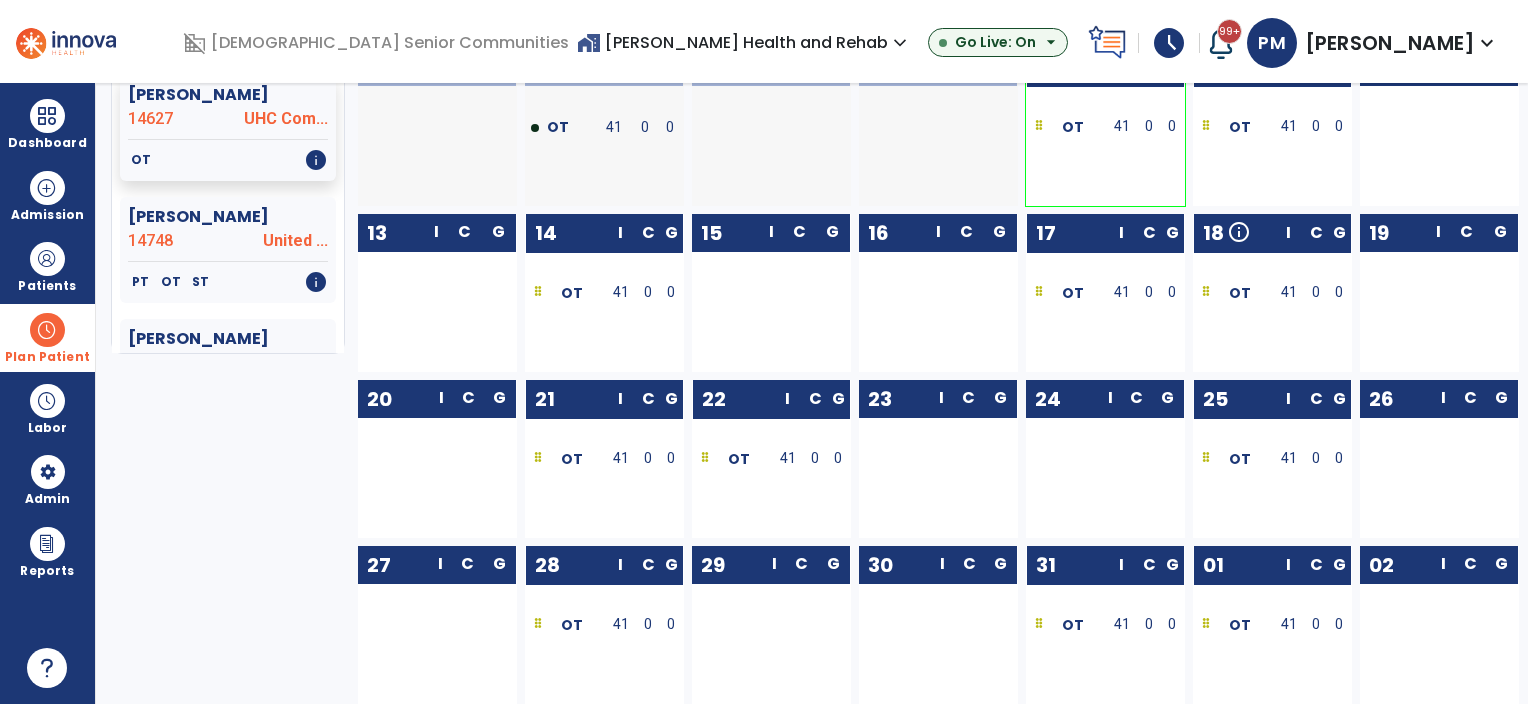 click on "Planner   Planned   Unplanned   tune   [PERSON_NAME]  14370 Medicar...   OT   info   [PERSON_NAME]  13591 Optum   OT   info   [PERSON_NAME]  14743 Anthem-MB2   PT   info   [PERSON_NAME][GEOGRAPHIC_DATA] UHC Com...   ST   info   [PERSON_NAME]  14320 Optum   OT   info   [PERSON_NAME]  14134 Medicar...   PT   info   [PERSON_NAME]  14734 UHC Com...   PT   OT   ST   info   [PERSON_NAME]  14395 MB2 (WPS)   OT   ST   PT   info   [PERSON_NAME]  14754 Humana ...   OT   PT   info   [PERSON_NAME]  14732 Medicar...   ST   OT   info   [PERSON_NAME]  14505 MB2 (WPS)   OT   info   Fruits, [PERSON_NAME]  14234 MB2 (WPS)   PT   OT   info   [PERSON_NAME]  12929 Optum   PT   info   [PERSON_NAME]  14364 Medicar...   OT   info   [PERSON_NAME]  14627 UHC Com...   OT   info   [PERSON_NAME]  14748 United ...   PT   OT   ST   info   [PERSON_NAME]  14751 Medicar...   PT   OT   info   [PERSON_NAME]  14011 Optum   PT   info   [PERSON_NAME]  14353 Medicar...   ST   info   [PERSON_NAME]  14354 MB2 (WPS)   PT   info   [PERSON_NAME]  14485 MB2 (WPS)   ST   PT" at bounding box center (812, 393) 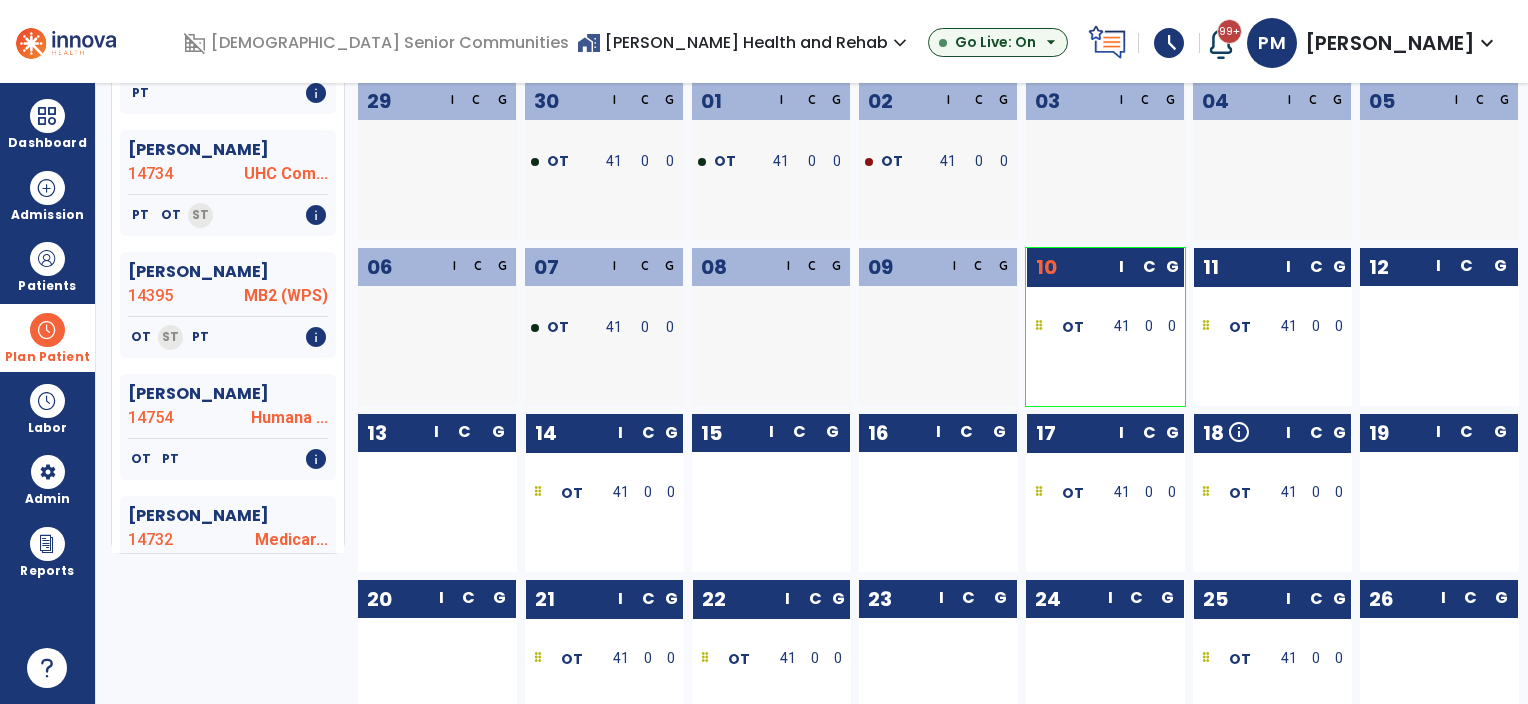 scroll, scrollTop: 500, scrollLeft: 0, axis: vertical 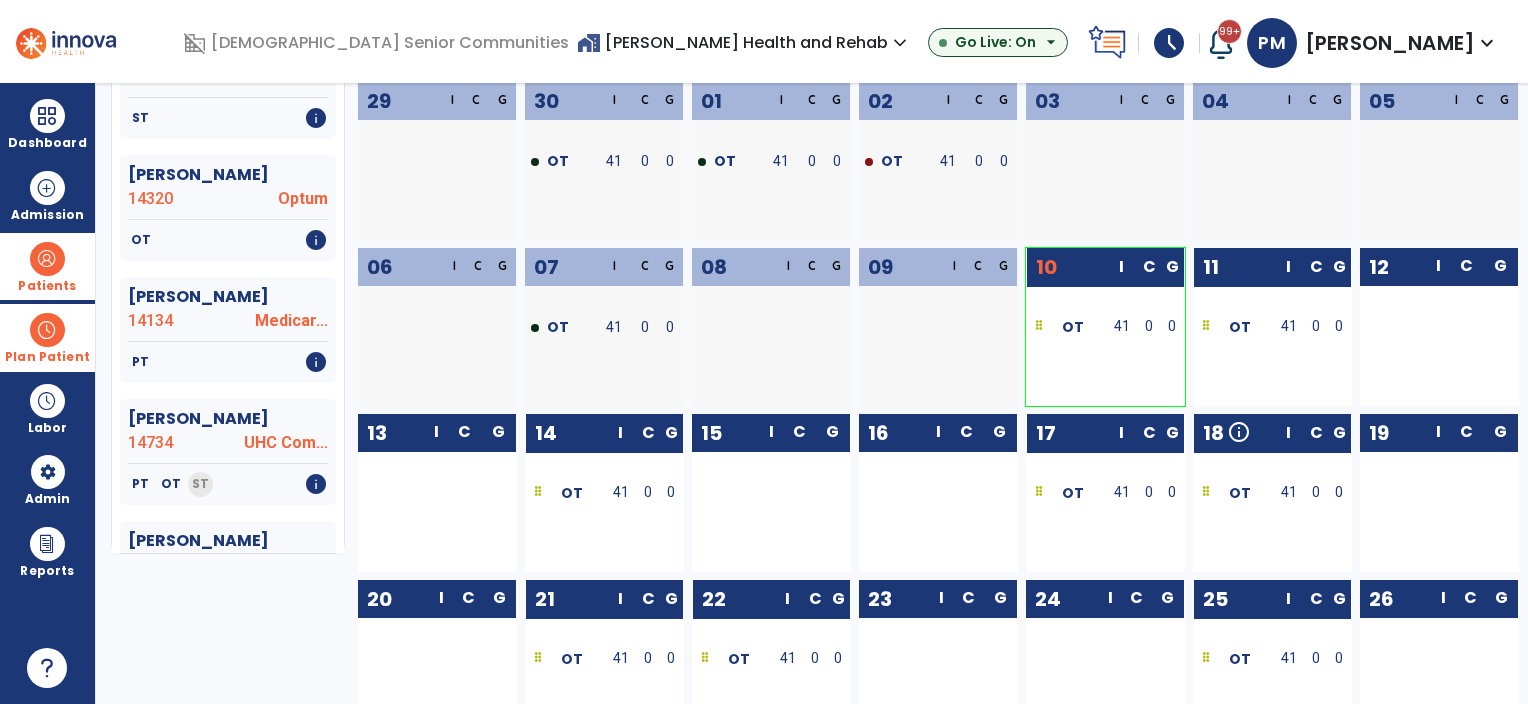 click on "Patients" at bounding box center [47, 266] 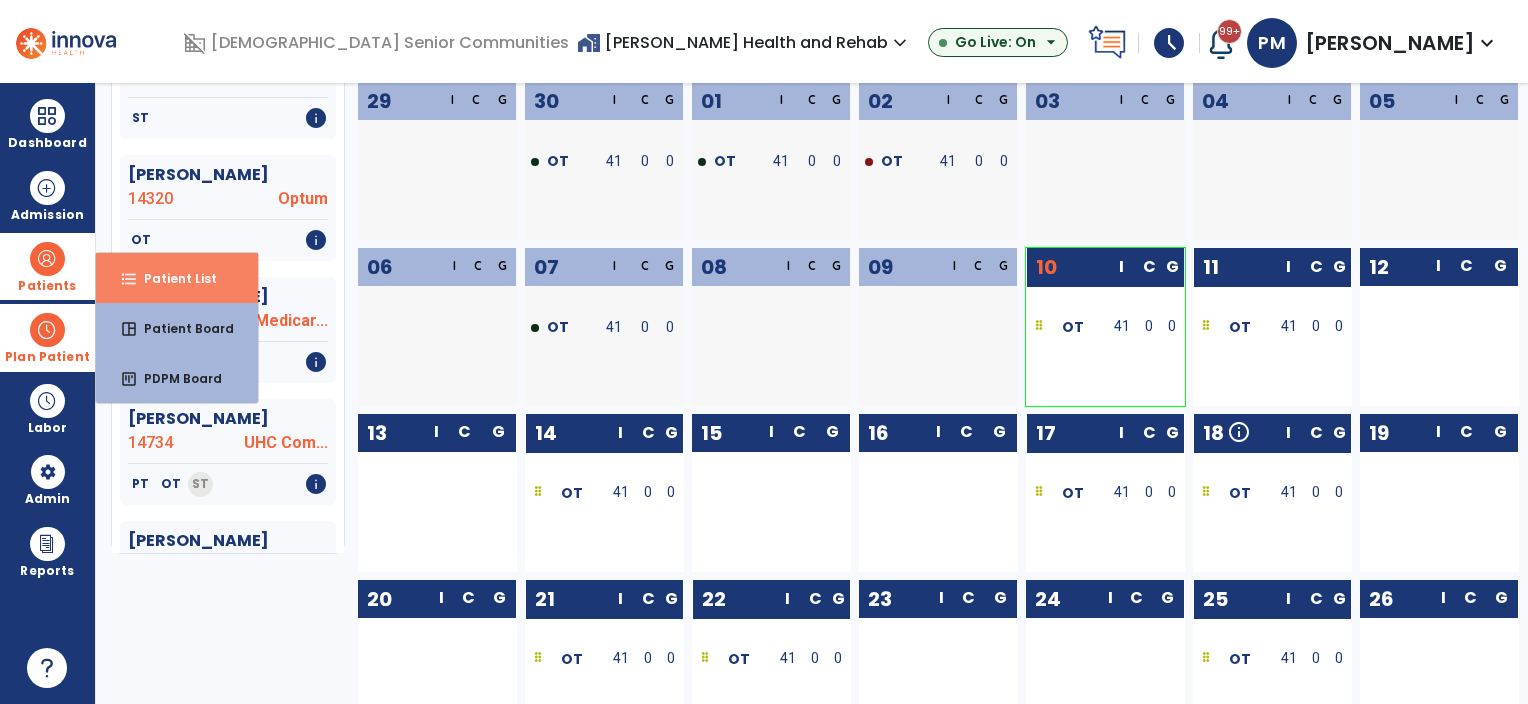 click on "Patient List" at bounding box center (172, 278) 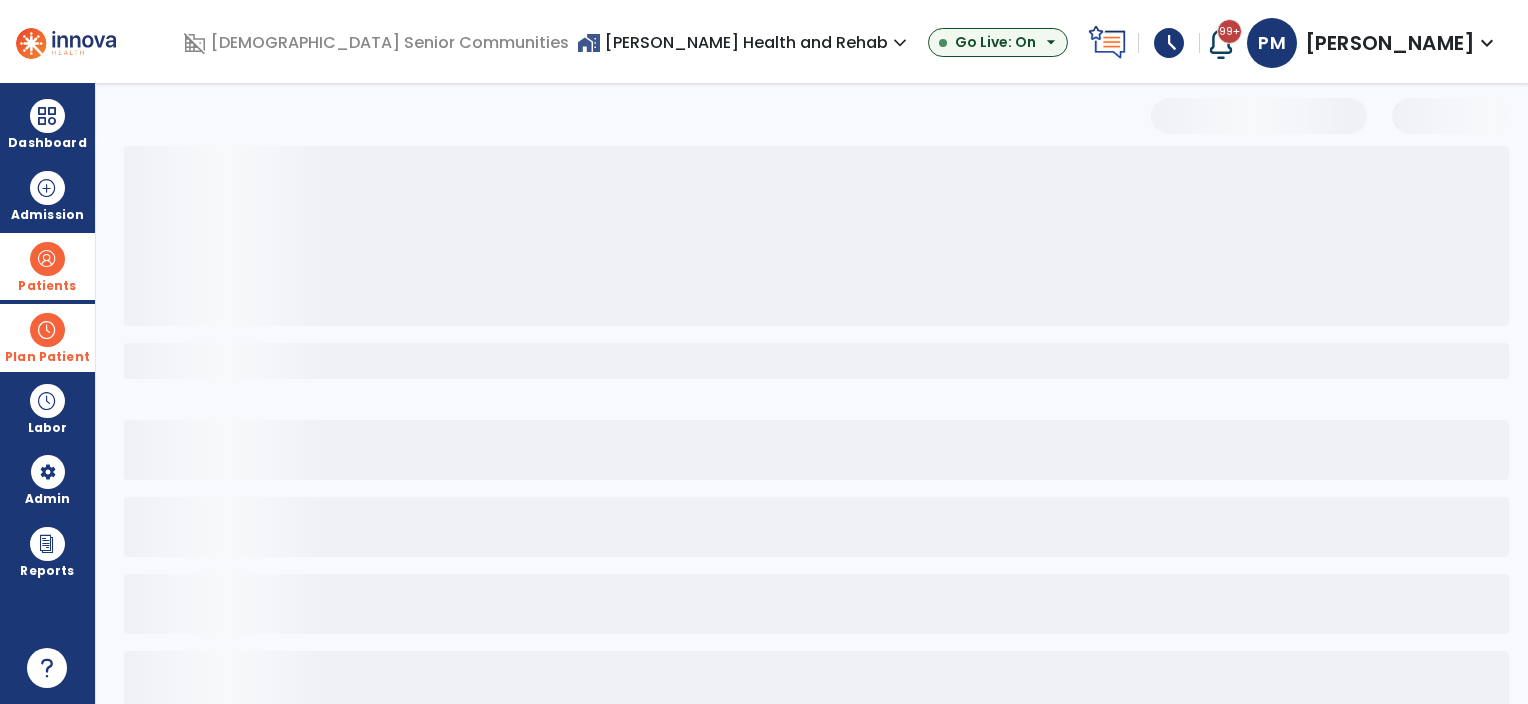 scroll, scrollTop: 0, scrollLeft: 0, axis: both 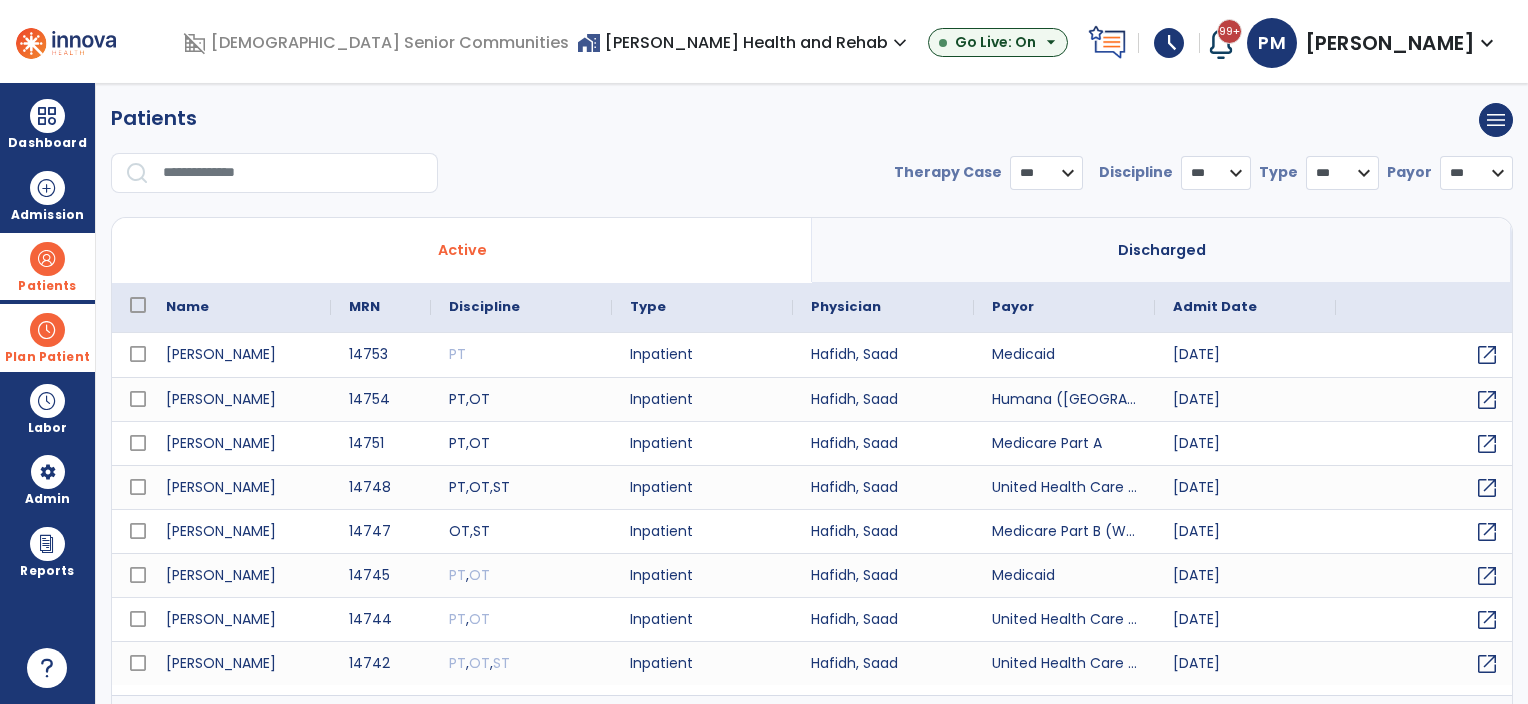 click at bounding box center (47, 330) 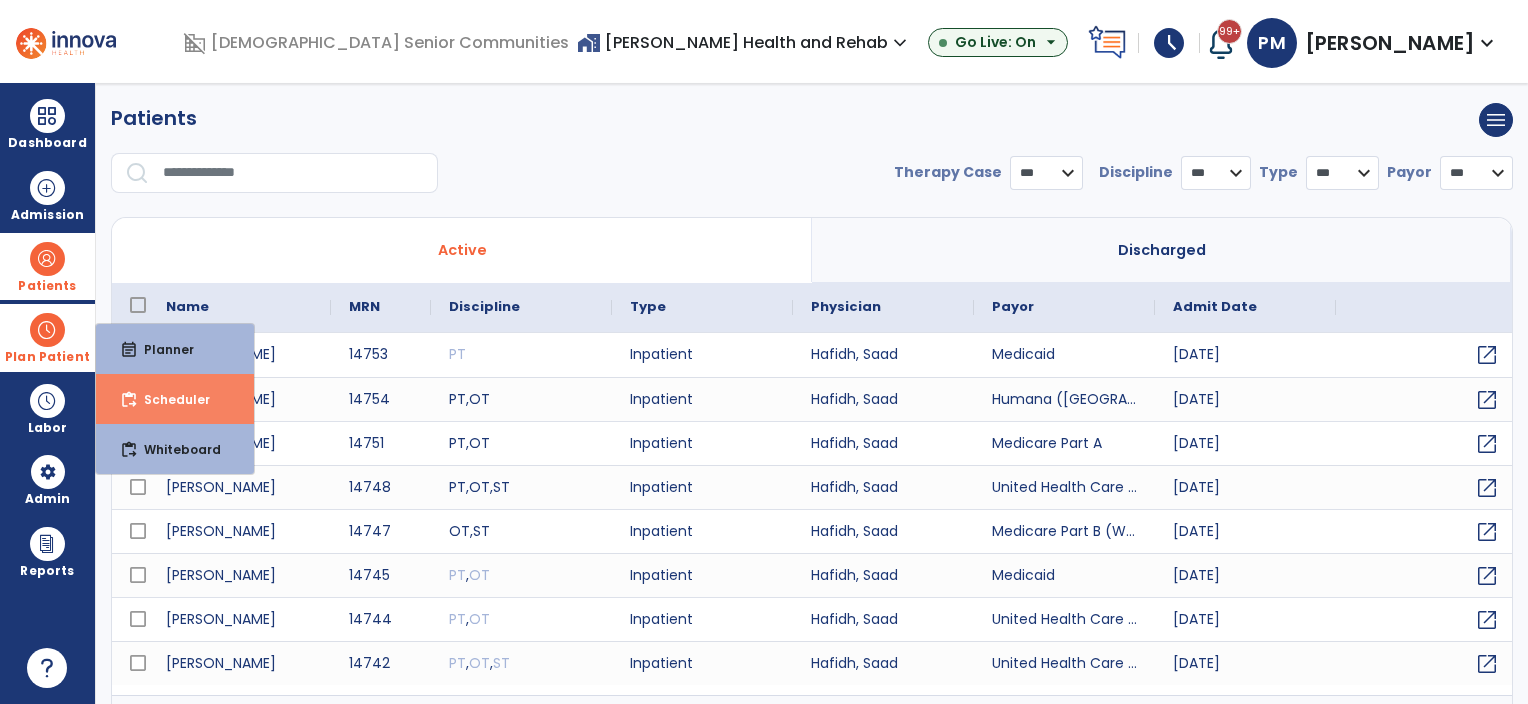 click on "Scheduler" at bounding box center (169, 399) 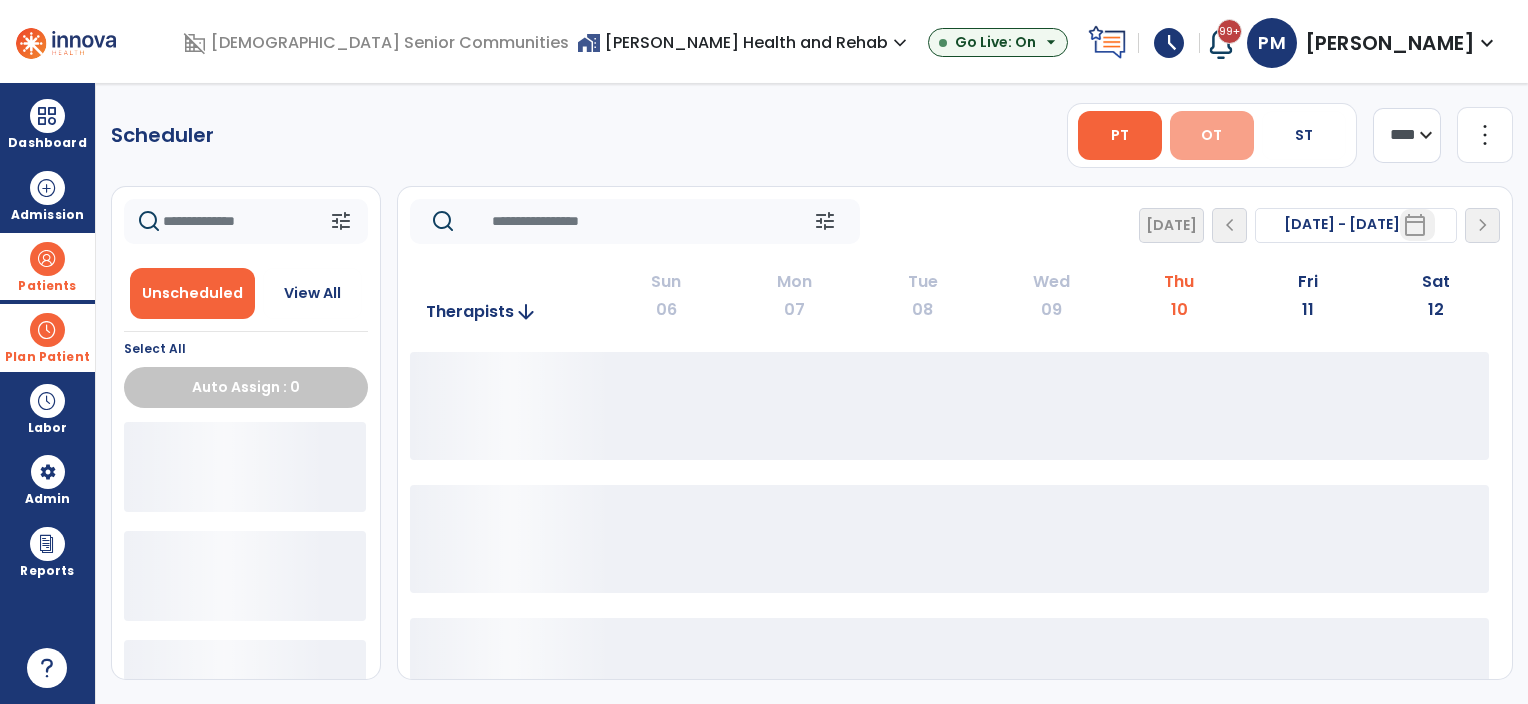 click on "OT" at bounding box center (1211, 135) 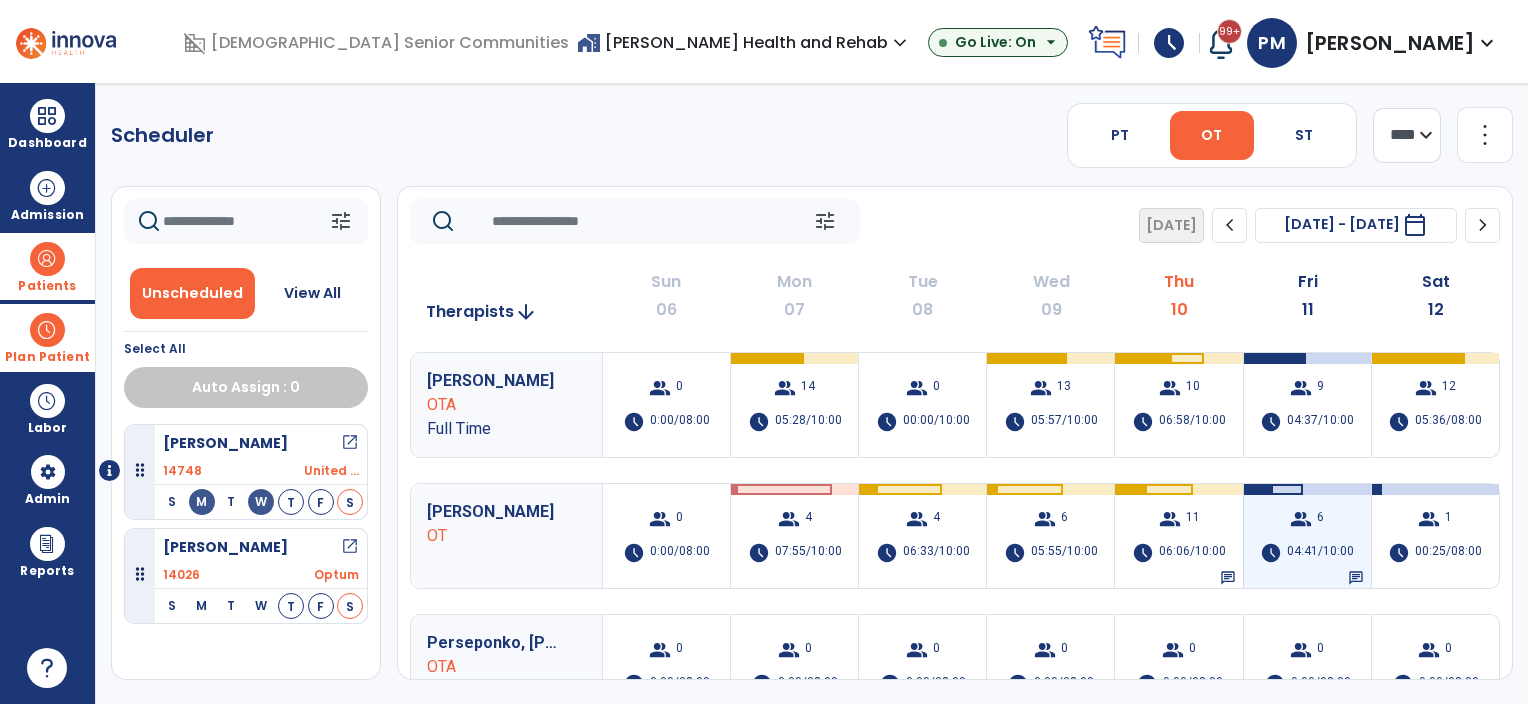 click on "chat" at bounding box center (1356, 578) 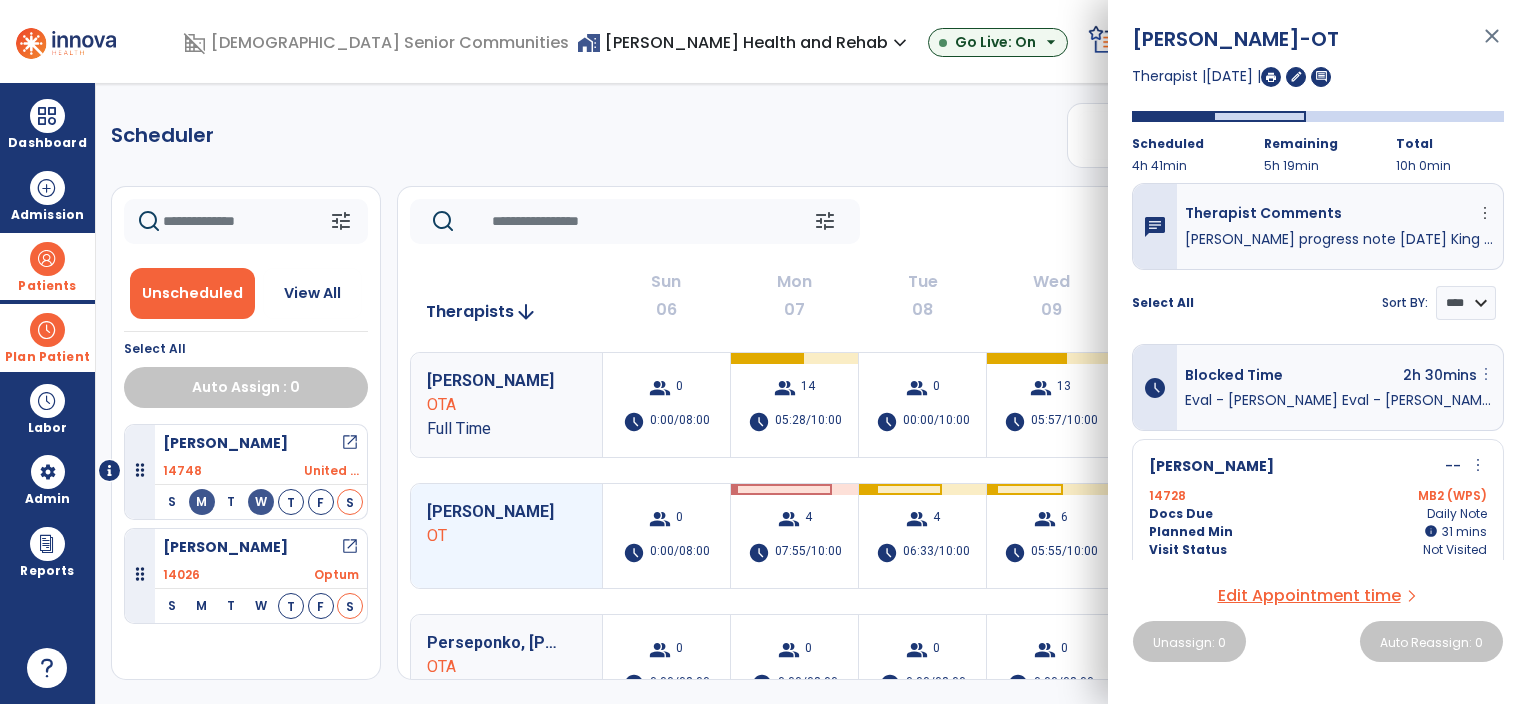 click on "more_vert" at bounding box center (1486, 374) 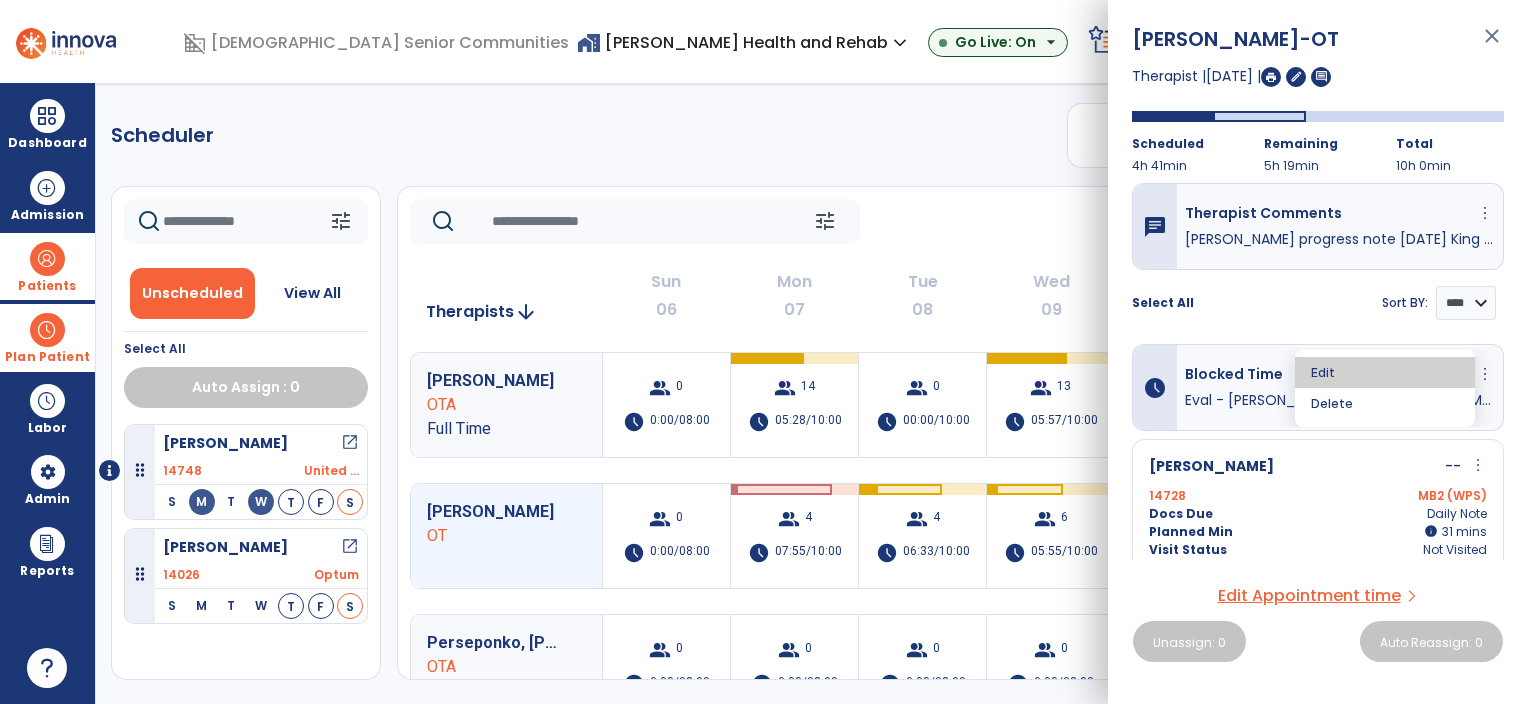 click on "Edit" at bounding box center [1385, 372] 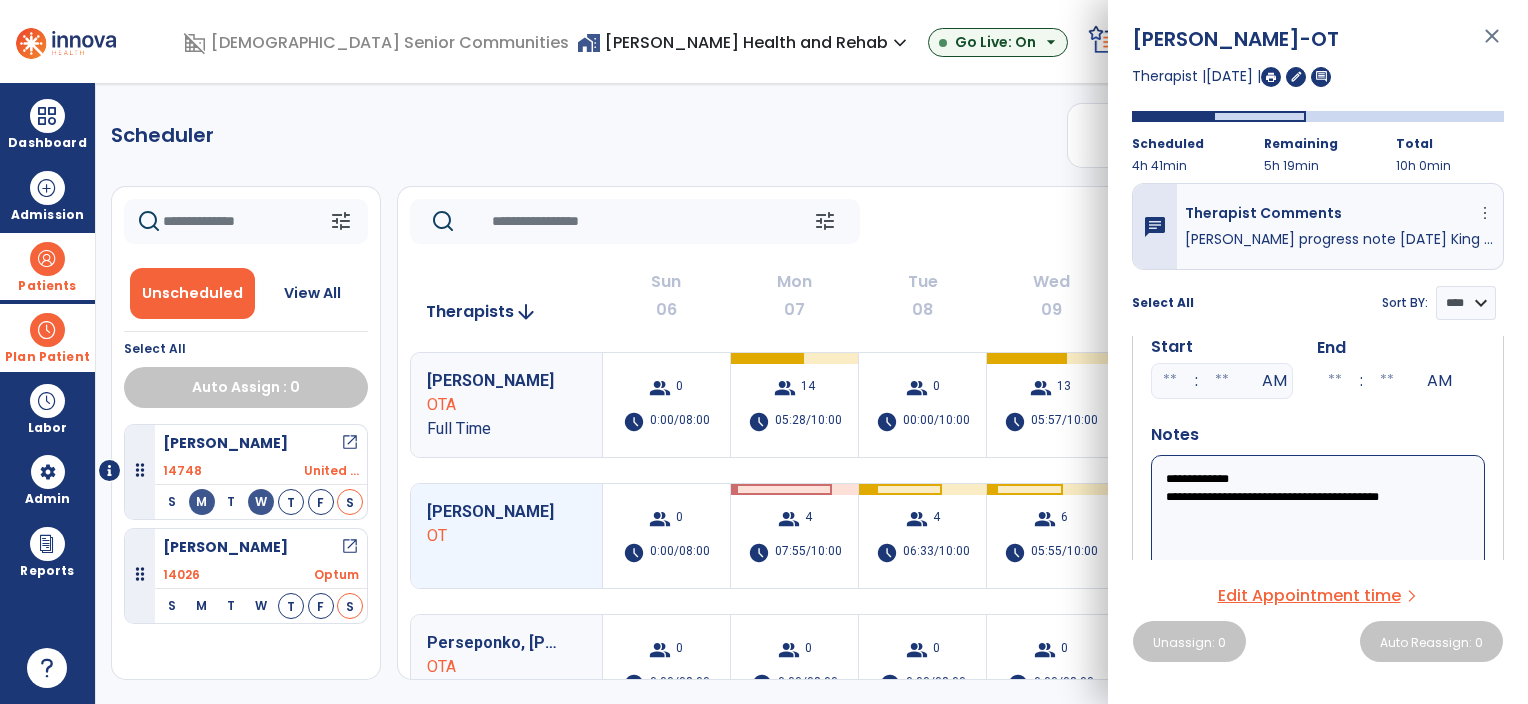 scroll, scrollTop: 200, scrollLeft: 0, axis: vertical 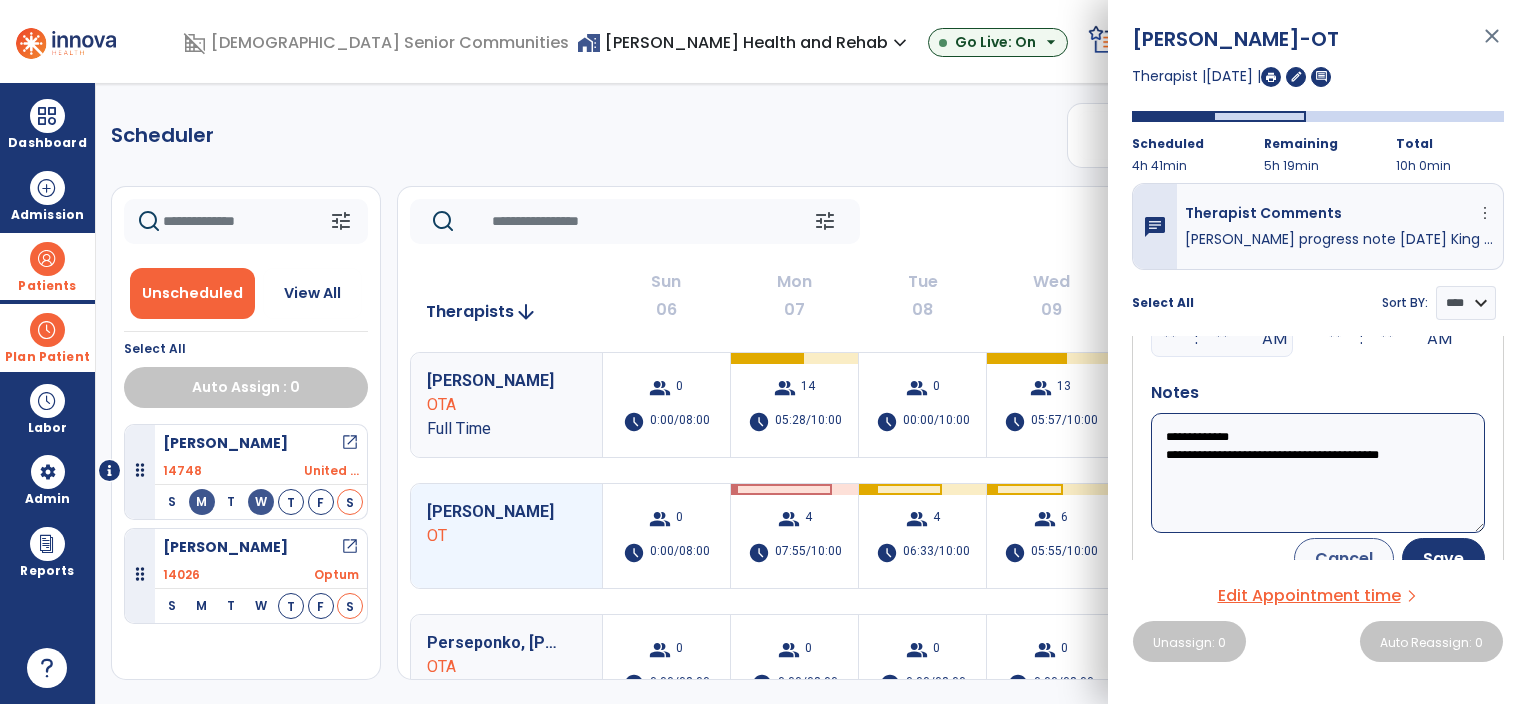 click on "**********" at bounding box center [1318, 473] 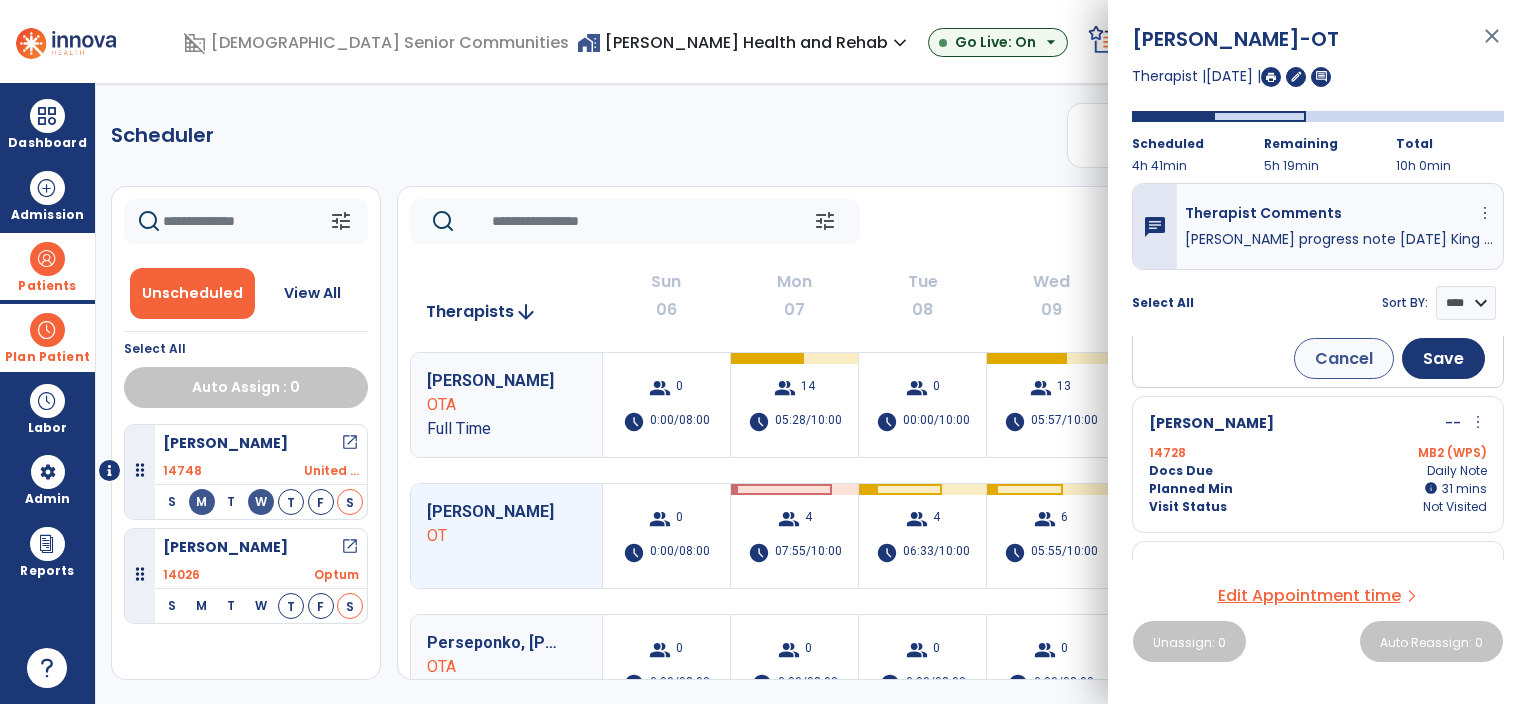 scroll, scrollTop: 300, scrollLeft: 0, axis: vertical 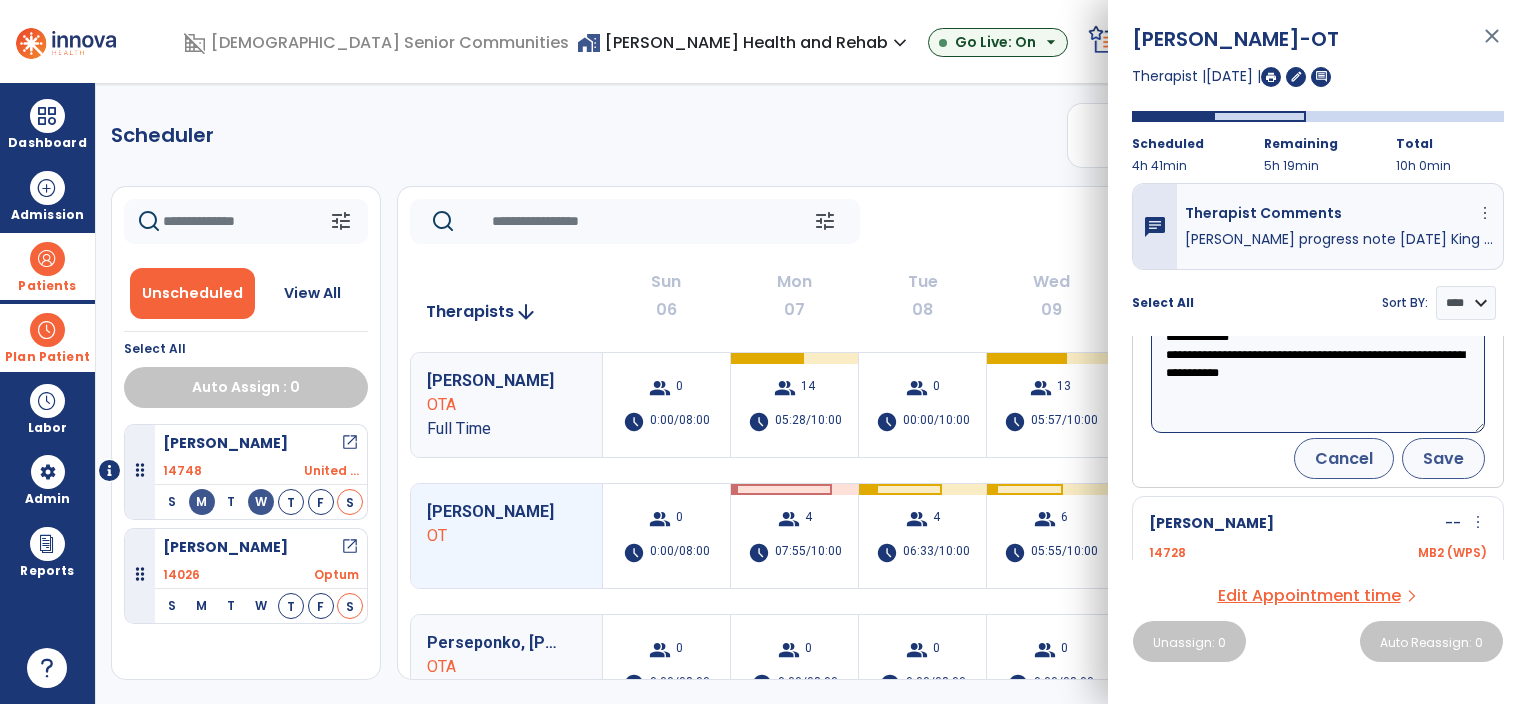type on "**********" 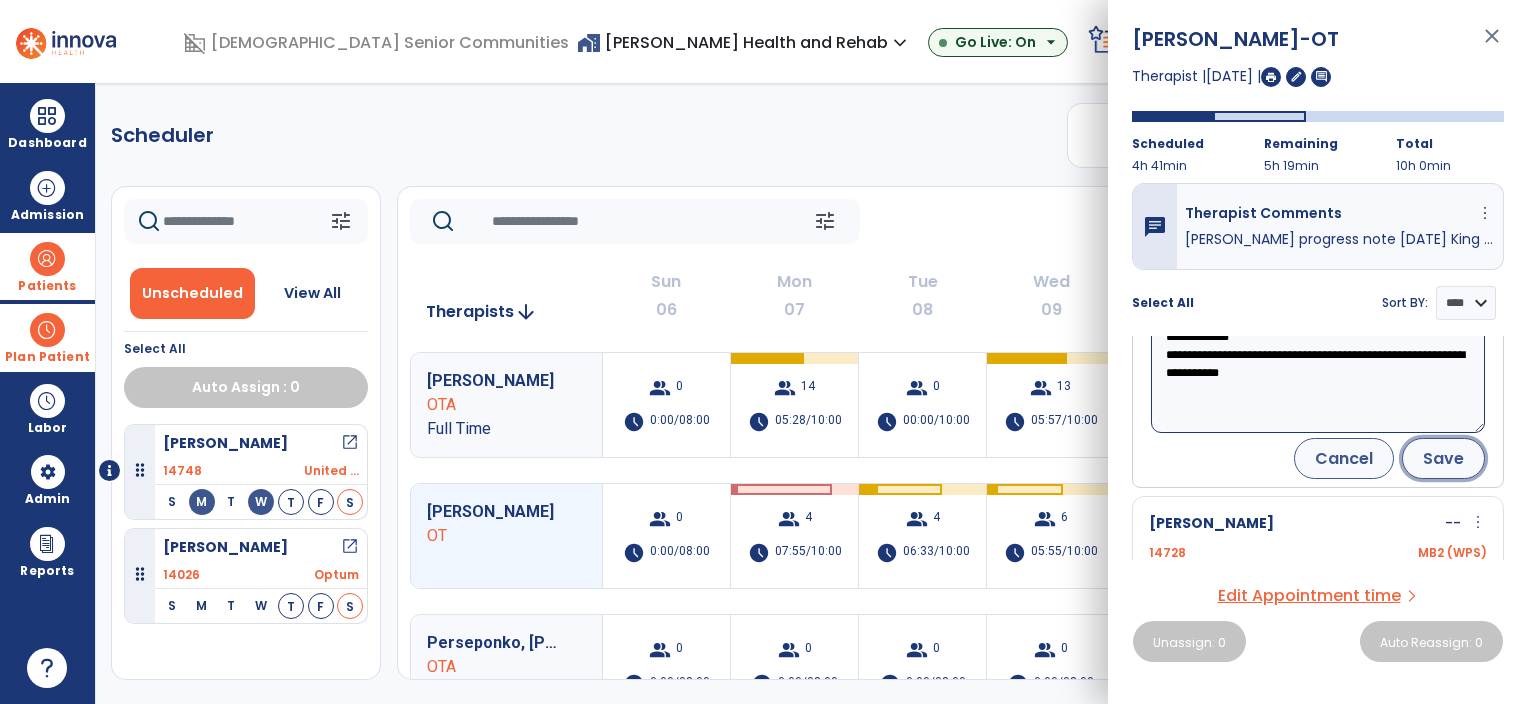 click on "Save" at bounding box center [1443, 458] 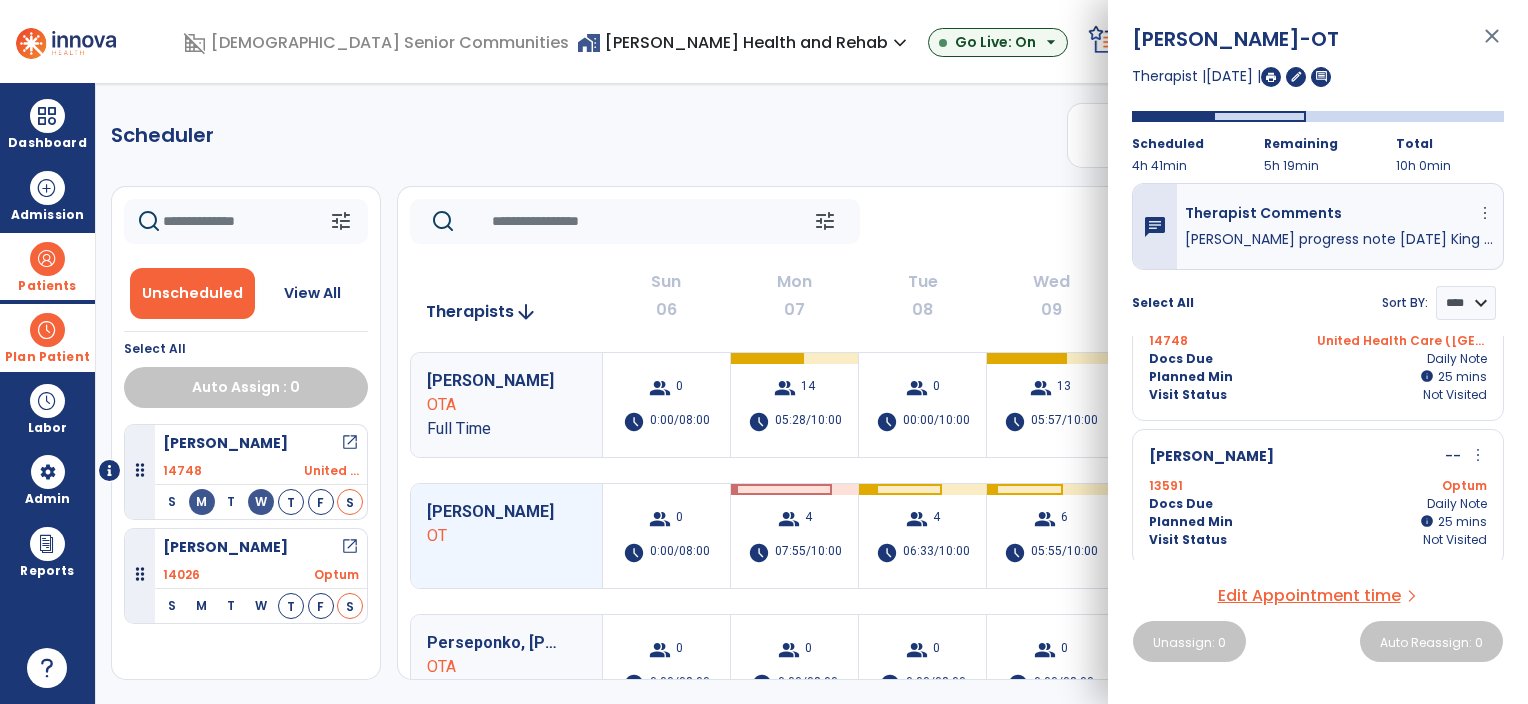 scroll, scrollTop: 284, scrollLeft: 0, axis: vertical 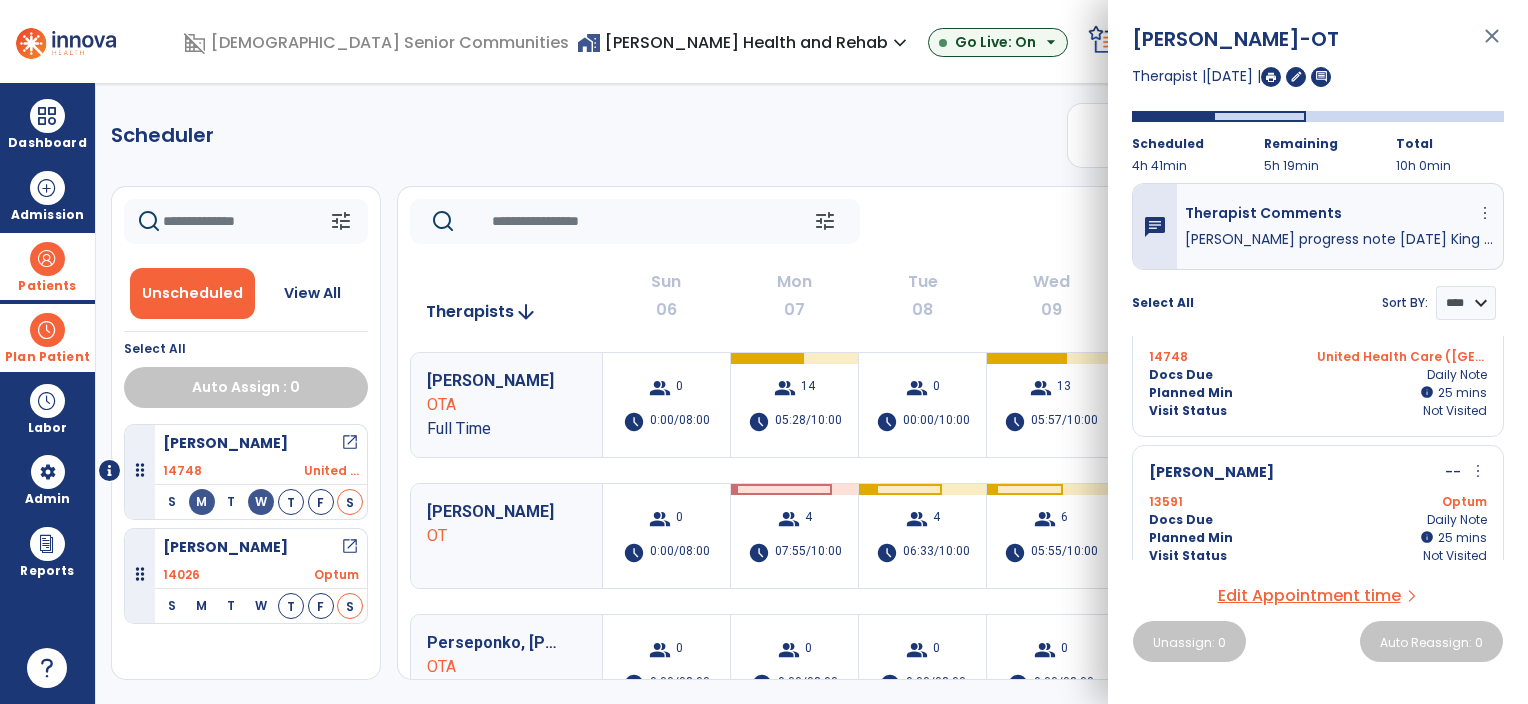 click on "Scheduler   PT   OT   ST  **** *** more_vert  Manage Labor   View All Therapists   Print" 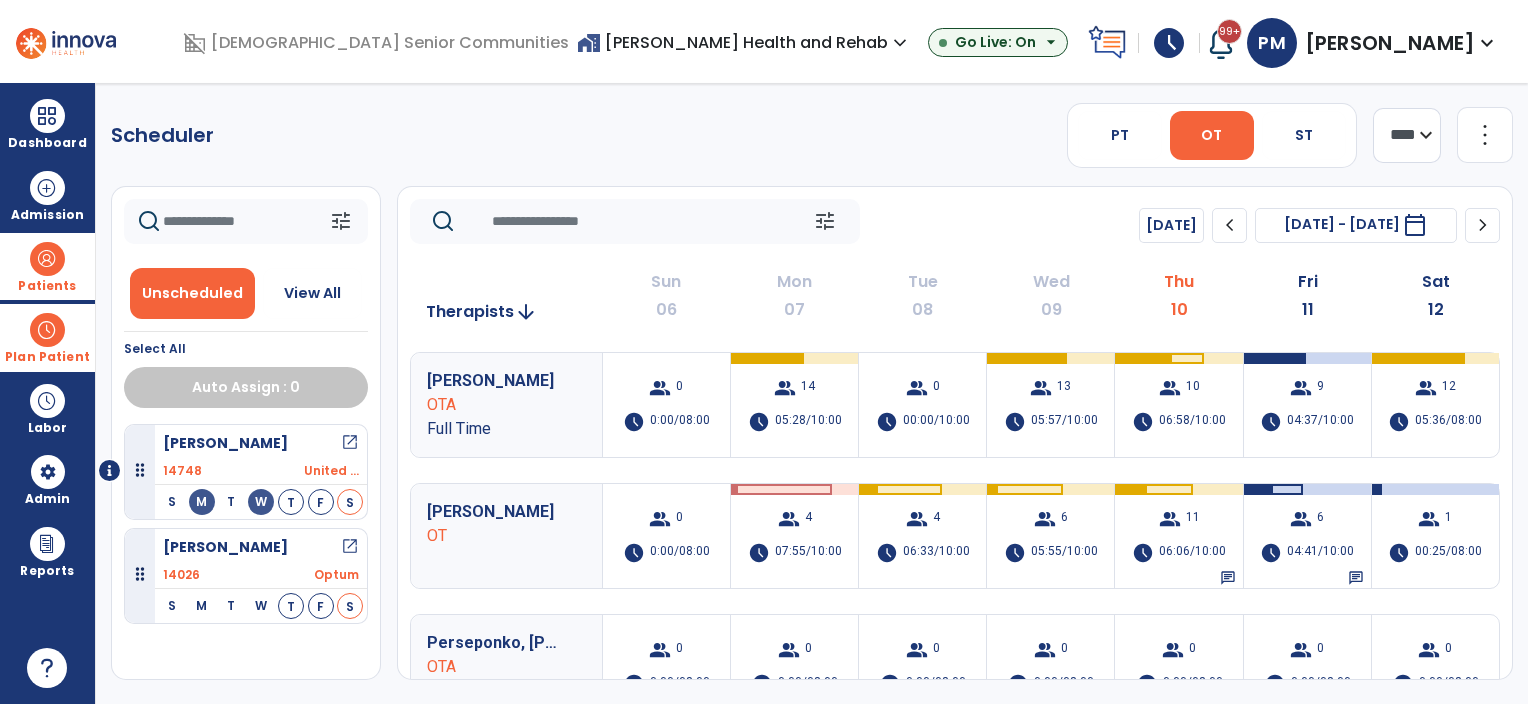 click on "Plan Patient" at bounding box center (47, 357) 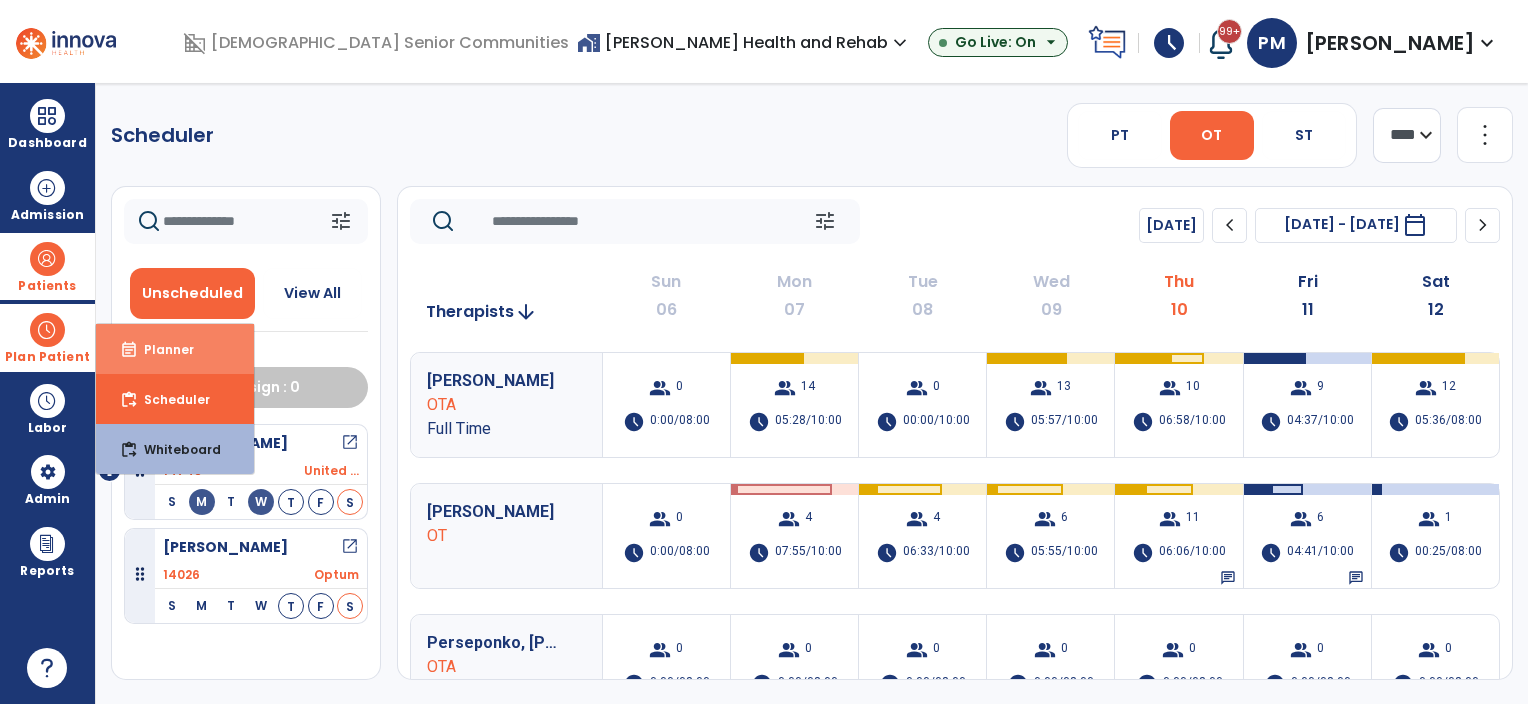 click on "event_note  Planner" at bounding box center (175, 349) 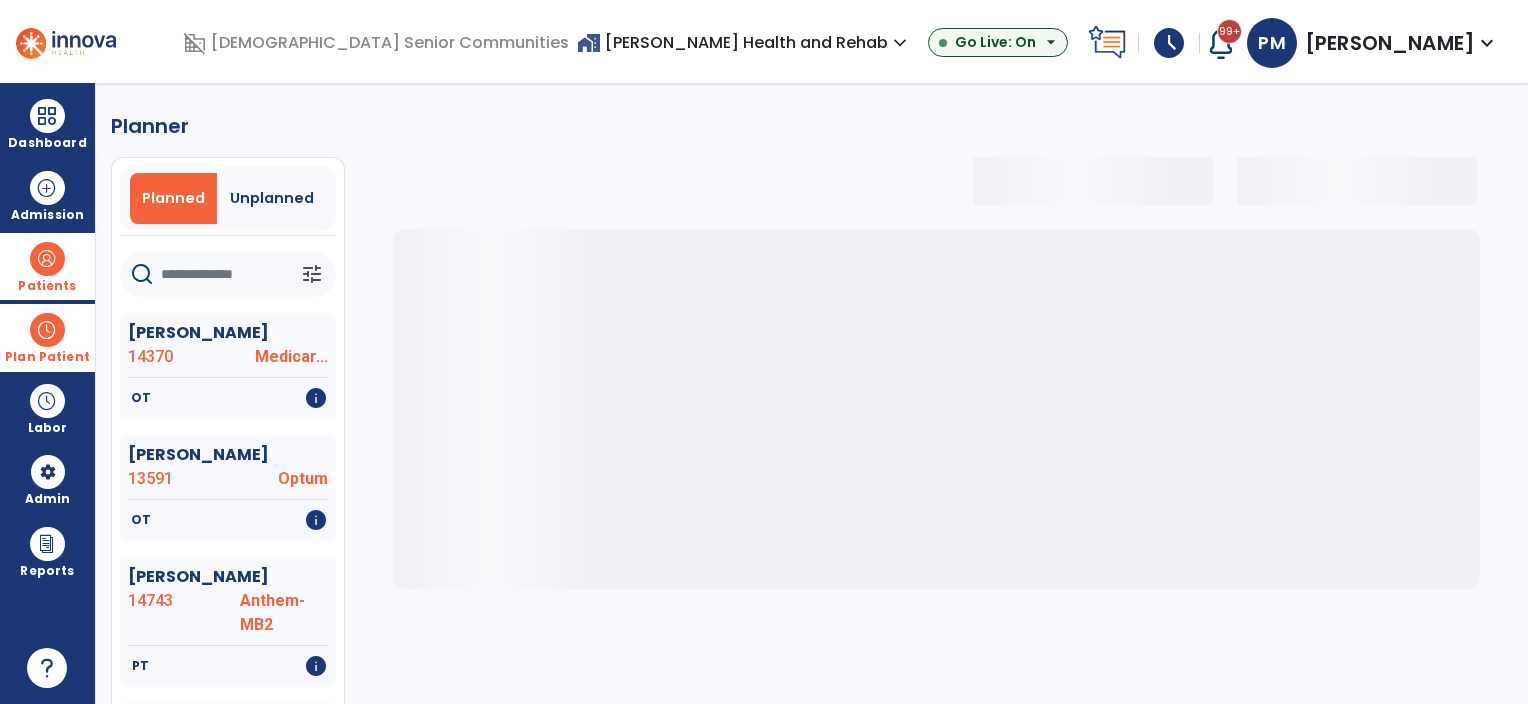 click on "Patients" at bounding box center [47, 266] 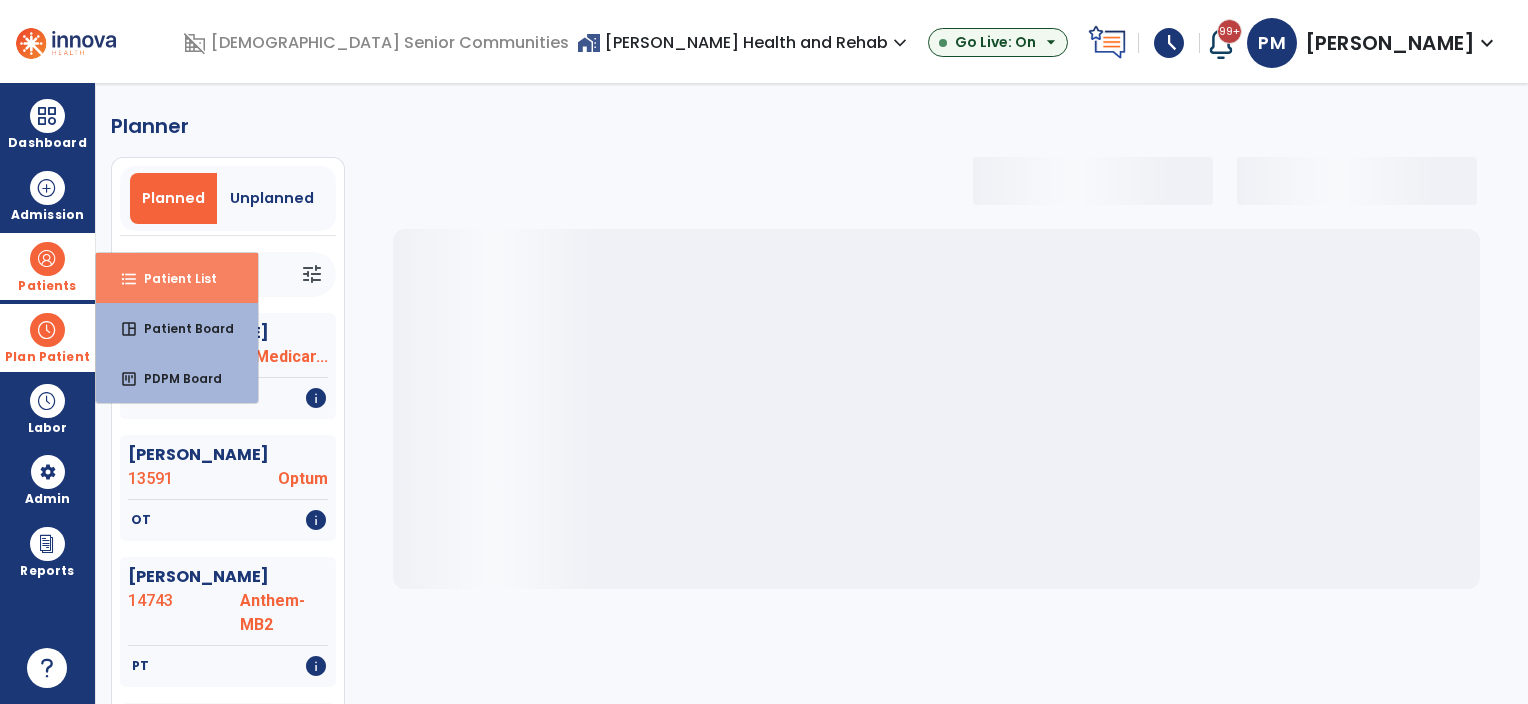 click on "format_list_bulleted  Patient List" at bounding box center (177, 278) 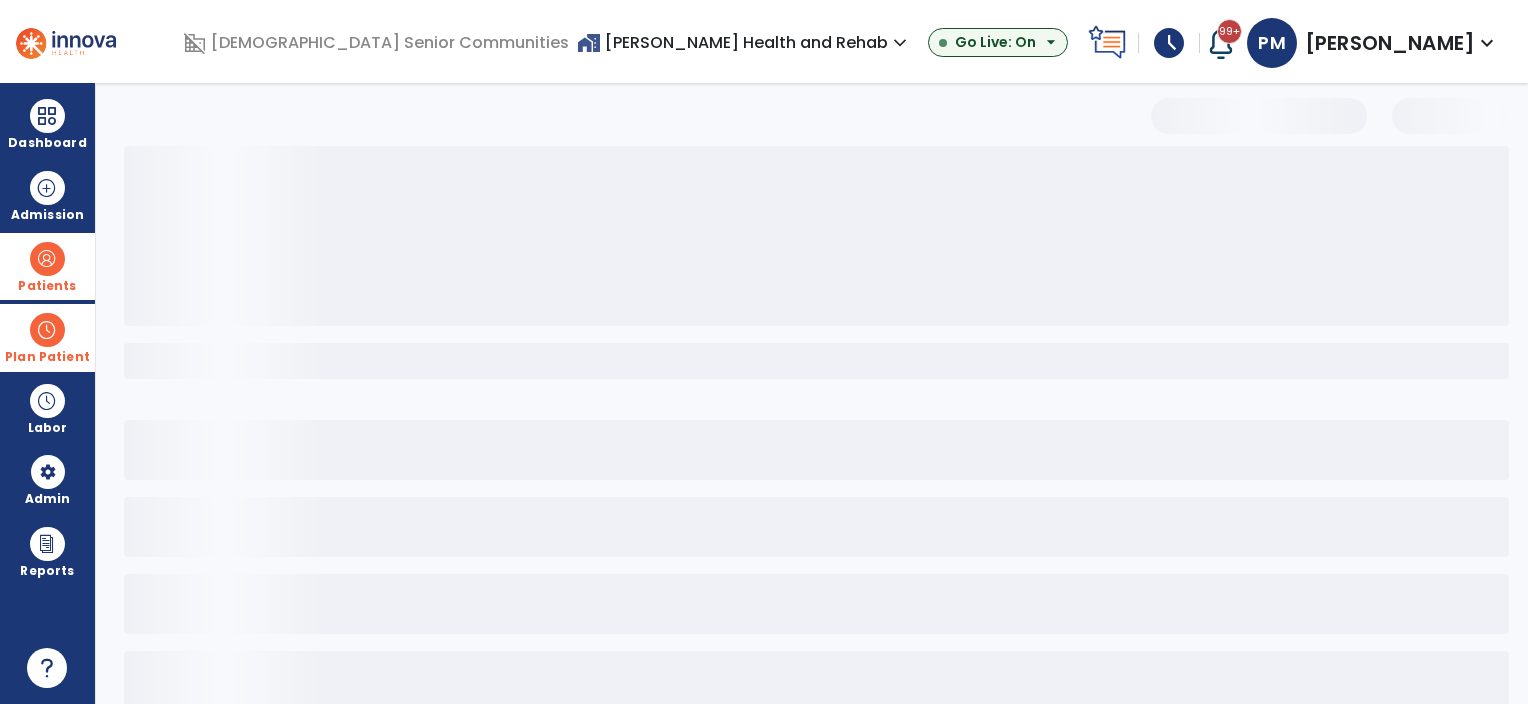 select on "***" 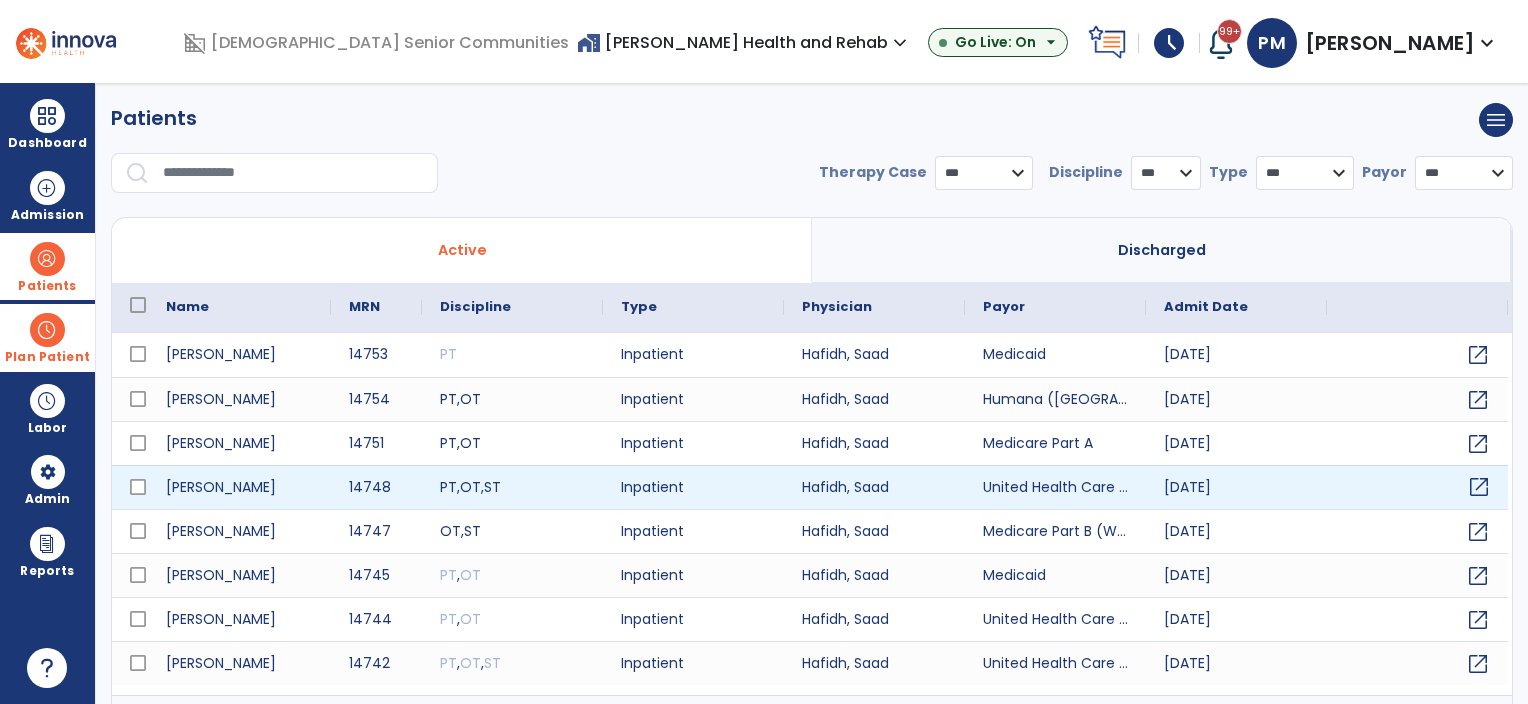 click on "open_in_new" at bounding box center (1479, 487) 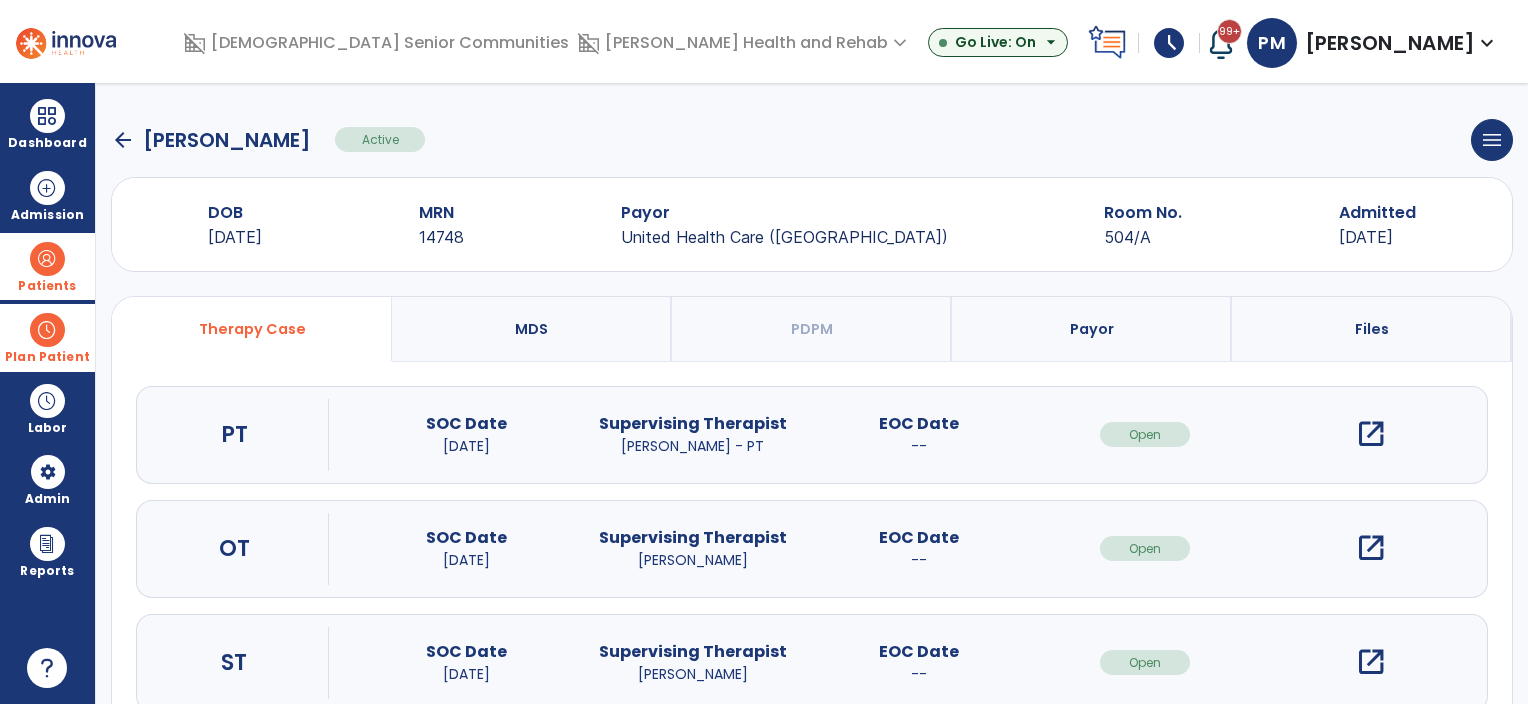 scroll, scrollTop: 53, scrollLeft: 0, axis: vertical 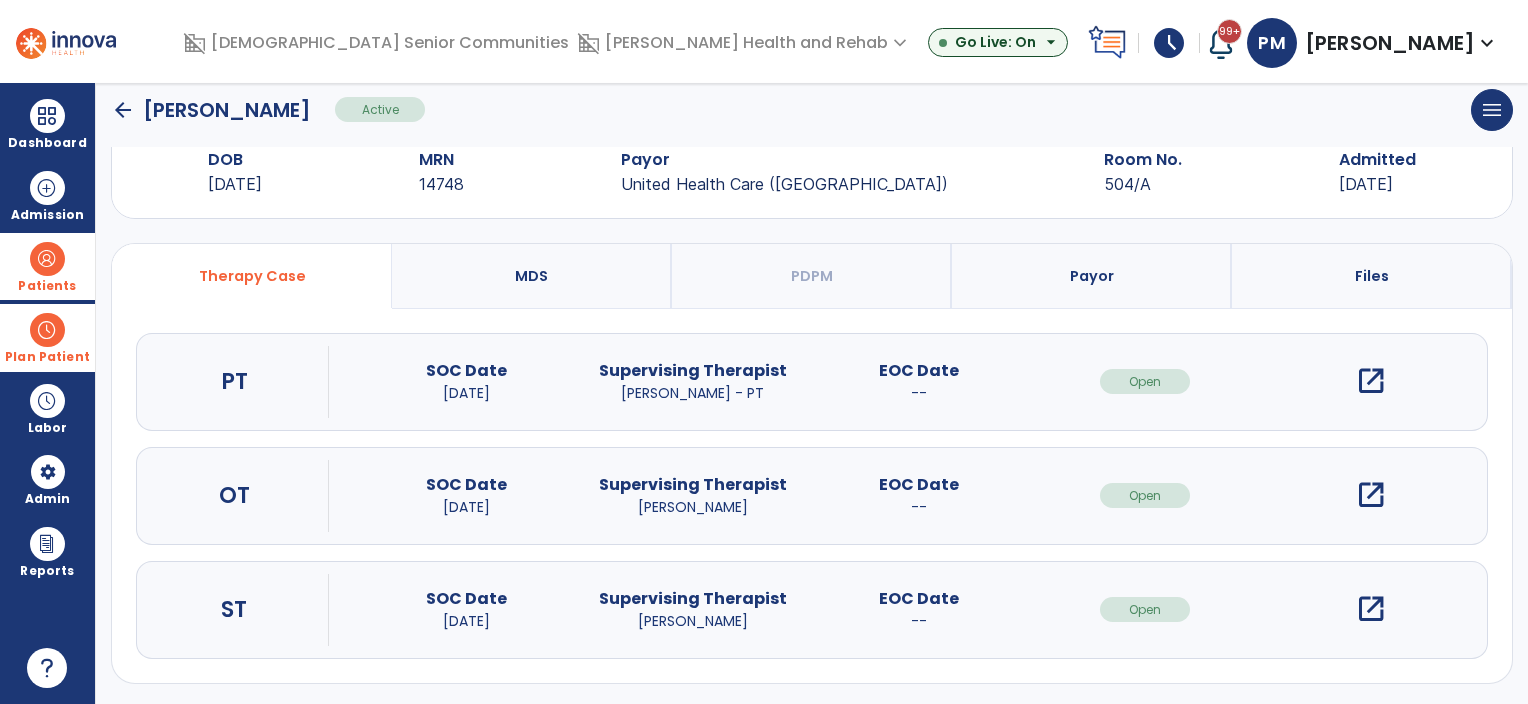 click on "open_in_new" at bounding box center [1371, 609] 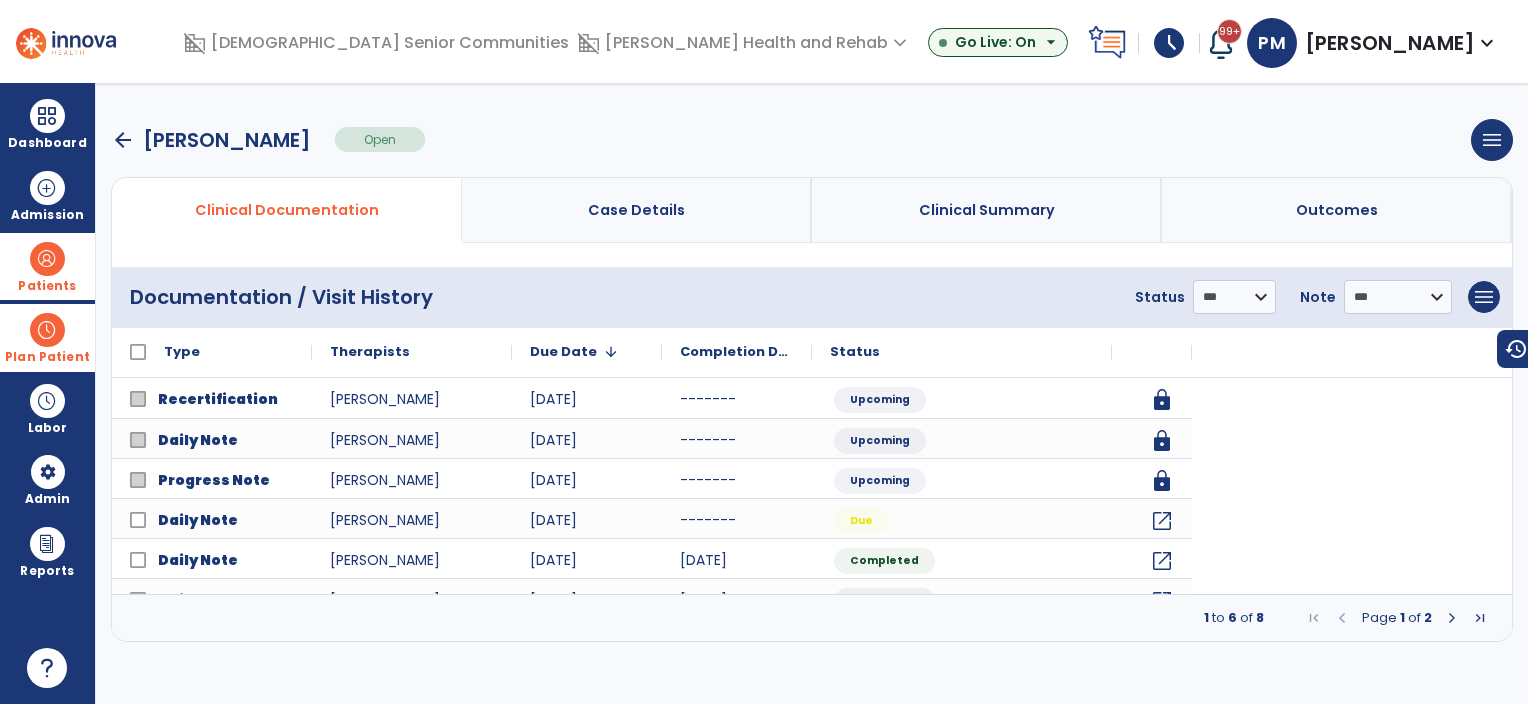 scroll, scrollTop: 0, scrollLeft: 0, axis: both 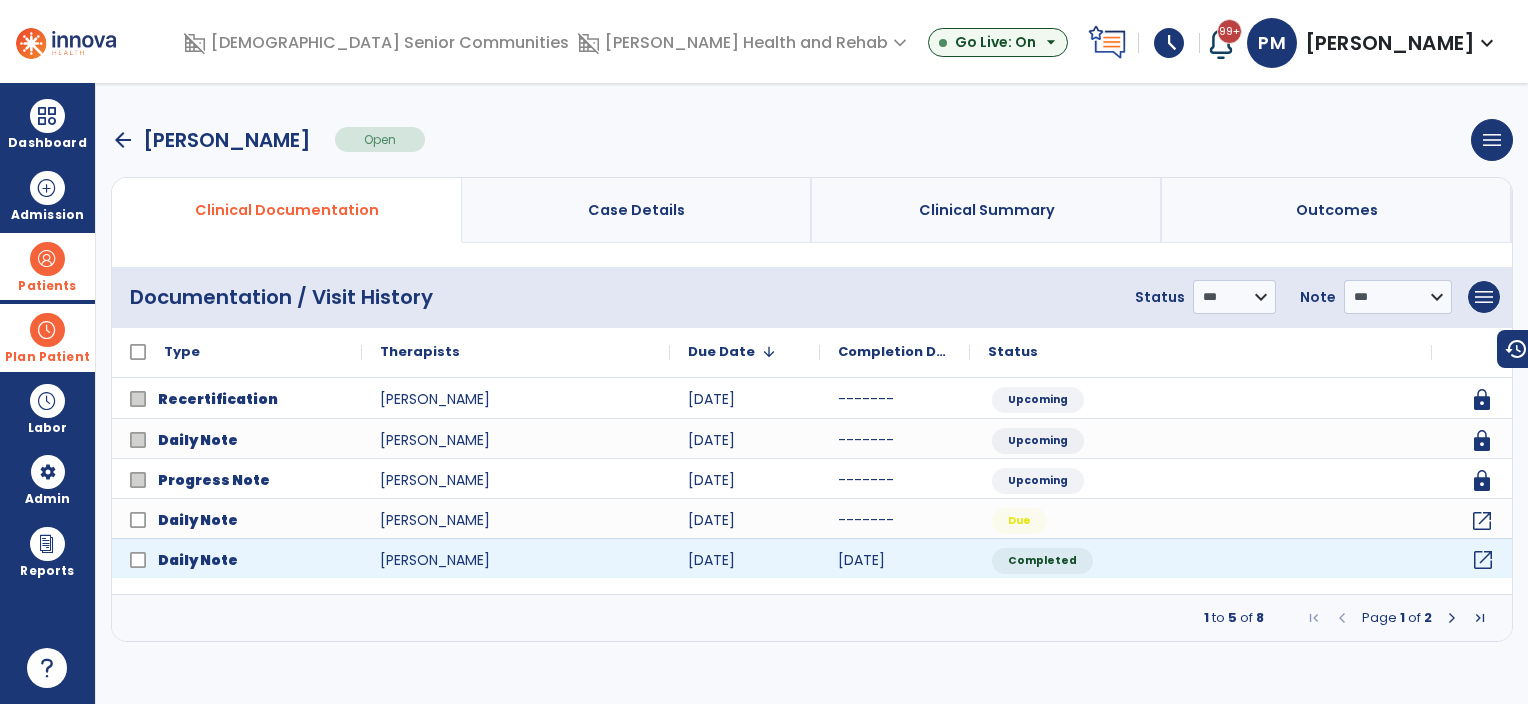 click on "open_in_new" 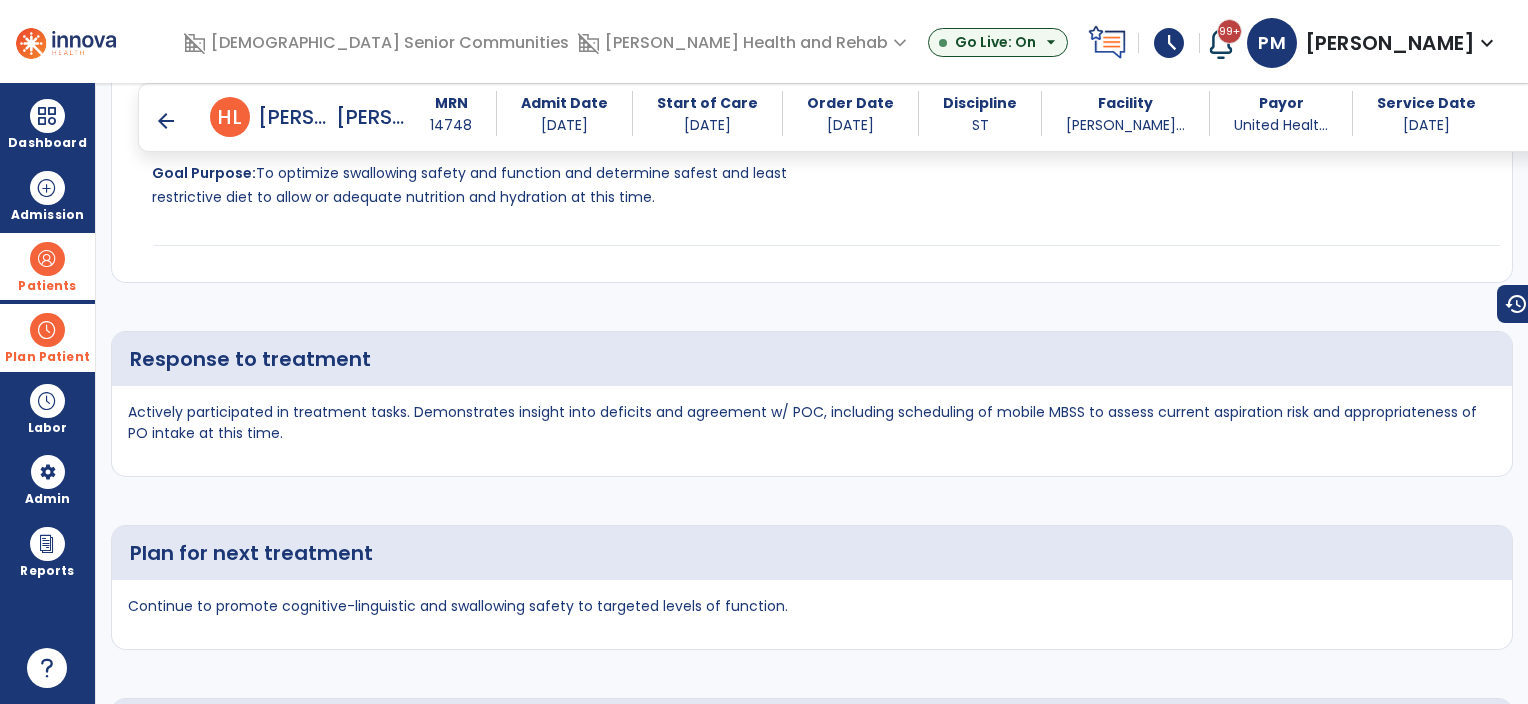 scroll, scrollTop: 4909, scrollLeft: 0, axis: vertical 